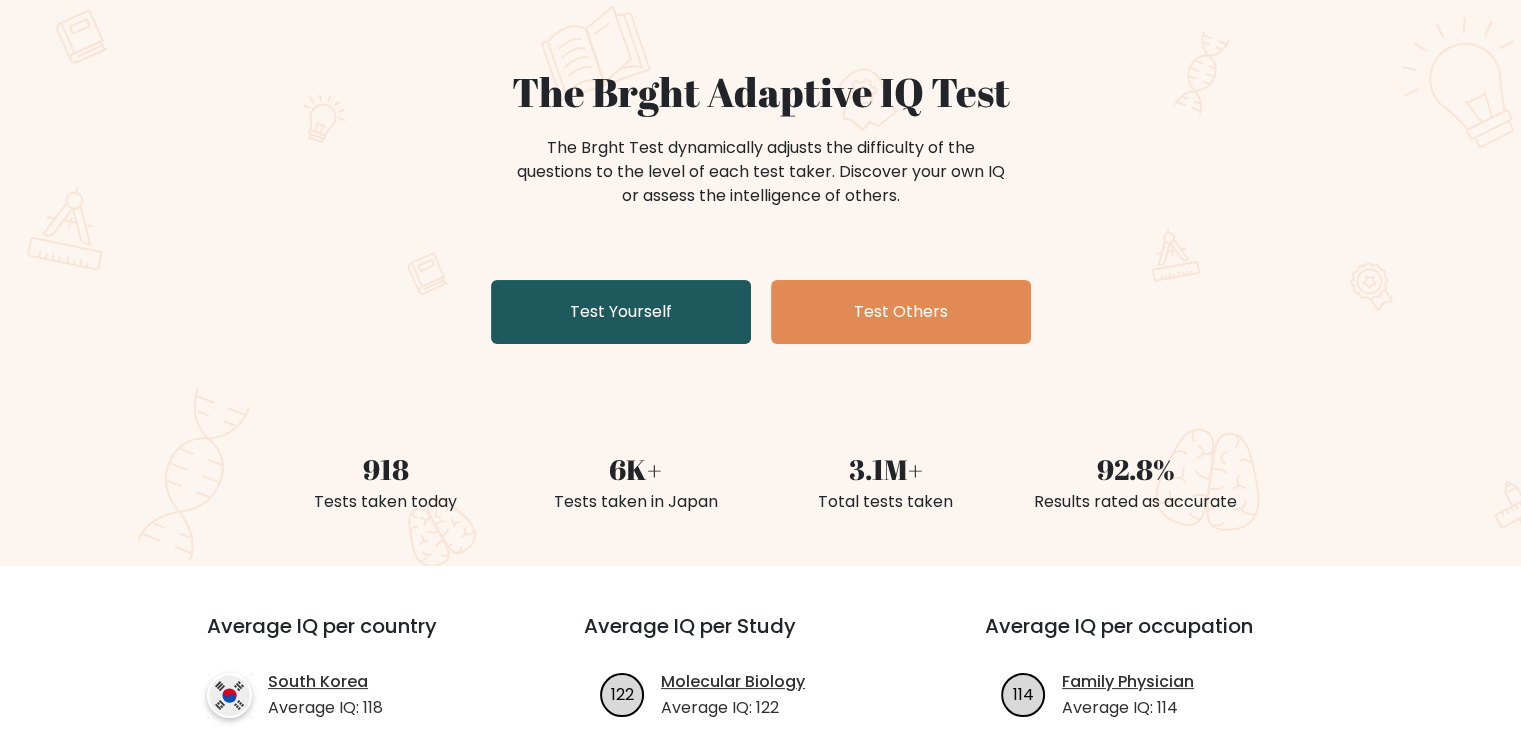 scroll, scrollTop: 136, scrollLeft: 0, axis: vertical 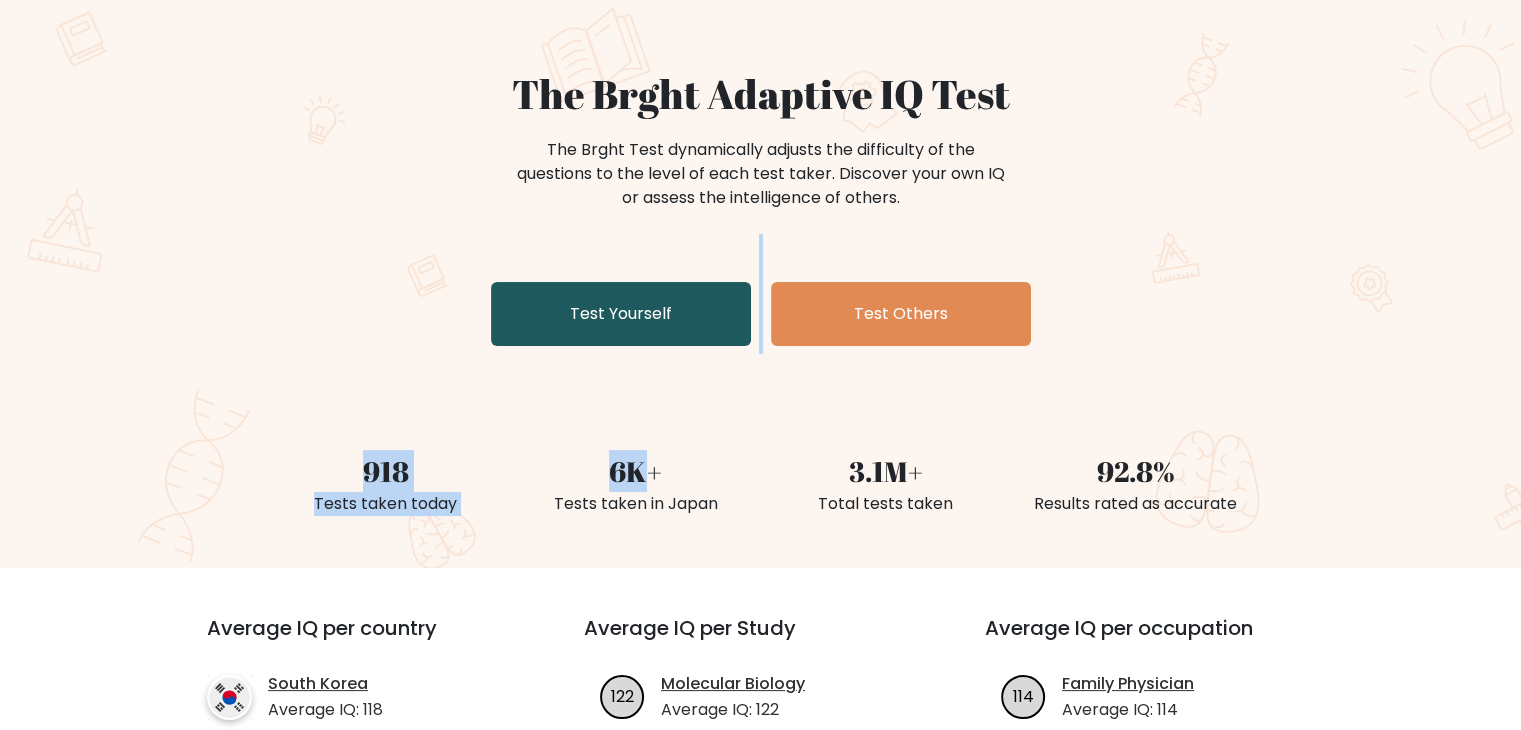 drag, startPoint x: 647, startPoint y: 454, endPoint x: 654, endPoint y: 333, distance: 121.20231 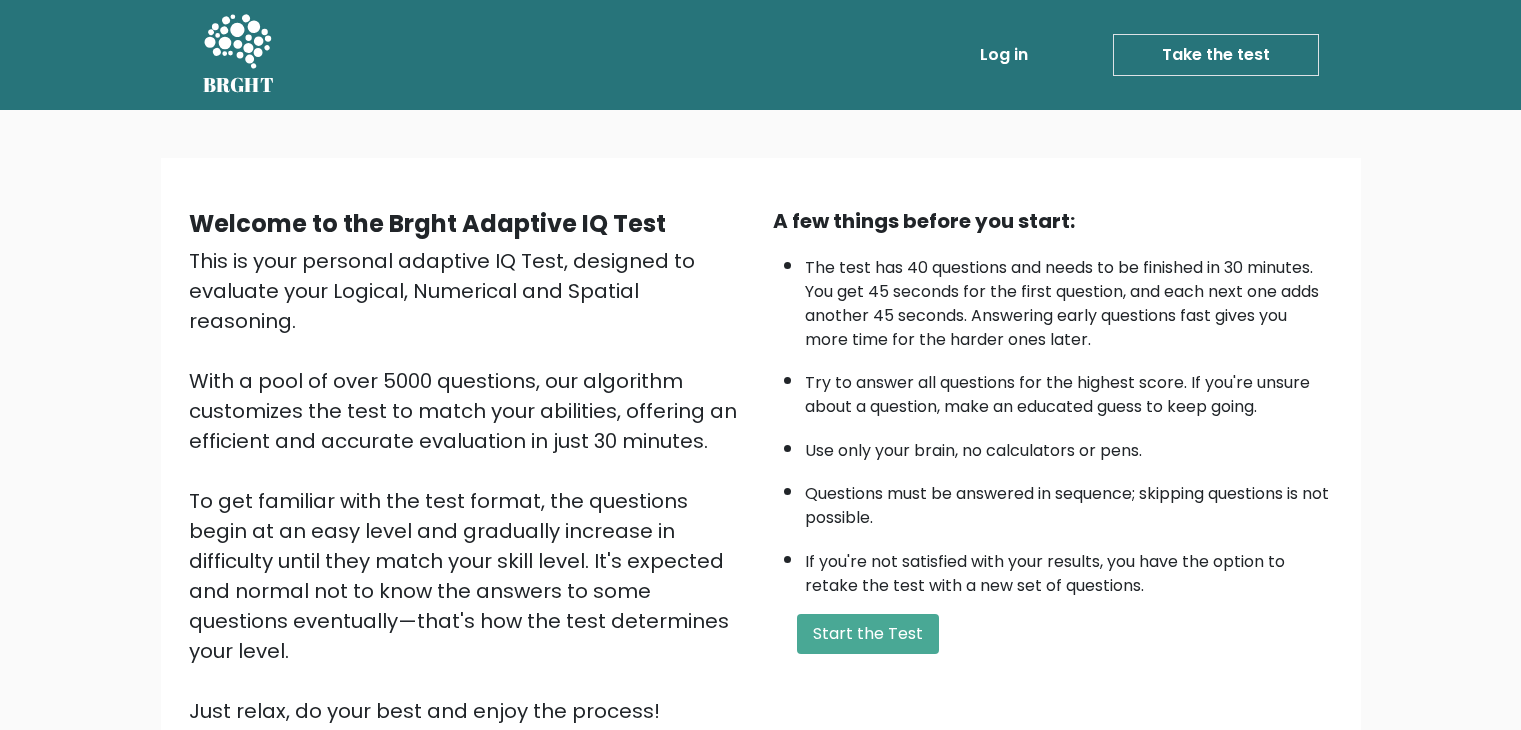 scroll, scrollTop: 0, scrollLeft: 0, axis: both 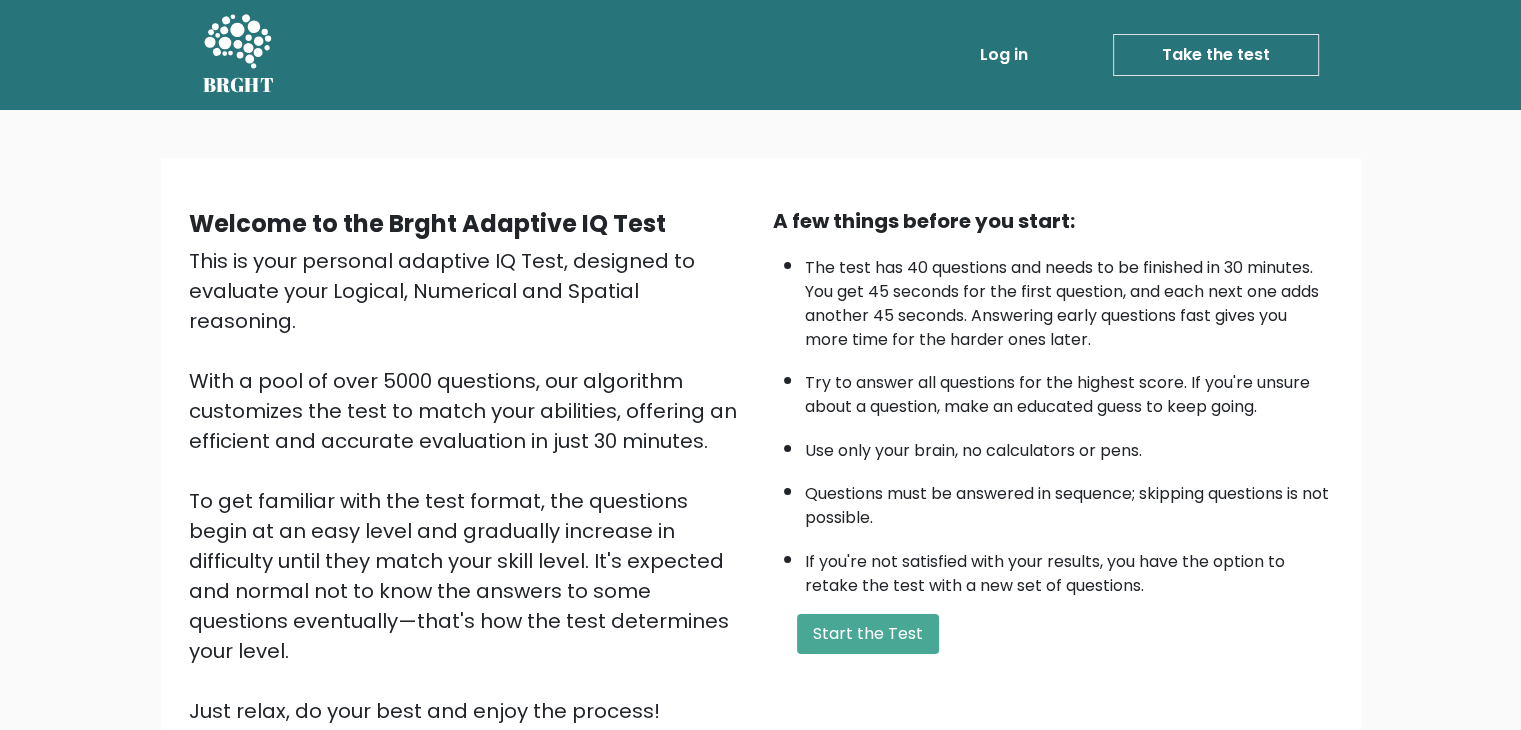 drag, startPoint x: 34, startPoint y: 4, endPoint x: 8, endPoint y: 7, distance: 26.172504 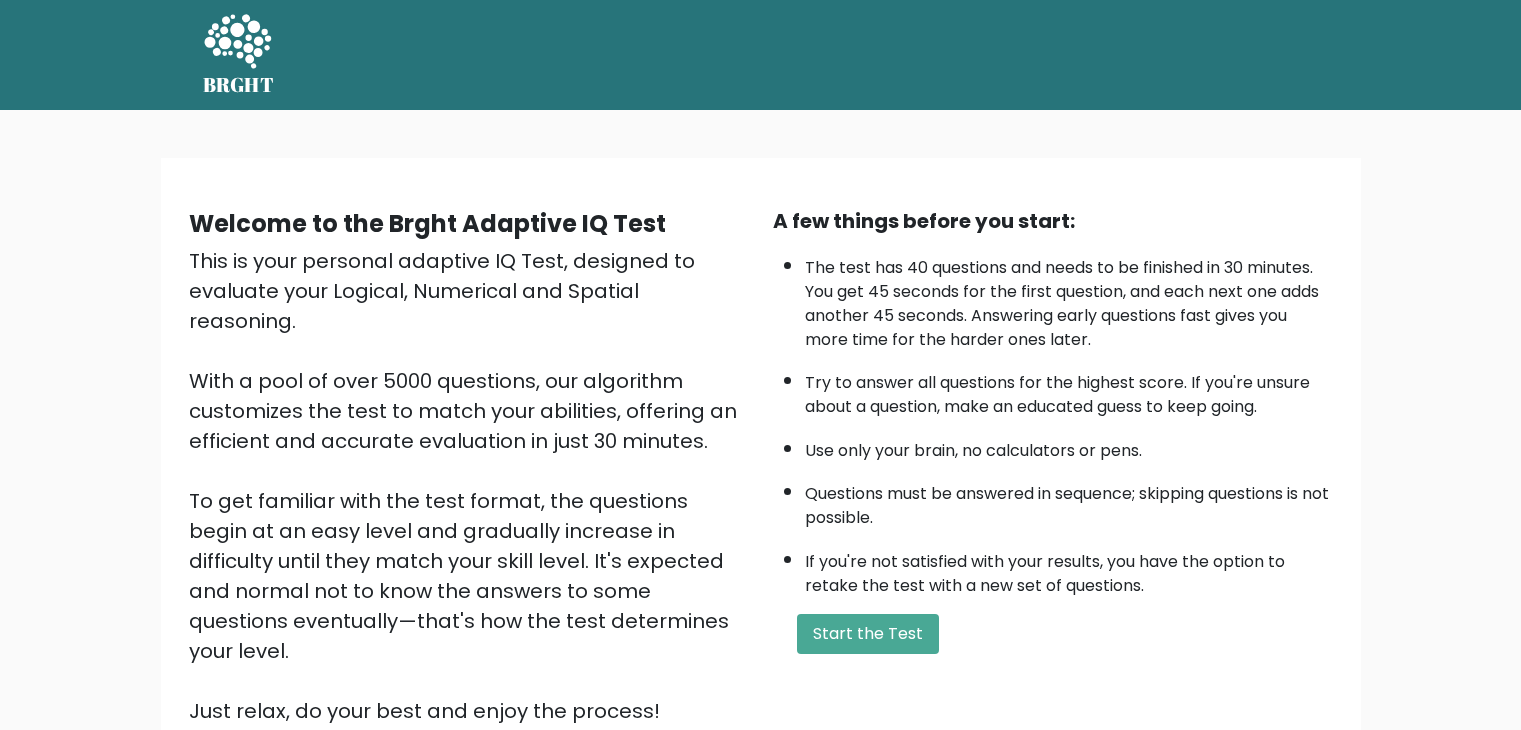 scroll, scrollTop: 0, scrollLeft: 0, axis: both 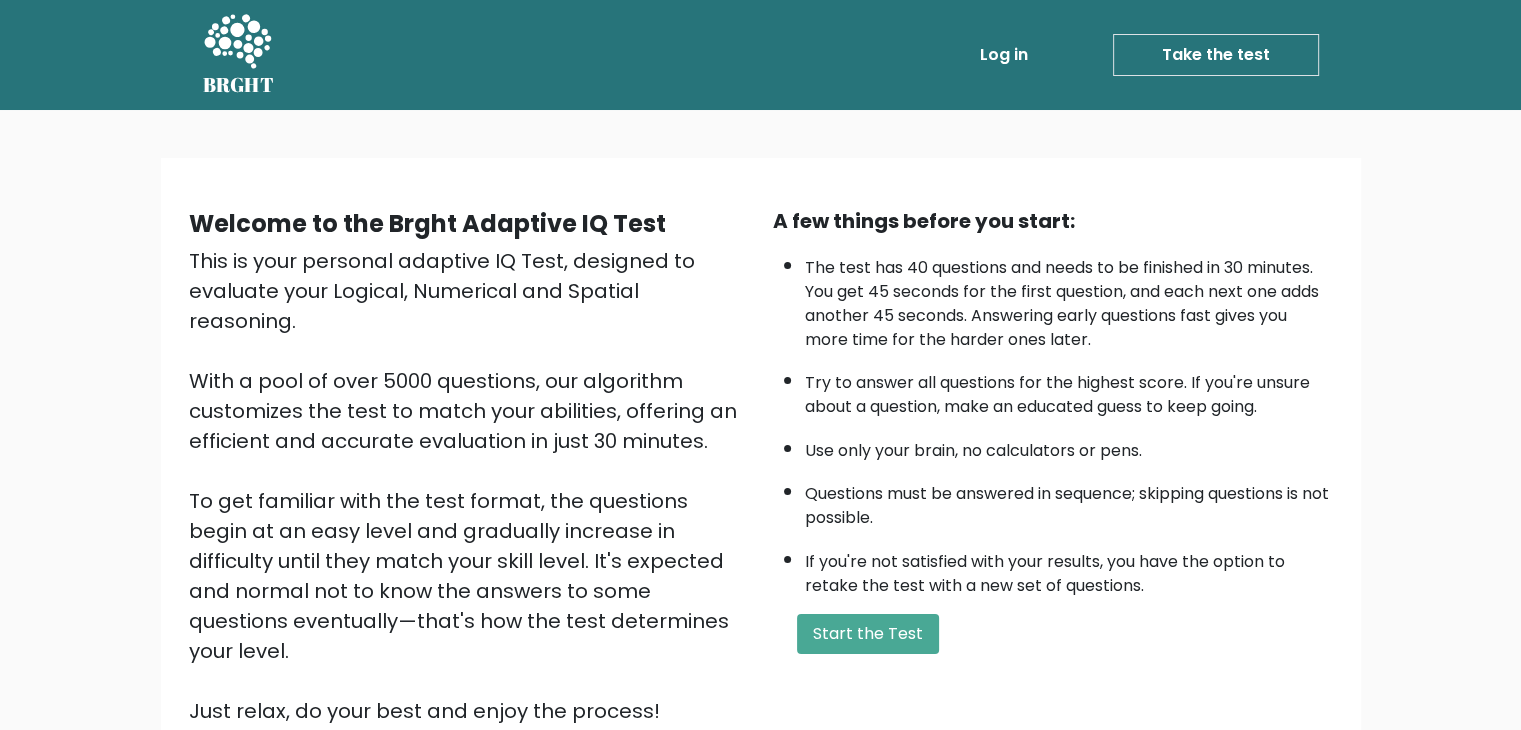 click on "Take the test" at bounding box center [1216, 55] 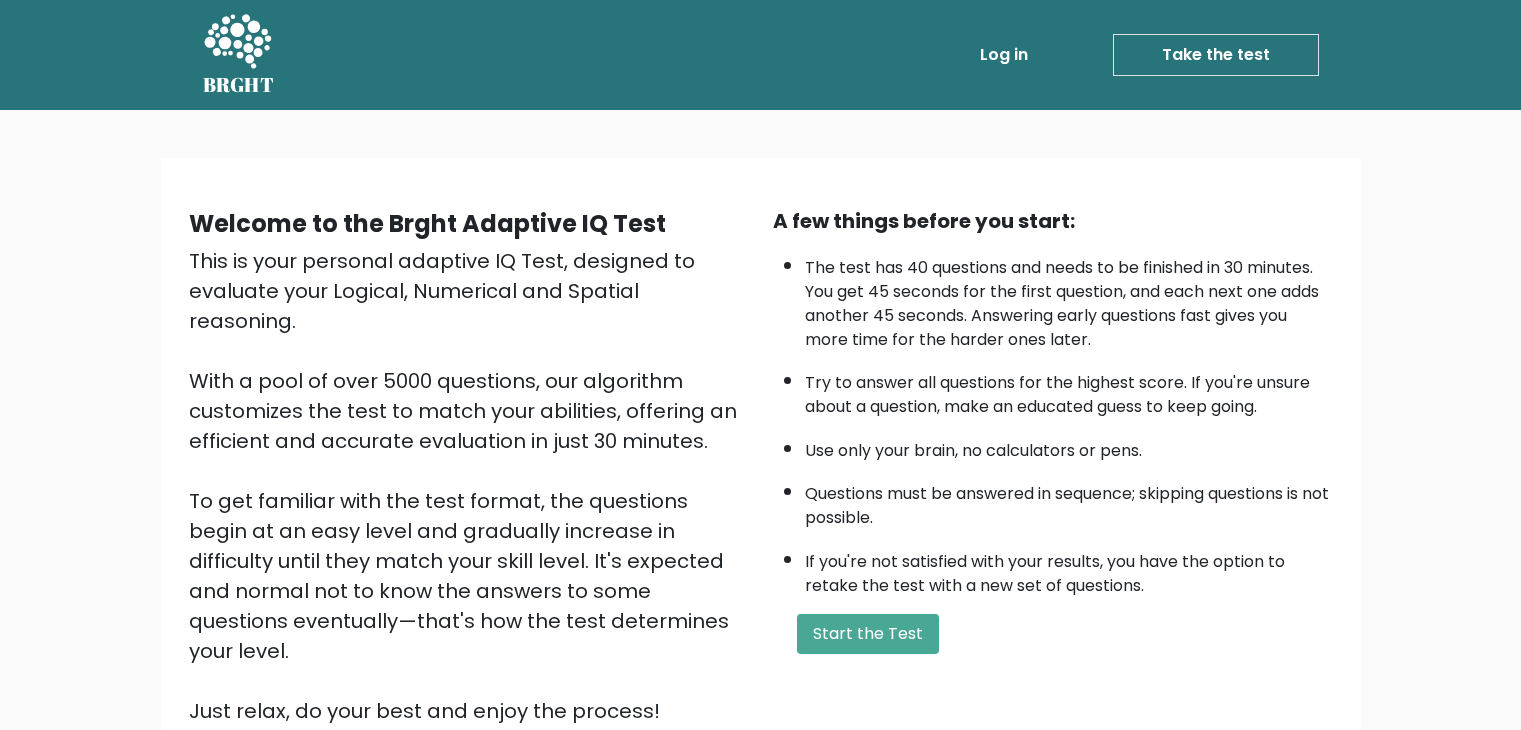 scroll, scrollTop: 0, scrollLeft: 0, axis: both 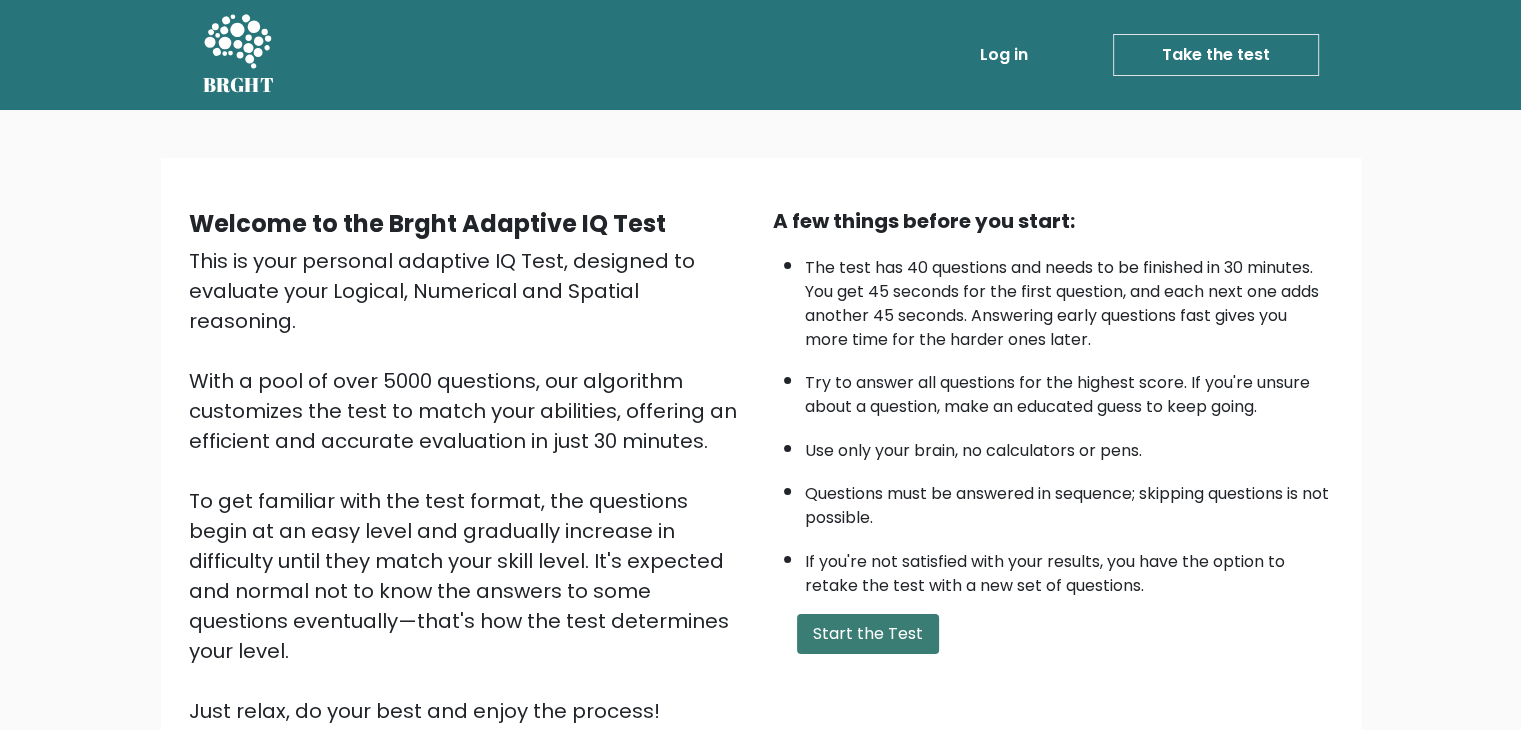 click on "Start the Test" at bounding box center (868, 634) 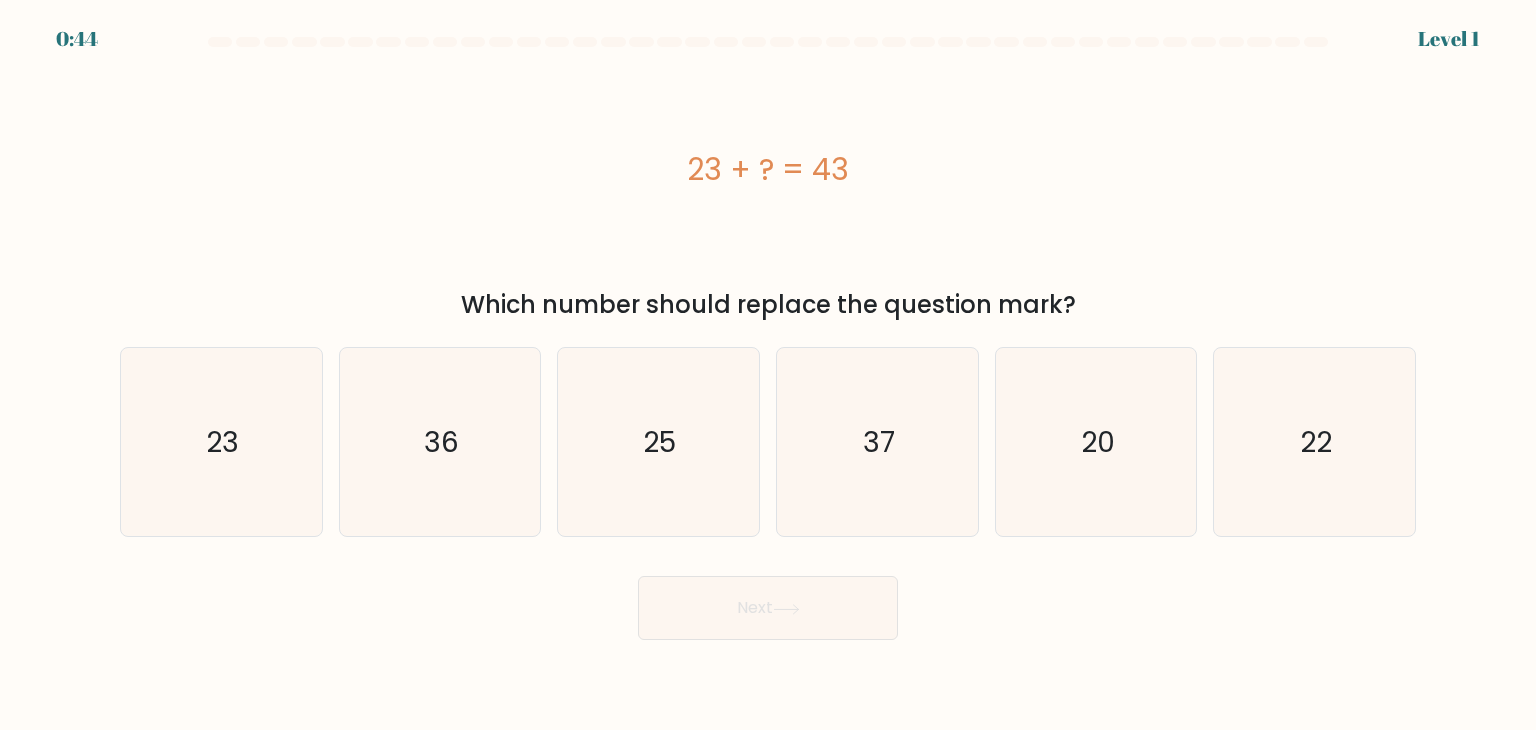 scroll, scrollTop: 0, scrollLeft: 0, axis: both 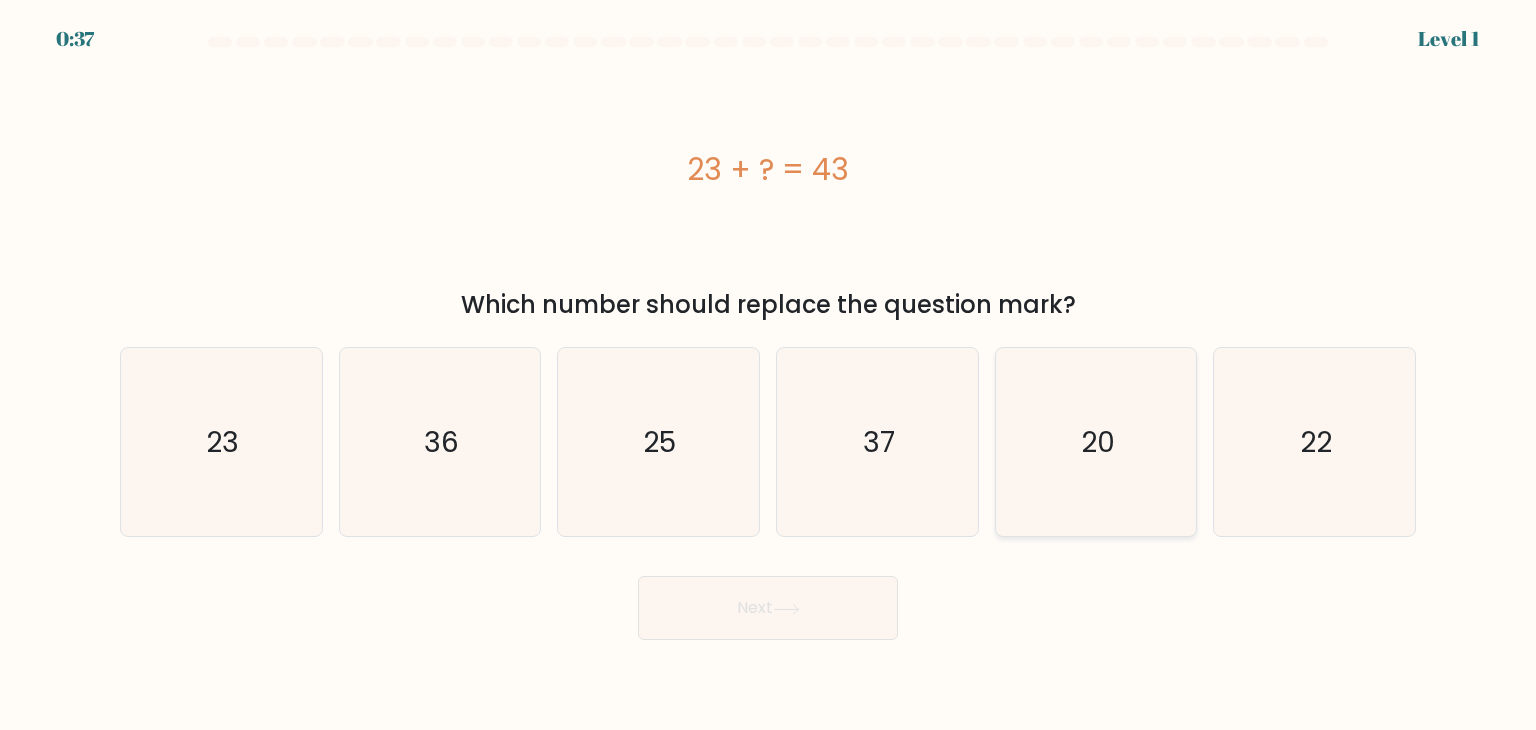 click on "20" 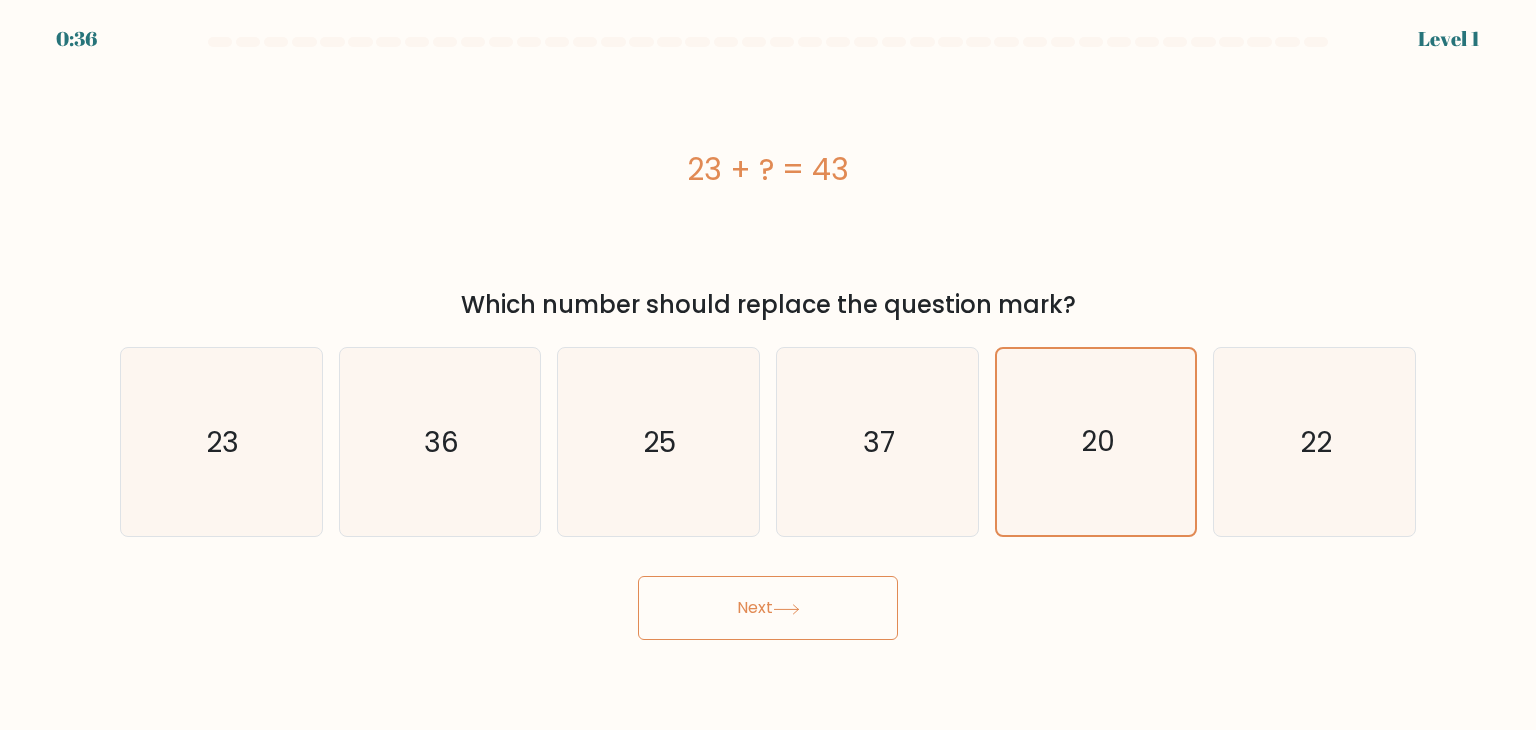 click on "Next" at bounding box center [768, 608] 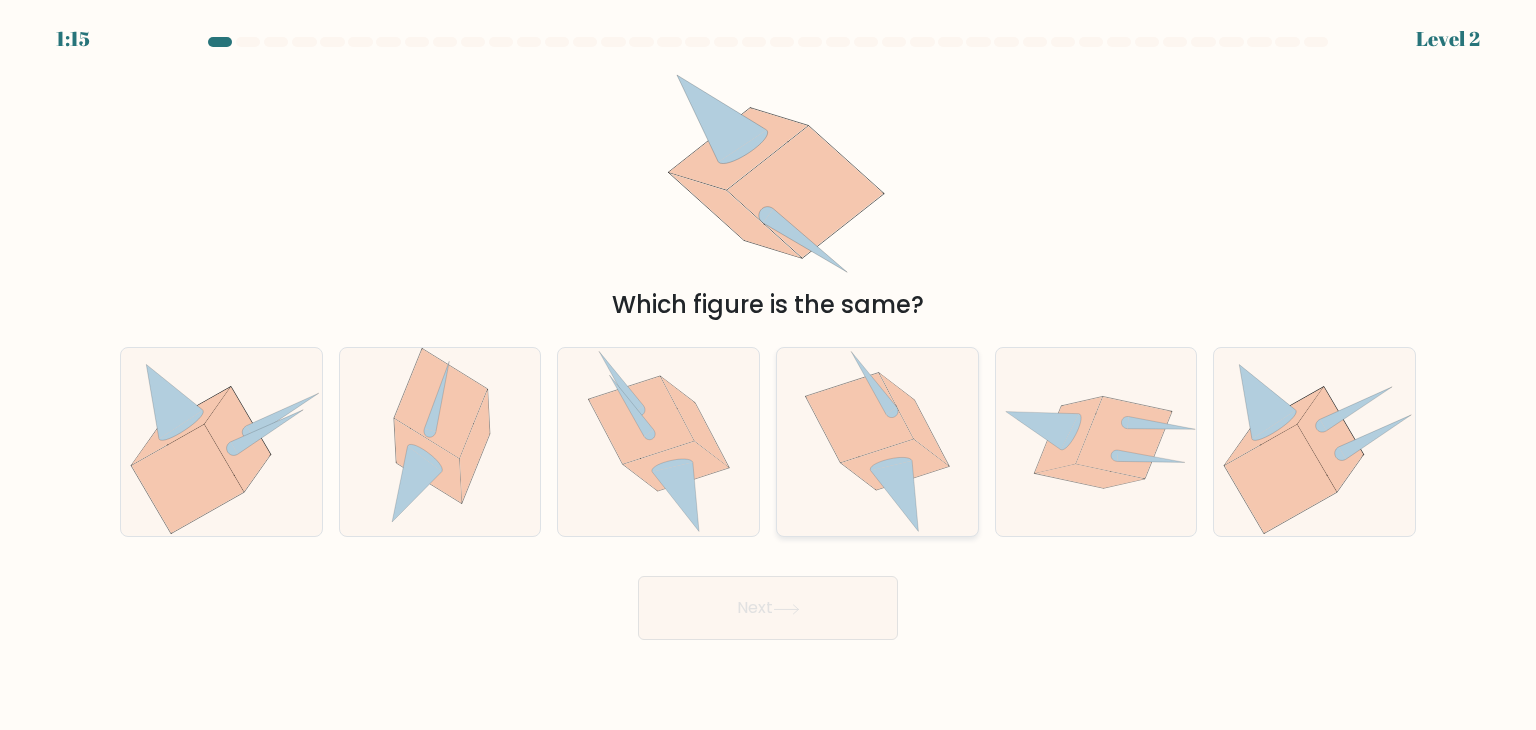 click 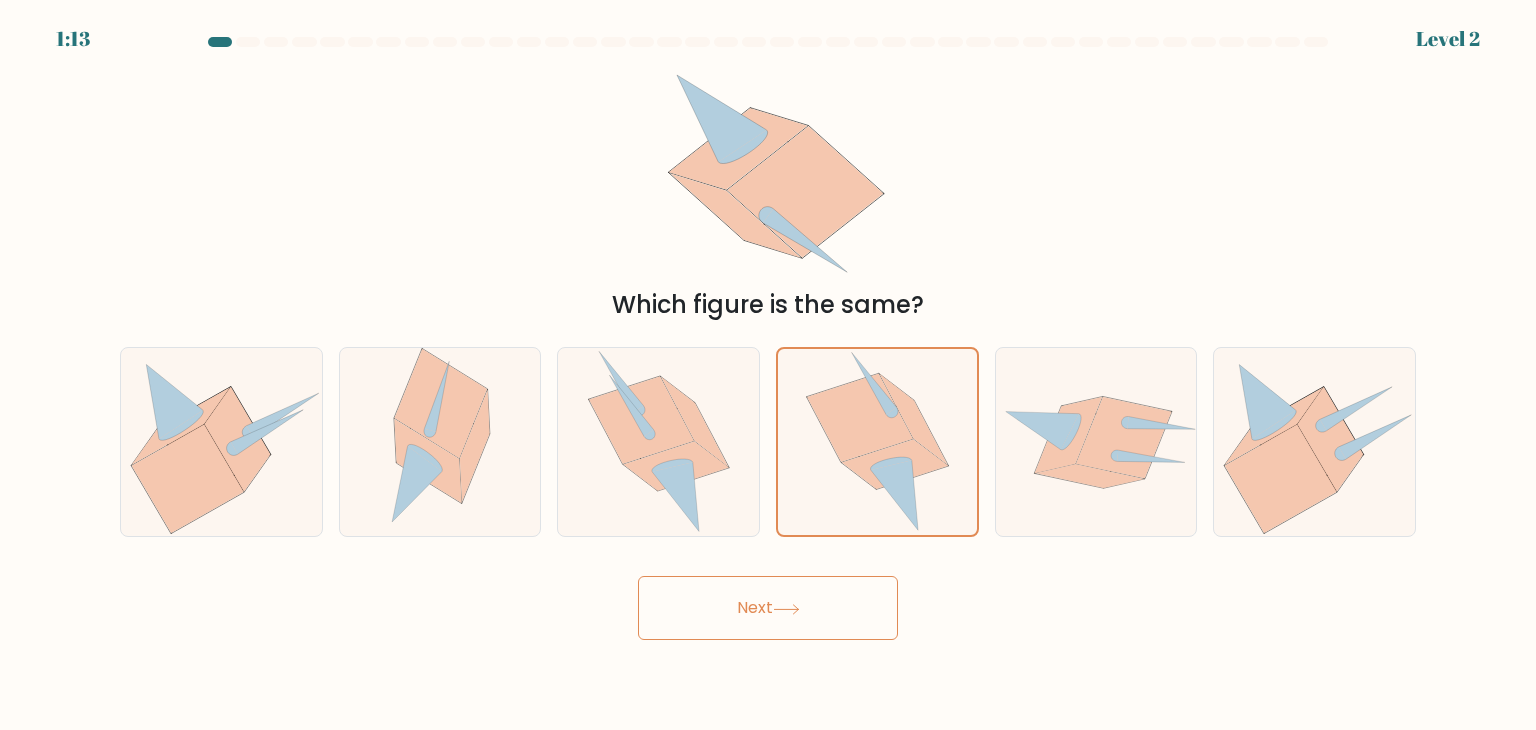 click on "Next" at bounding box center (768, 608) 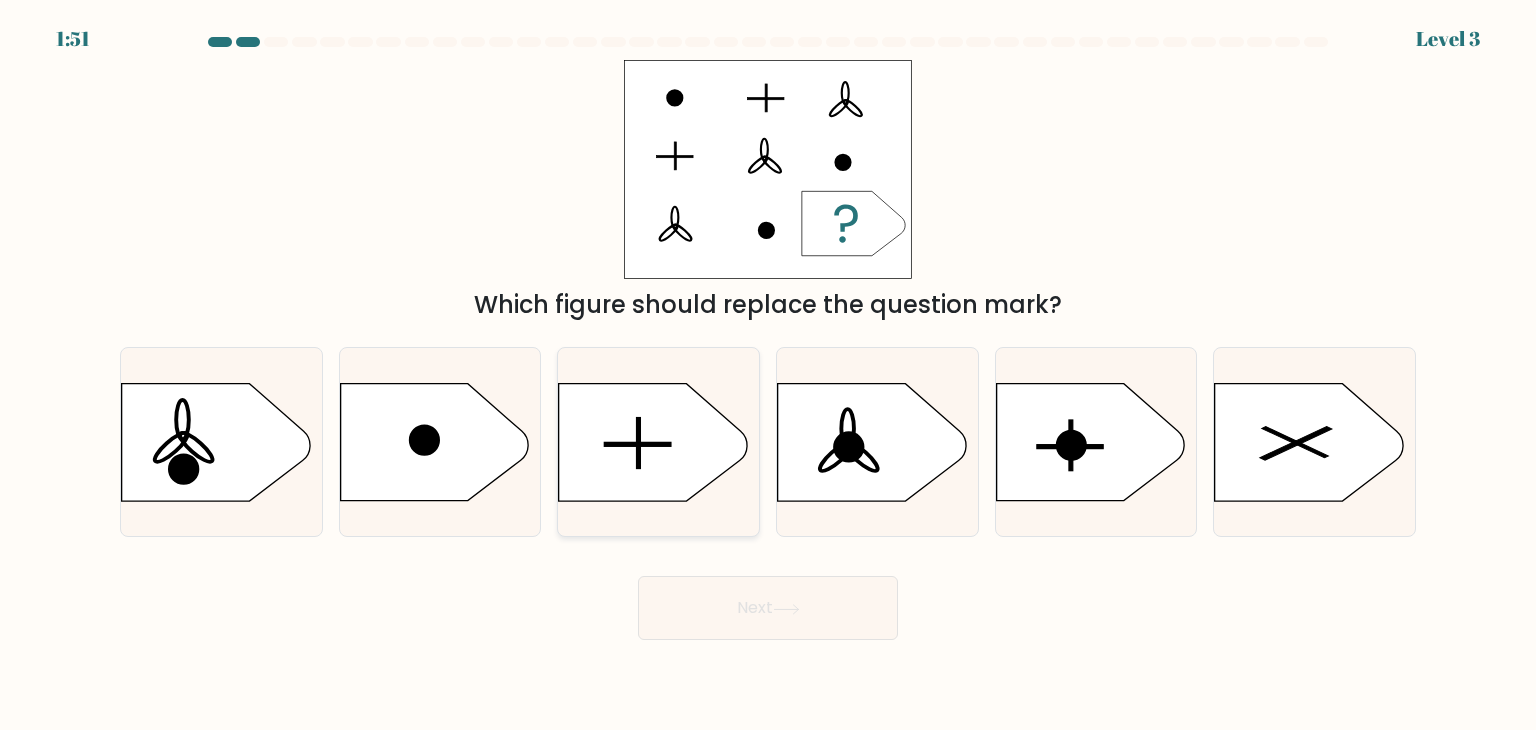 click 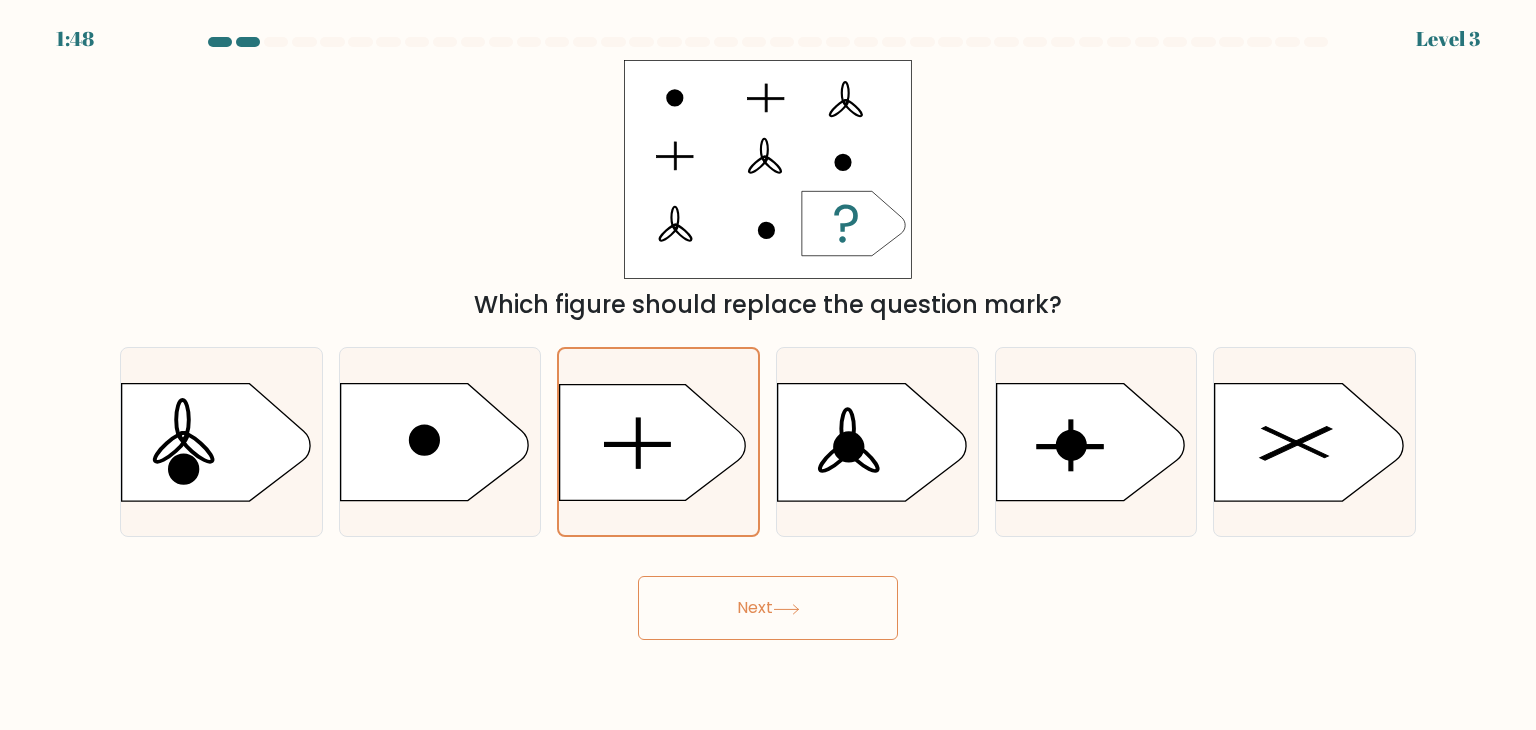 drag, startPoint x: 781, startPoint y: 676, endPoint x: 788, endPoint y: 601, distance: 75.32596 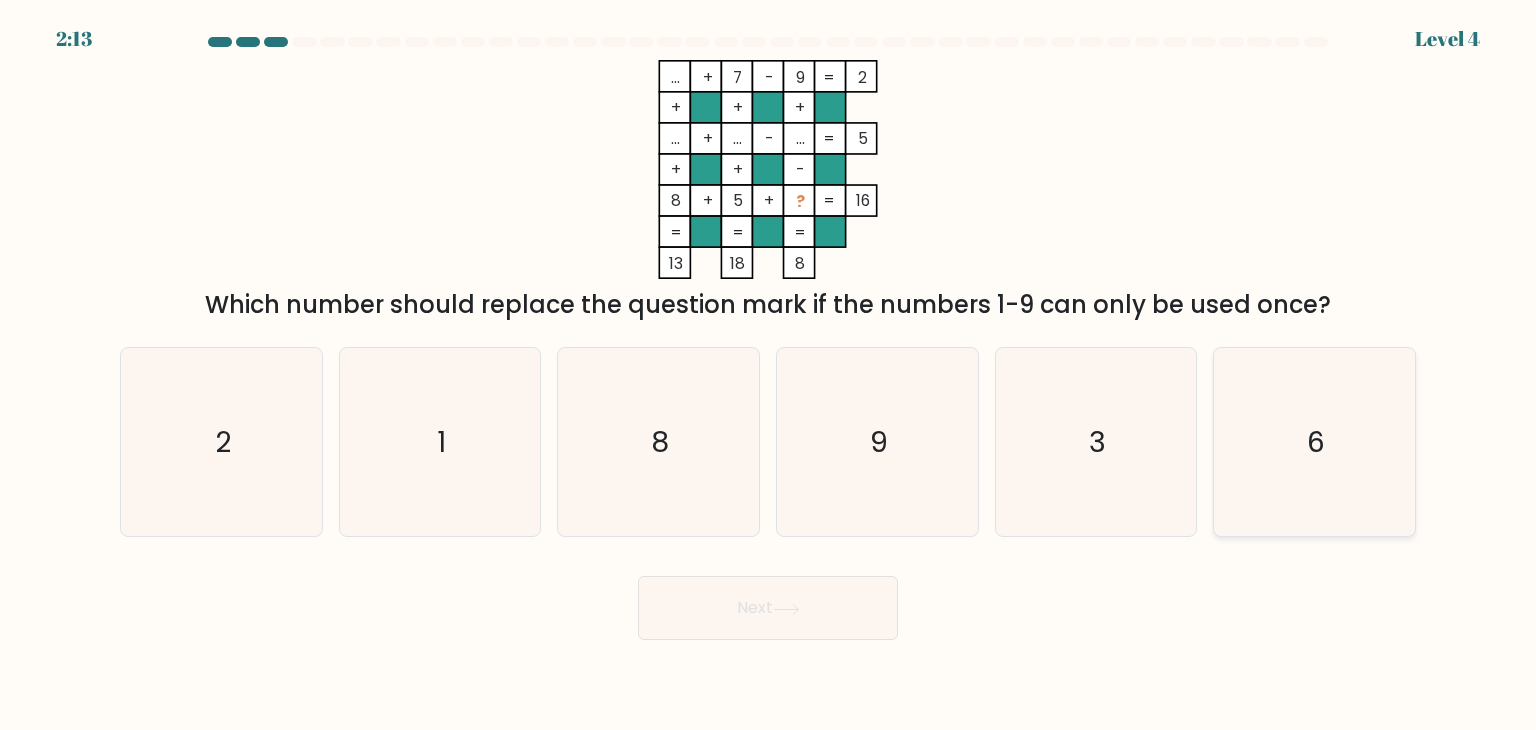 click on "6" 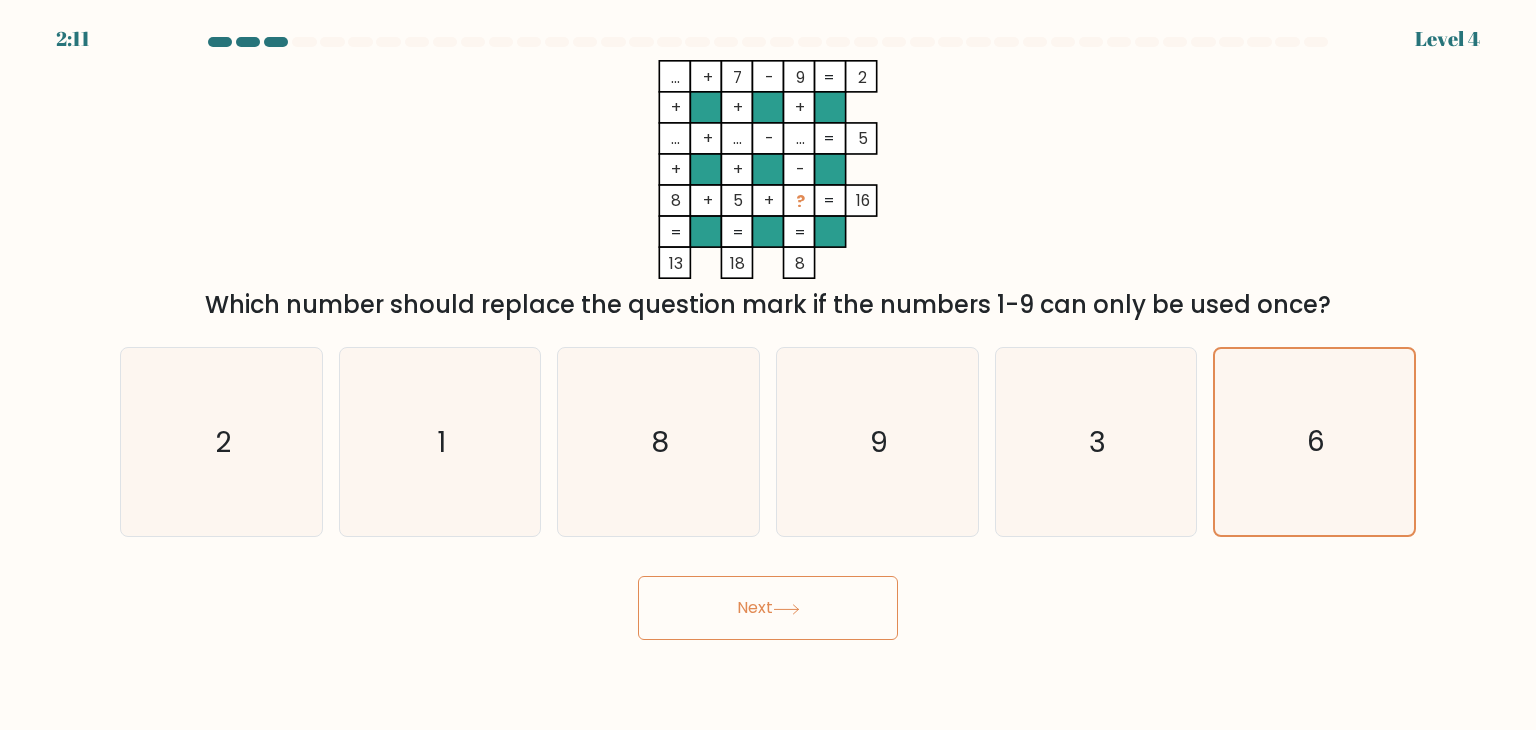 click on "Next" at bounding box center (768, 608) 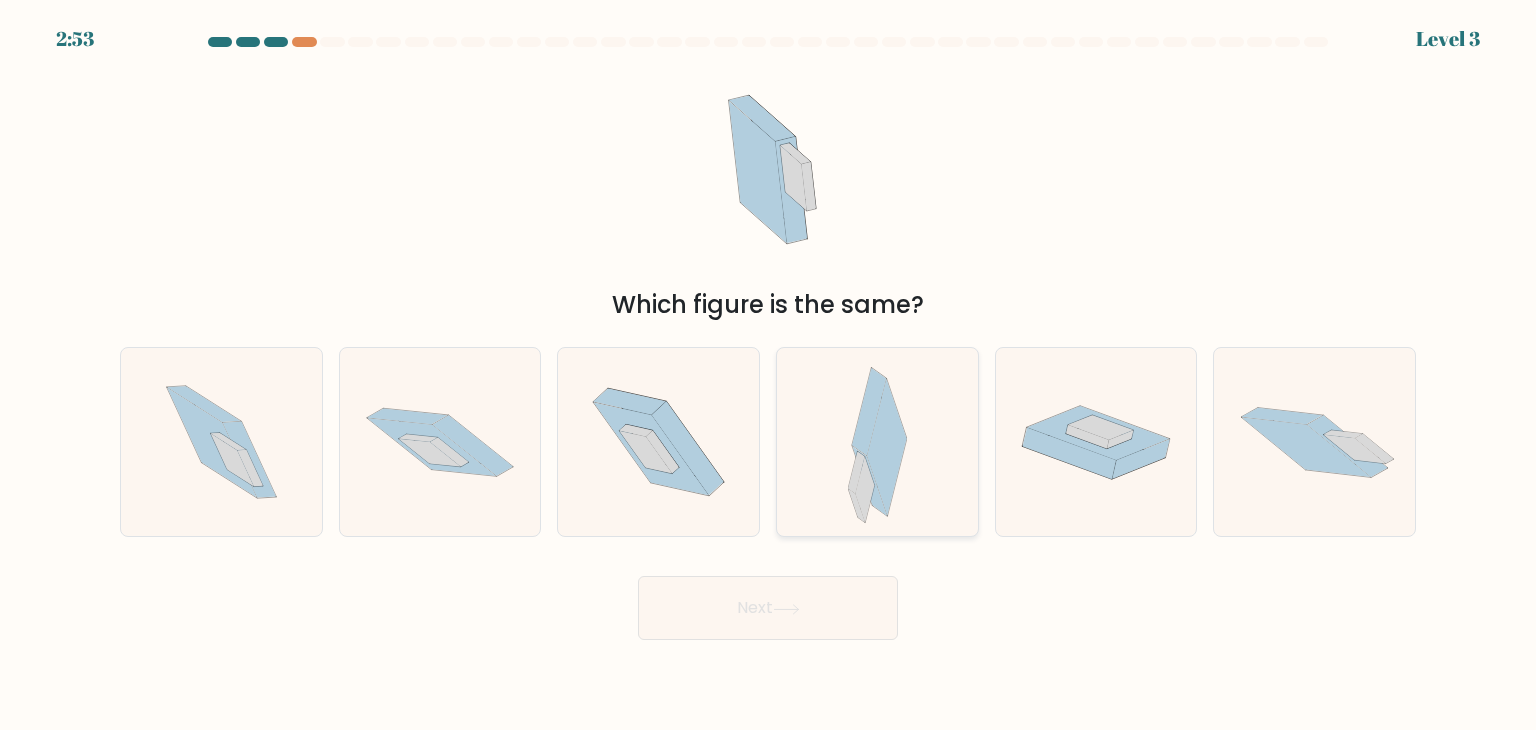 click 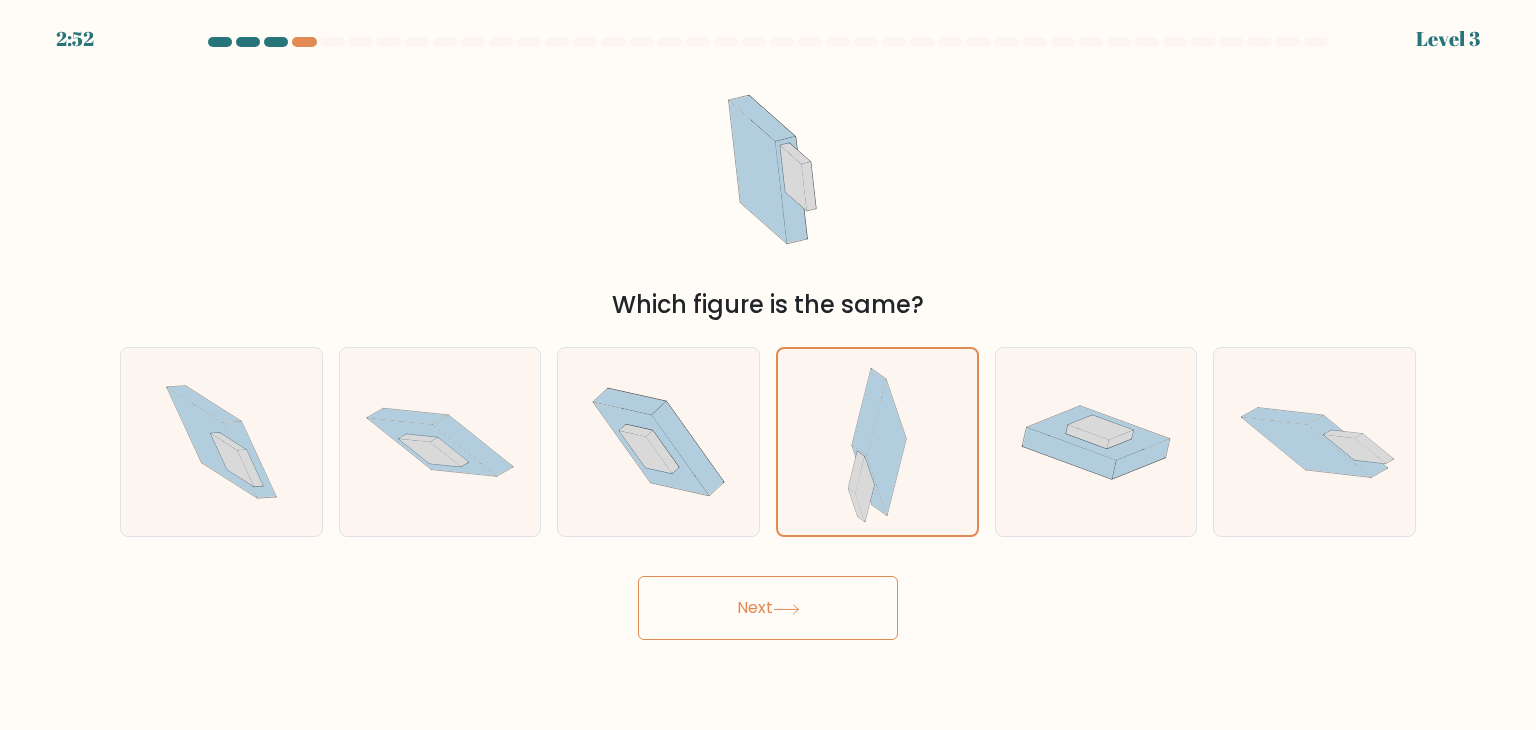 click on "Next" at bounding box center (768, 608) 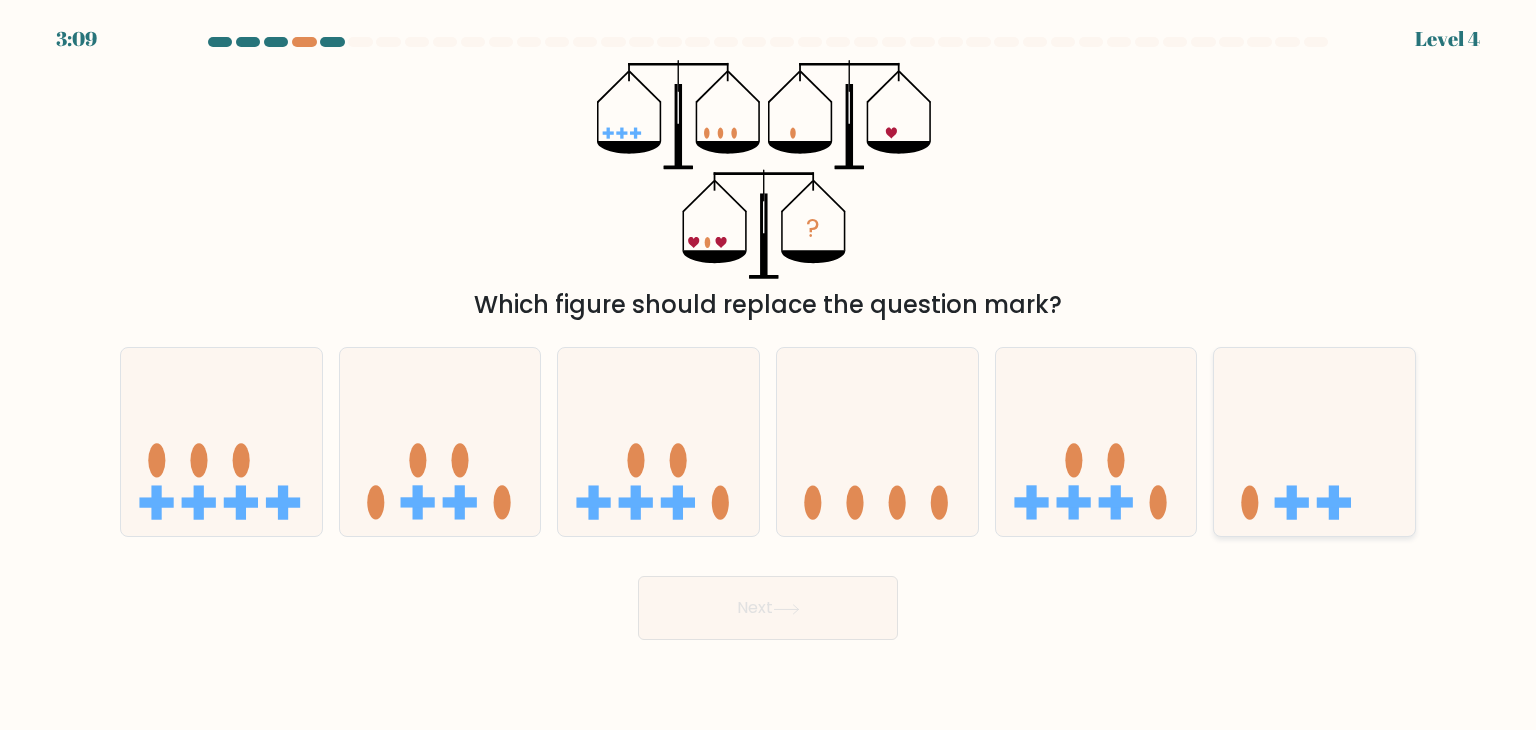 click 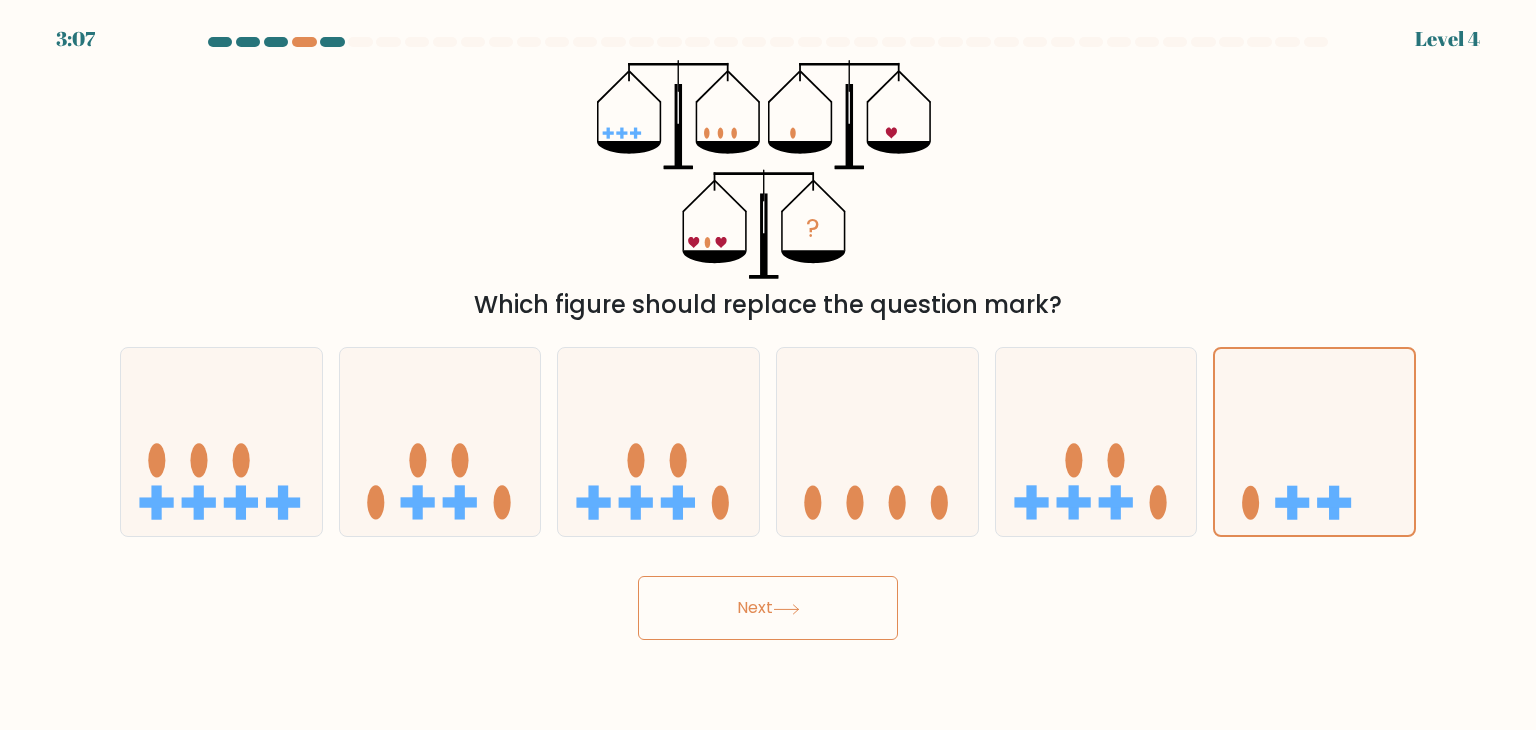 click on "Next" at bounding box center (768, 608) 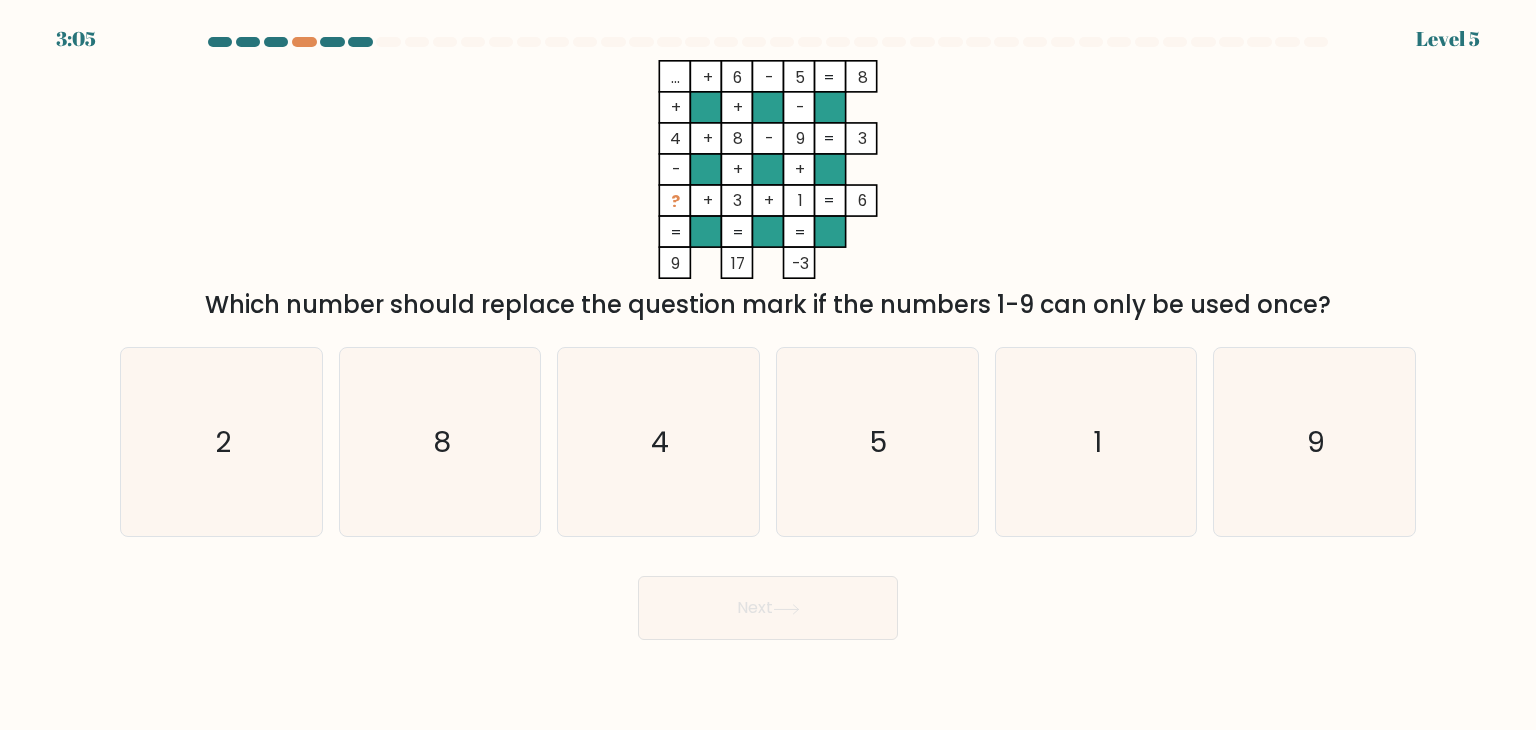 click on "Next" at bounding box center [768, 608] 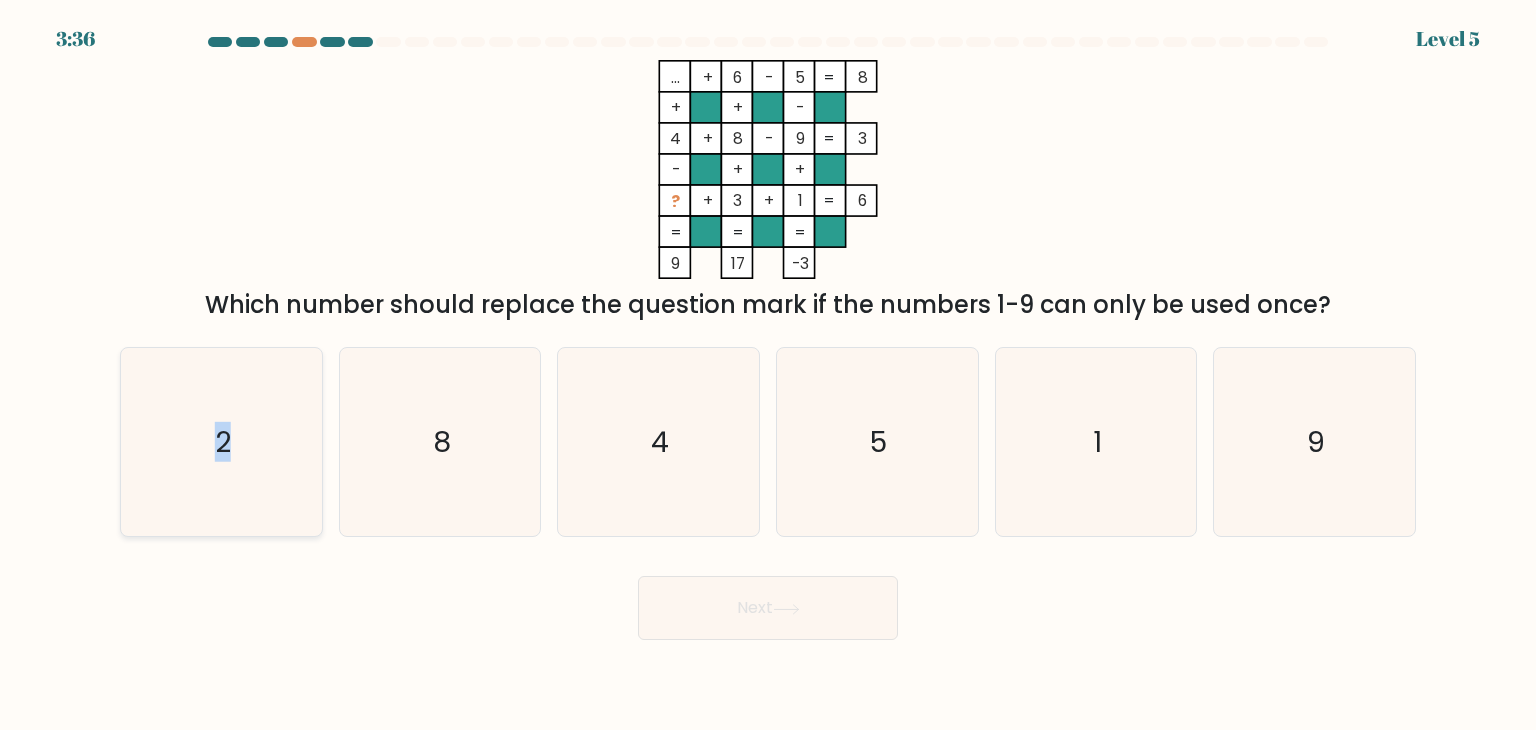 drag, startPoint x: 240, startPoint y: 489, endPoint x: 169, endPoint y: 481, distance: 71.44928 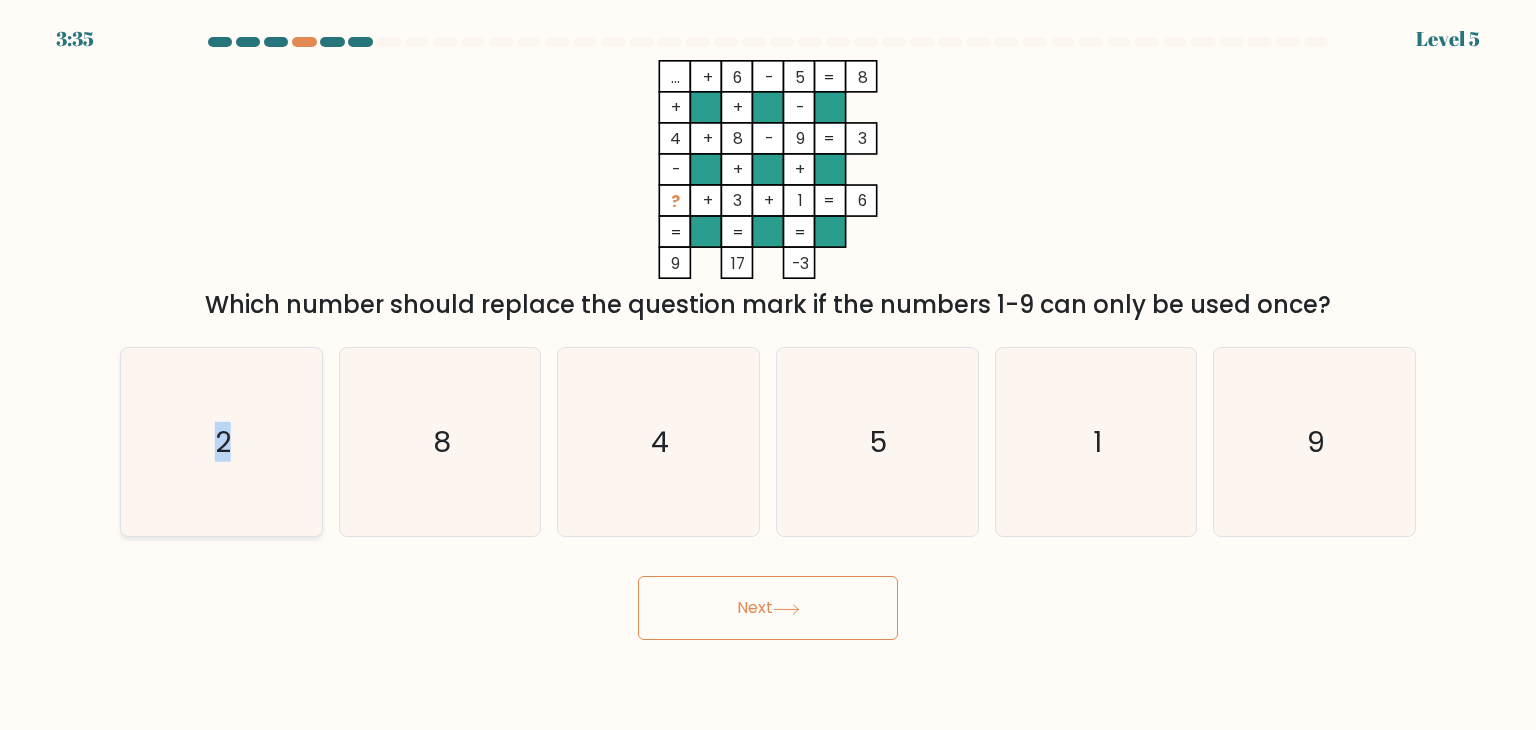 click on "2" 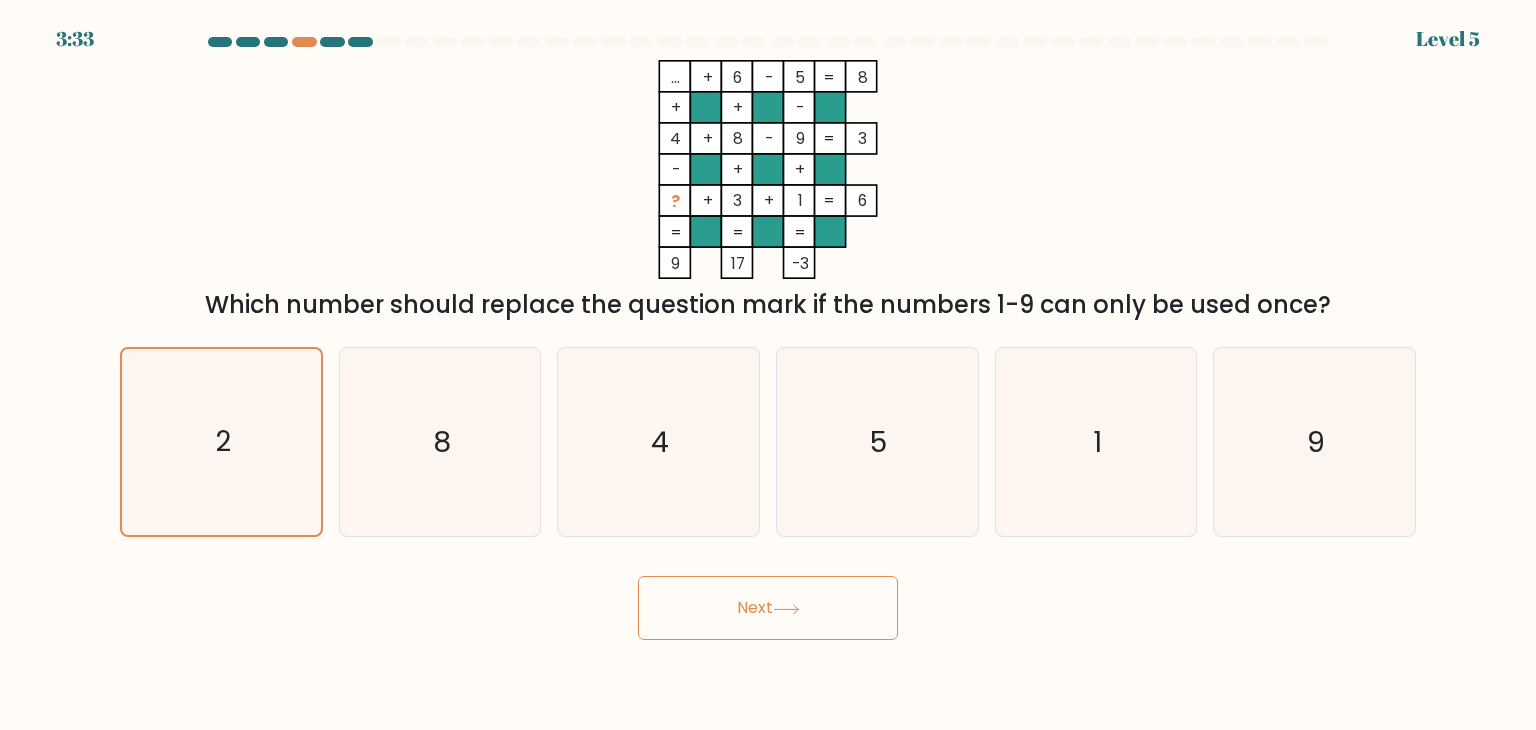 click on "3:33
Level 5" at bounding box center [768, 365] 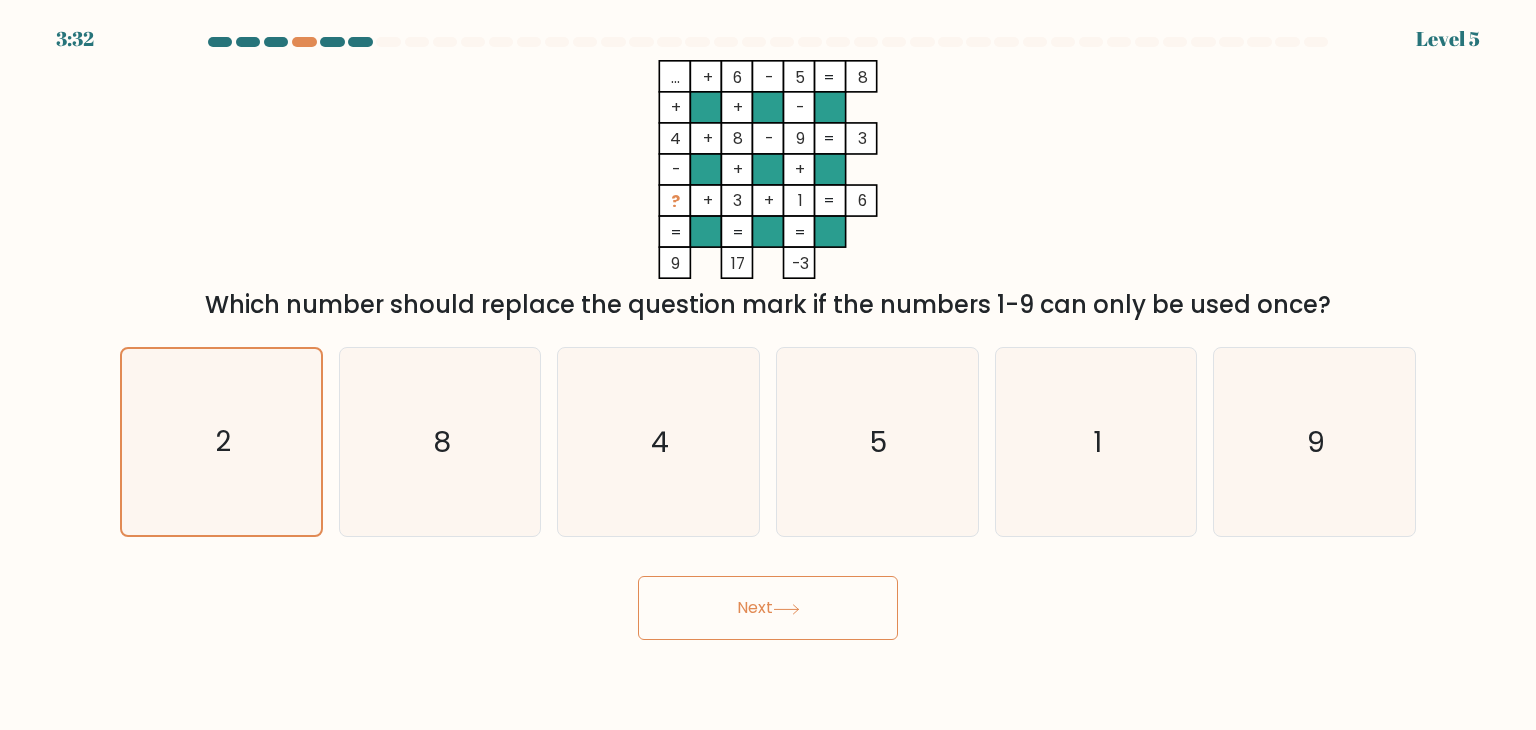 click on "Next" at bounding box center [768, 608] 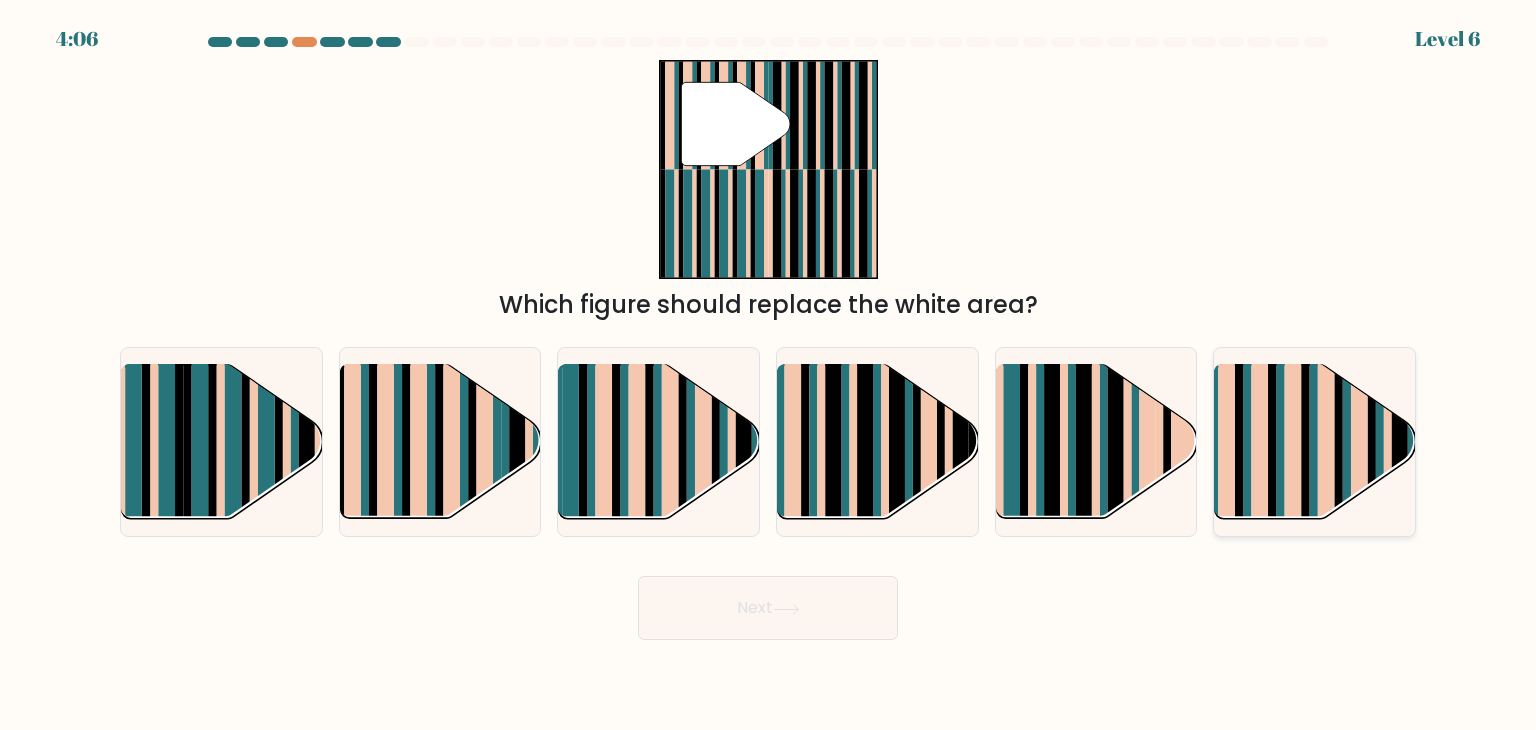 click 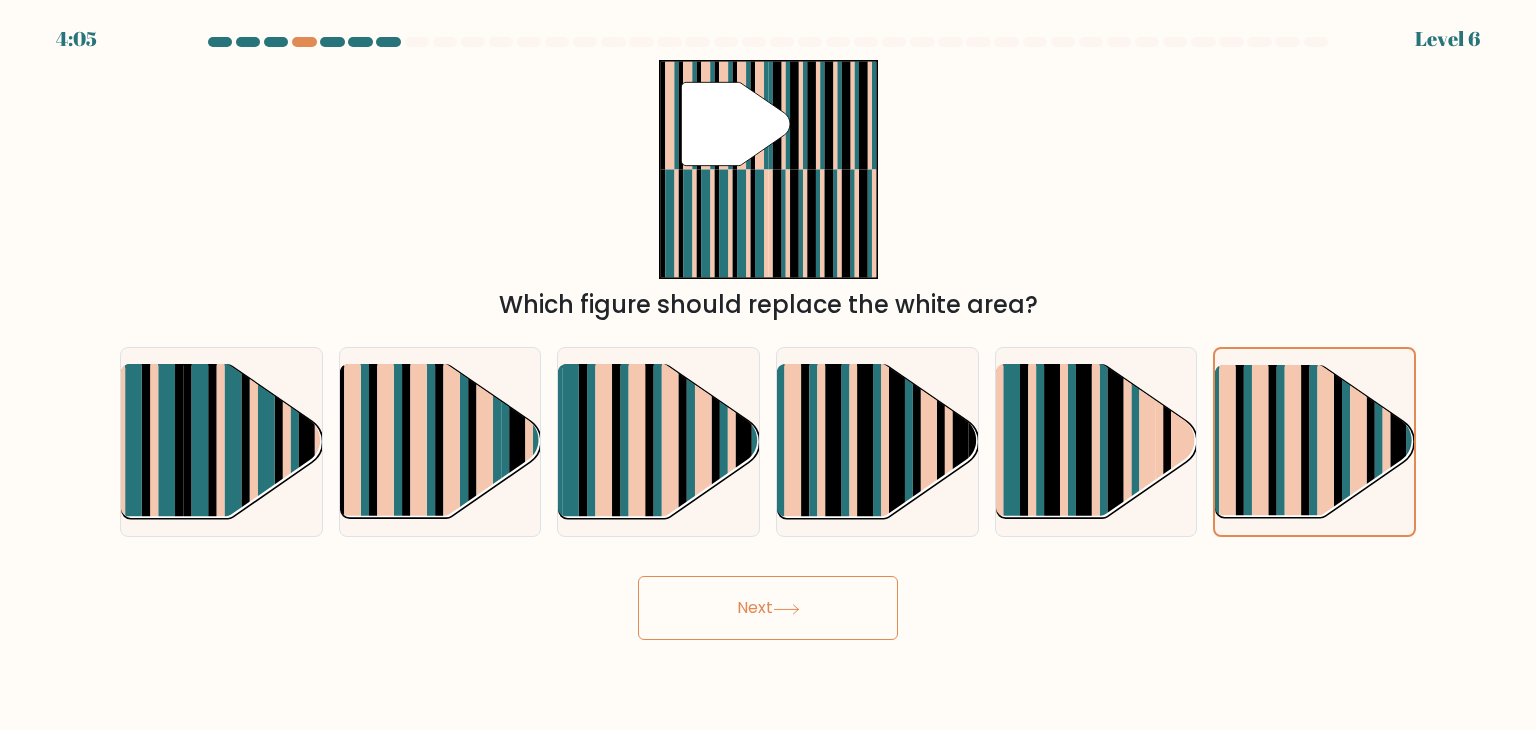 click on "Next" at bounding box center (768, 608) 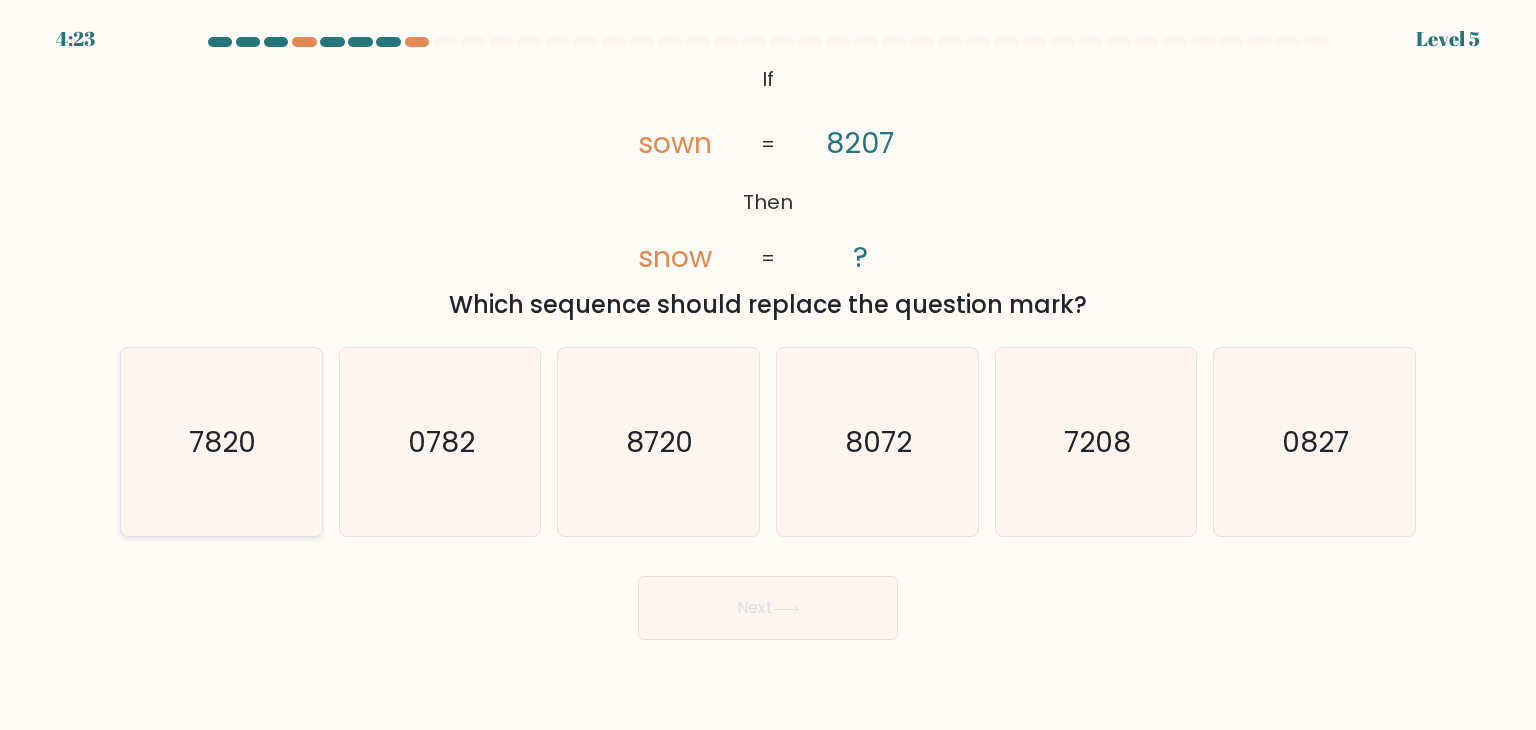 click on "7820" 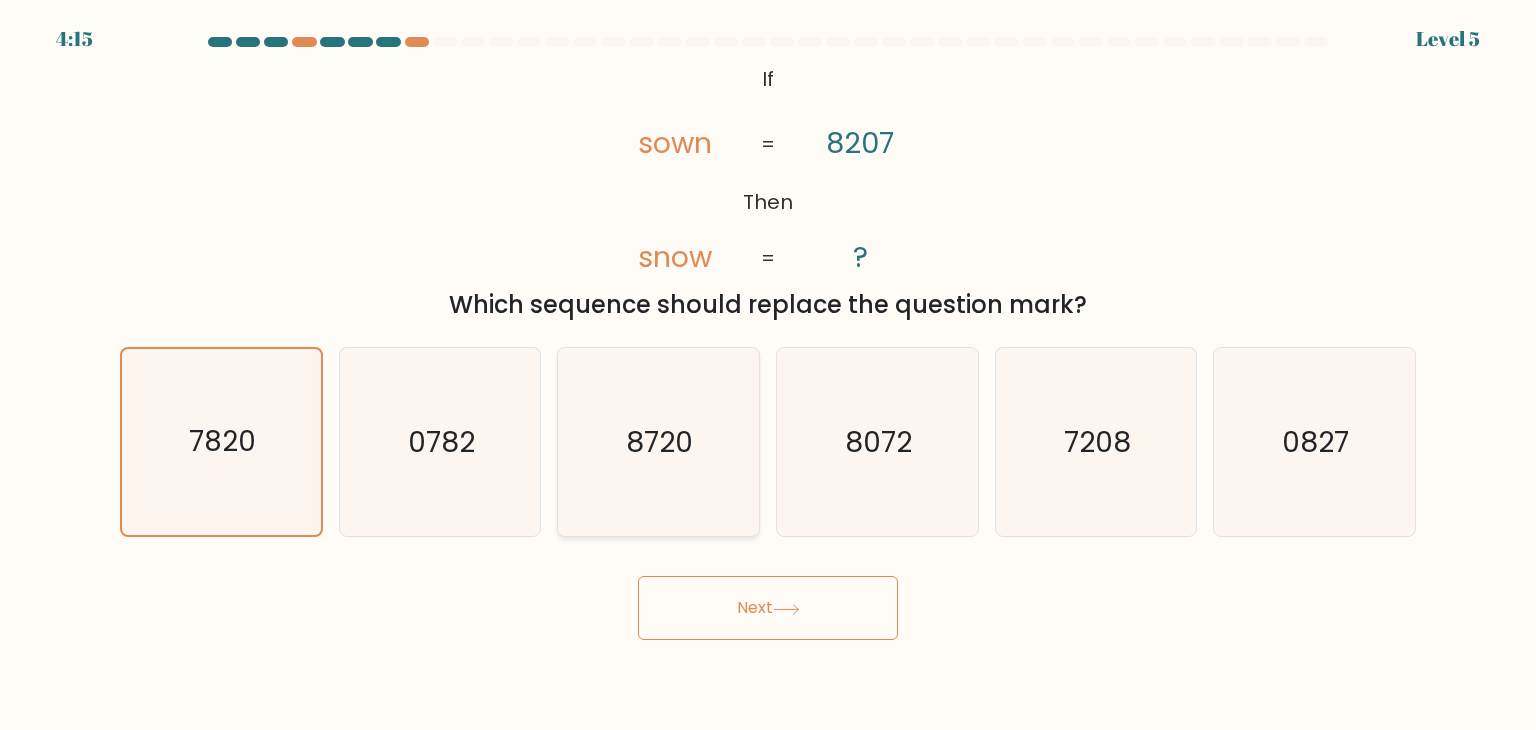 click on "8720" 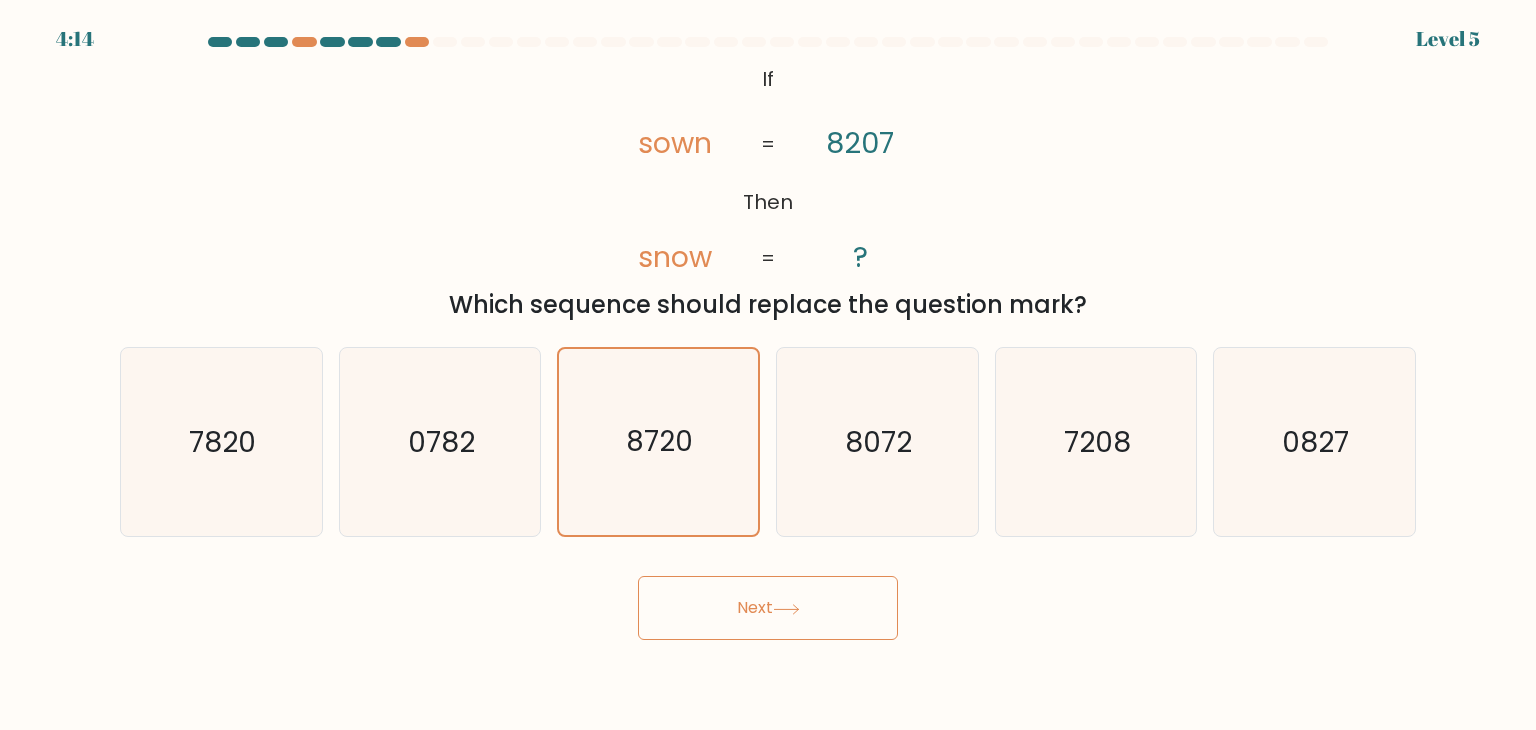 click on "Next" at bounding box center (768, 608) 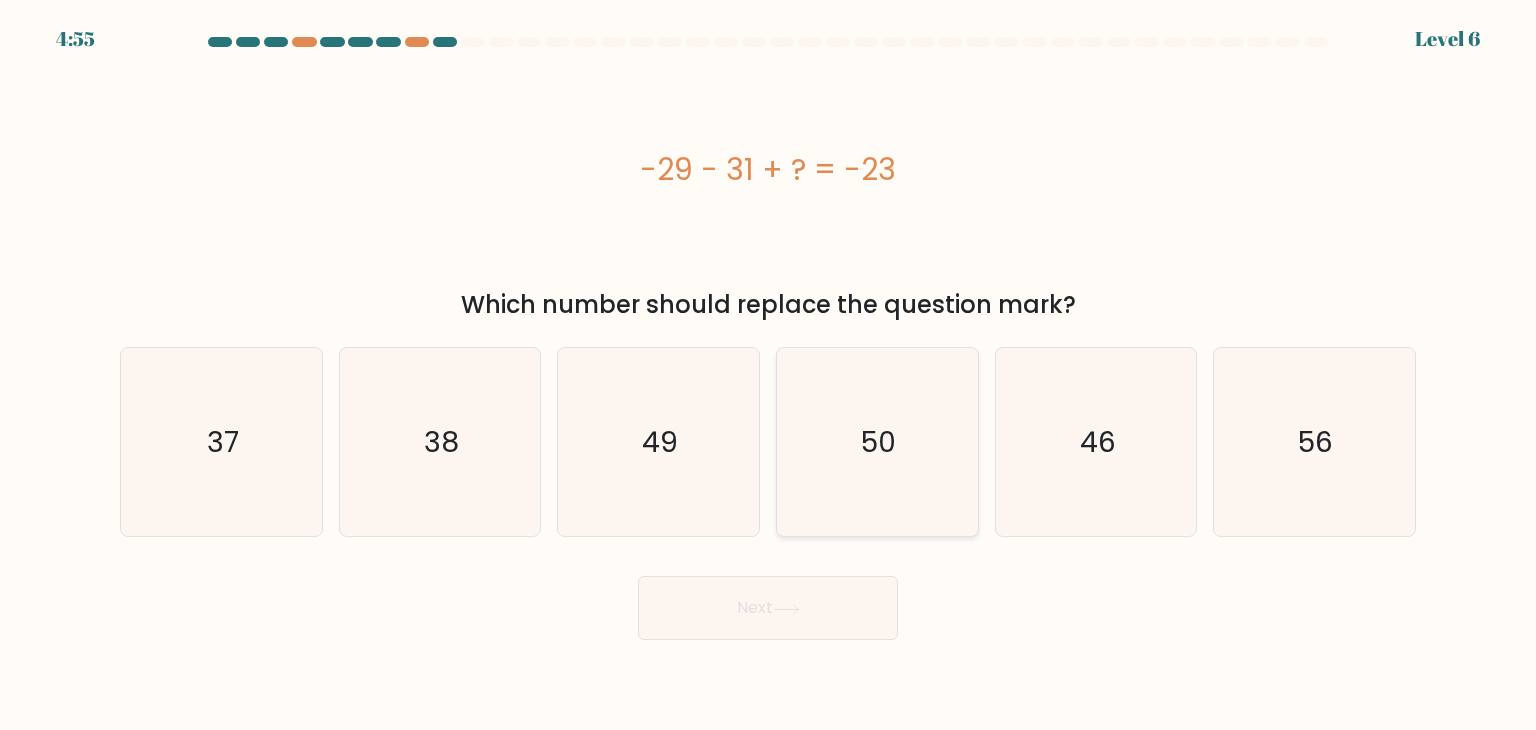 drag, startPoint x: 740, startPoint y: 609, endPoint x: 857, endPoint y: 455, distance: 193.40372 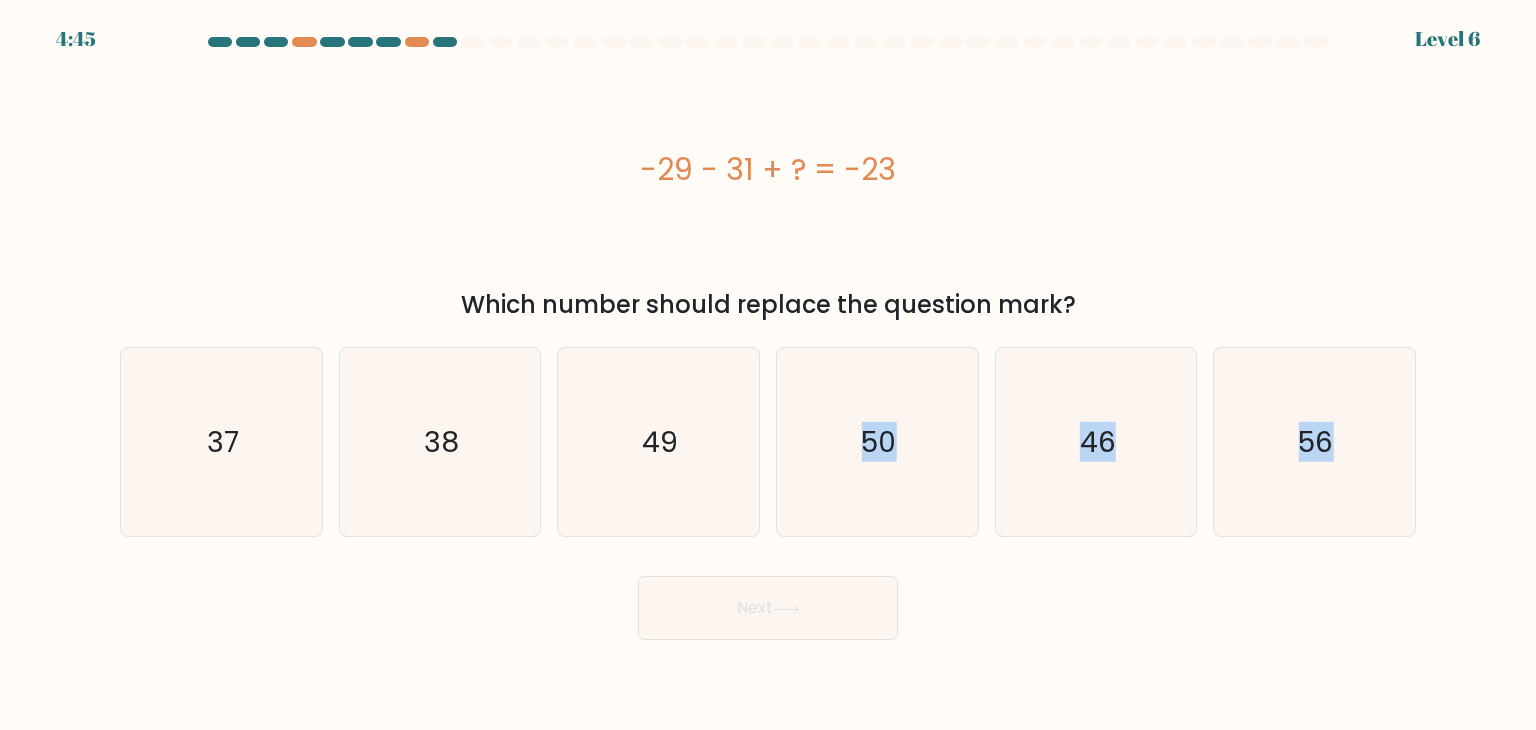 drag, startPoint x: 867, startPoint y: 450, endPoint x: 829, endPoint y: 605, distance: 159.5901 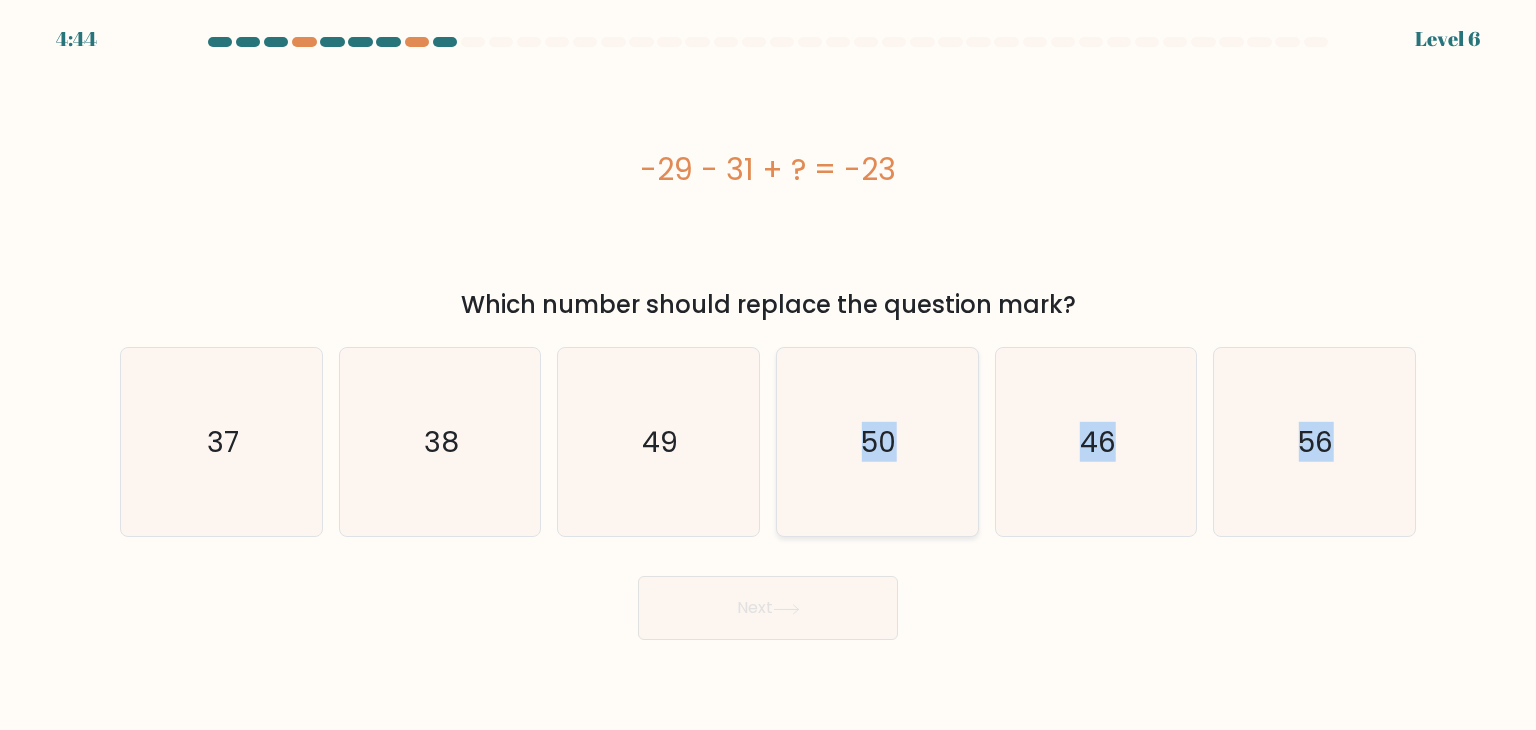 click on "50" 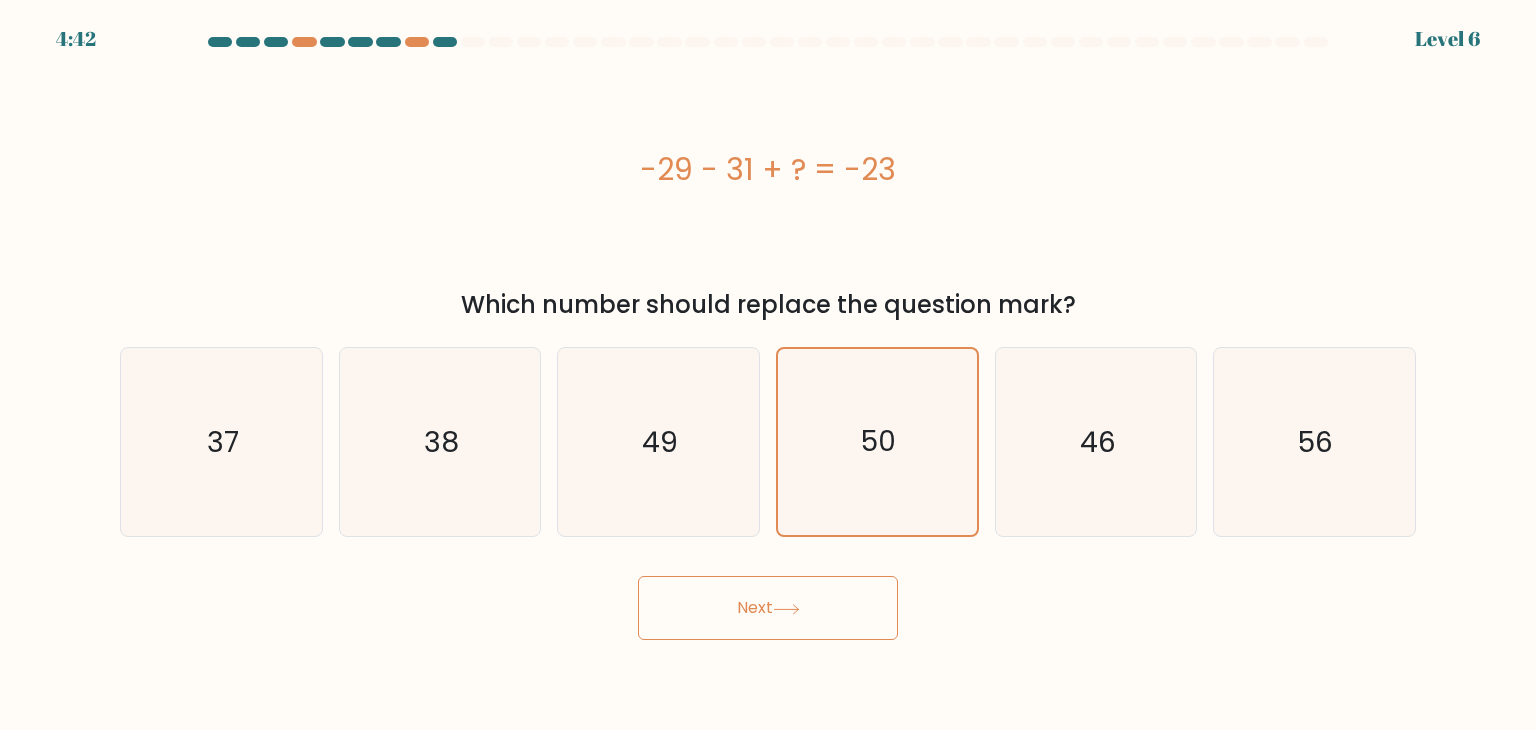 click on "Next" at bounding box center [768, 608] 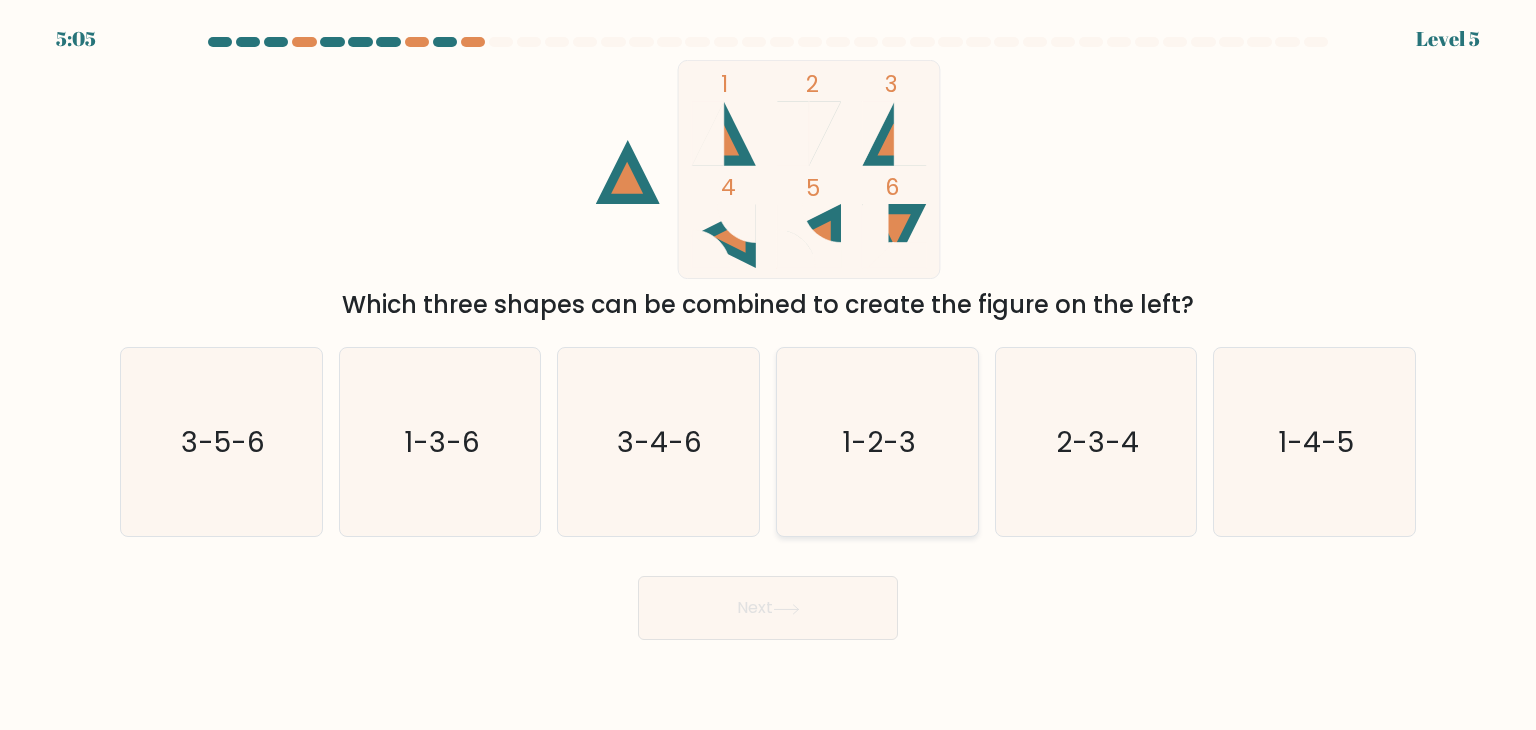 click on "1-2-3" 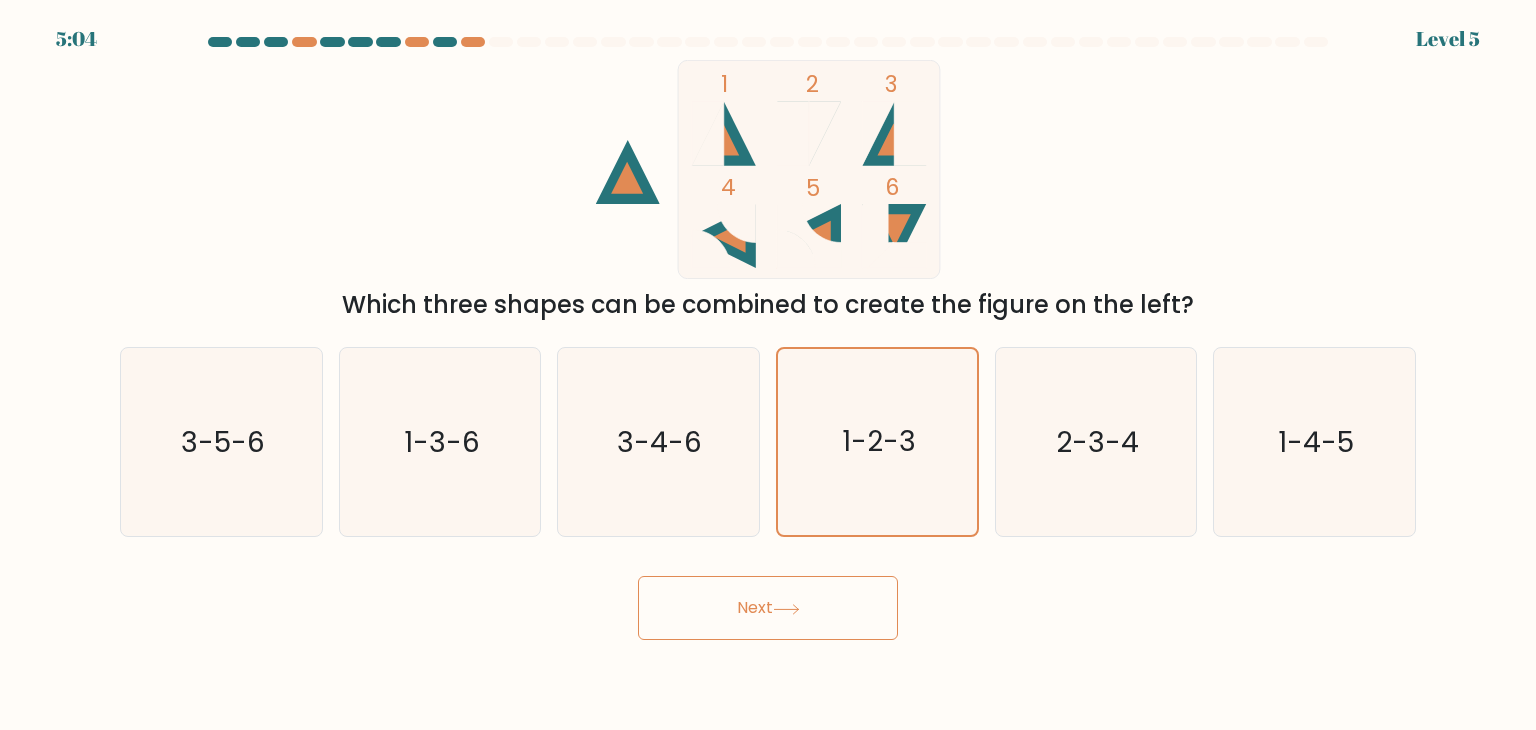 click on "Next" at bounding box center [768, 608] 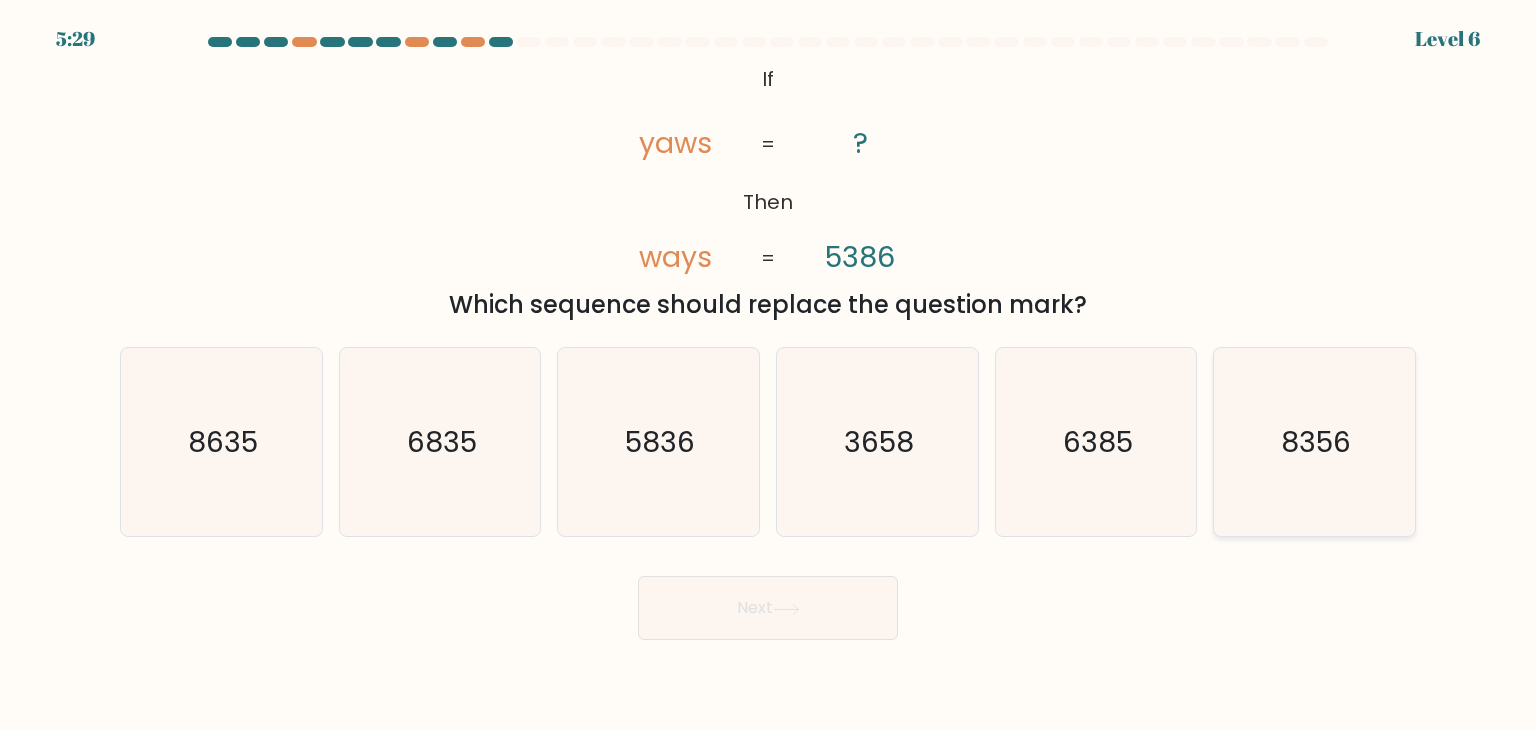 click on "8356" 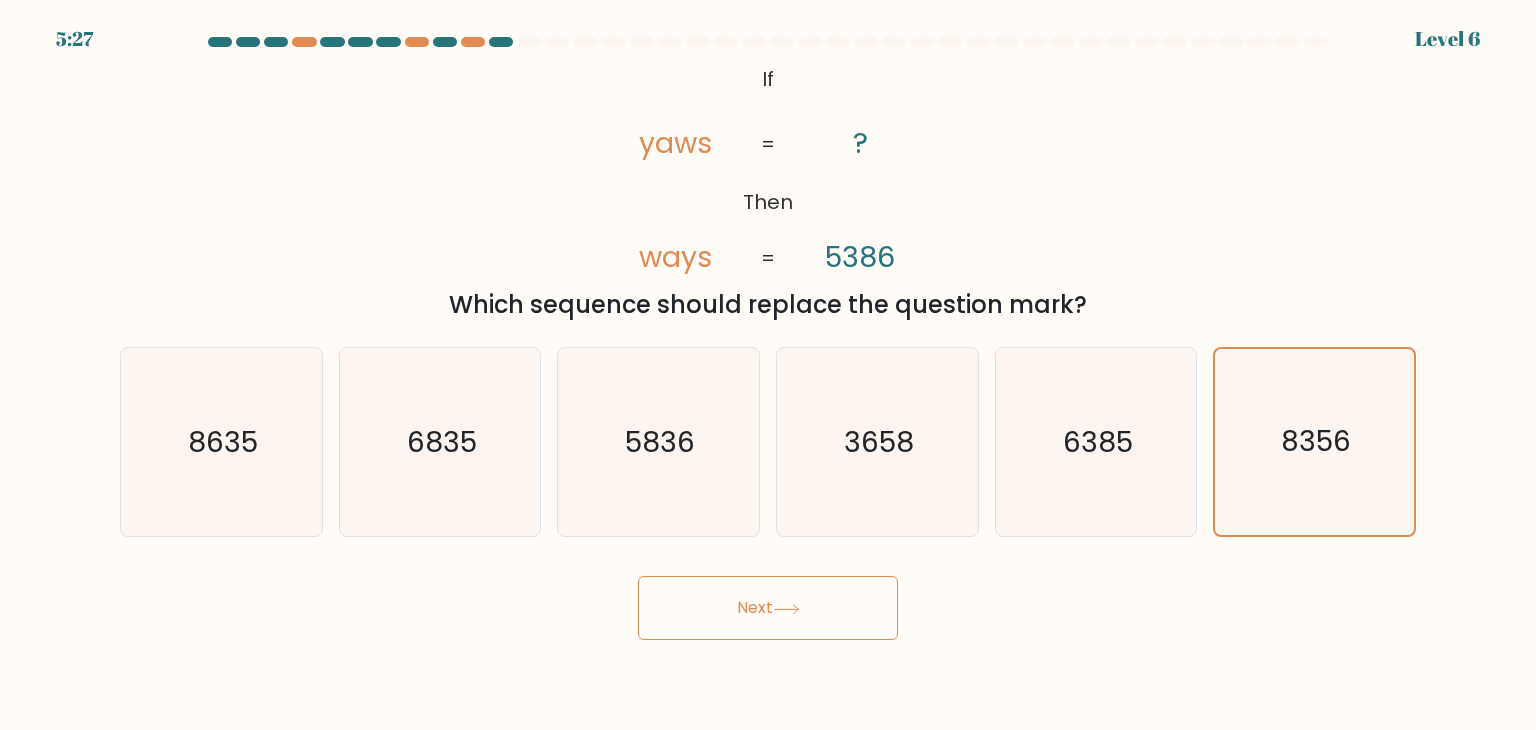 click on "Next" at bounding box center [768, 608] 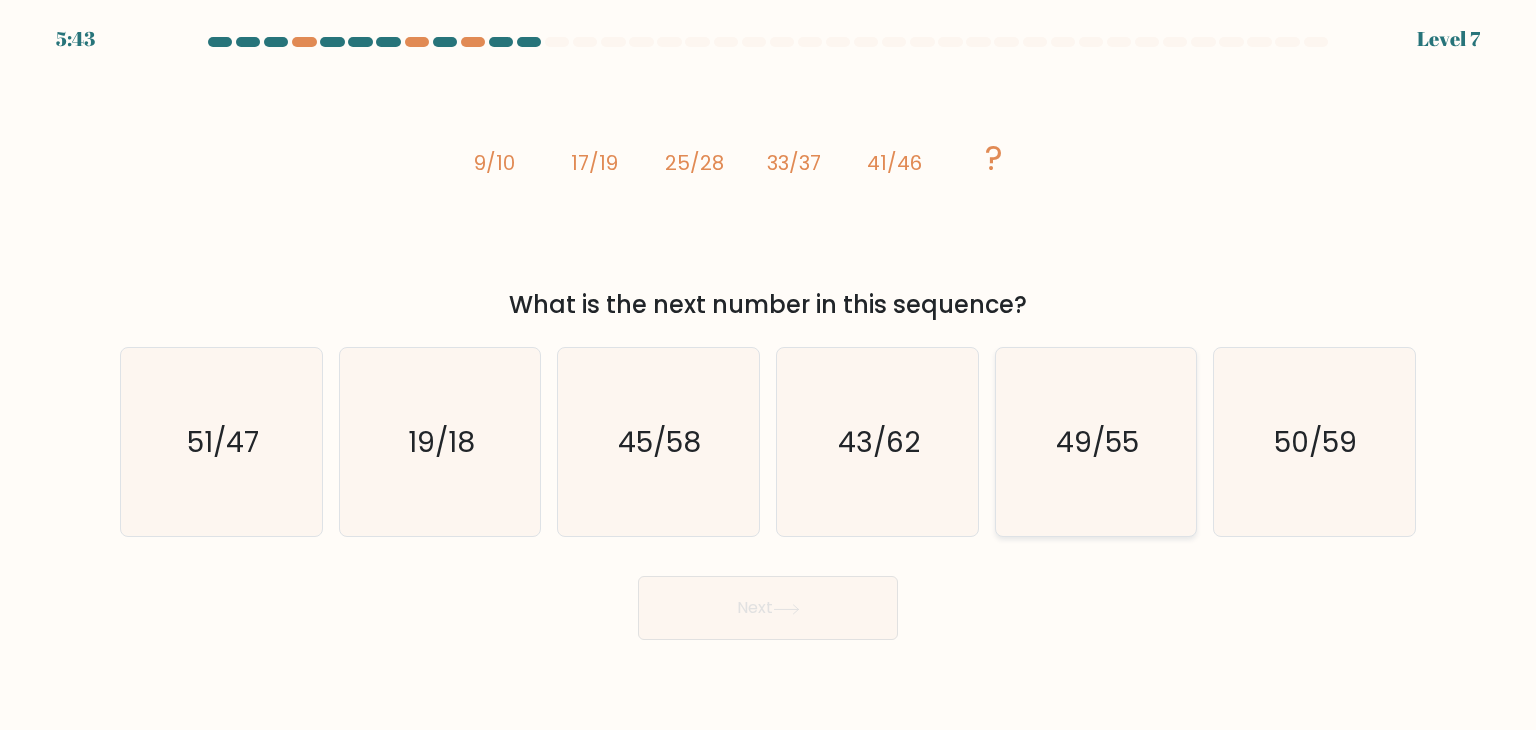 click on "49/55" 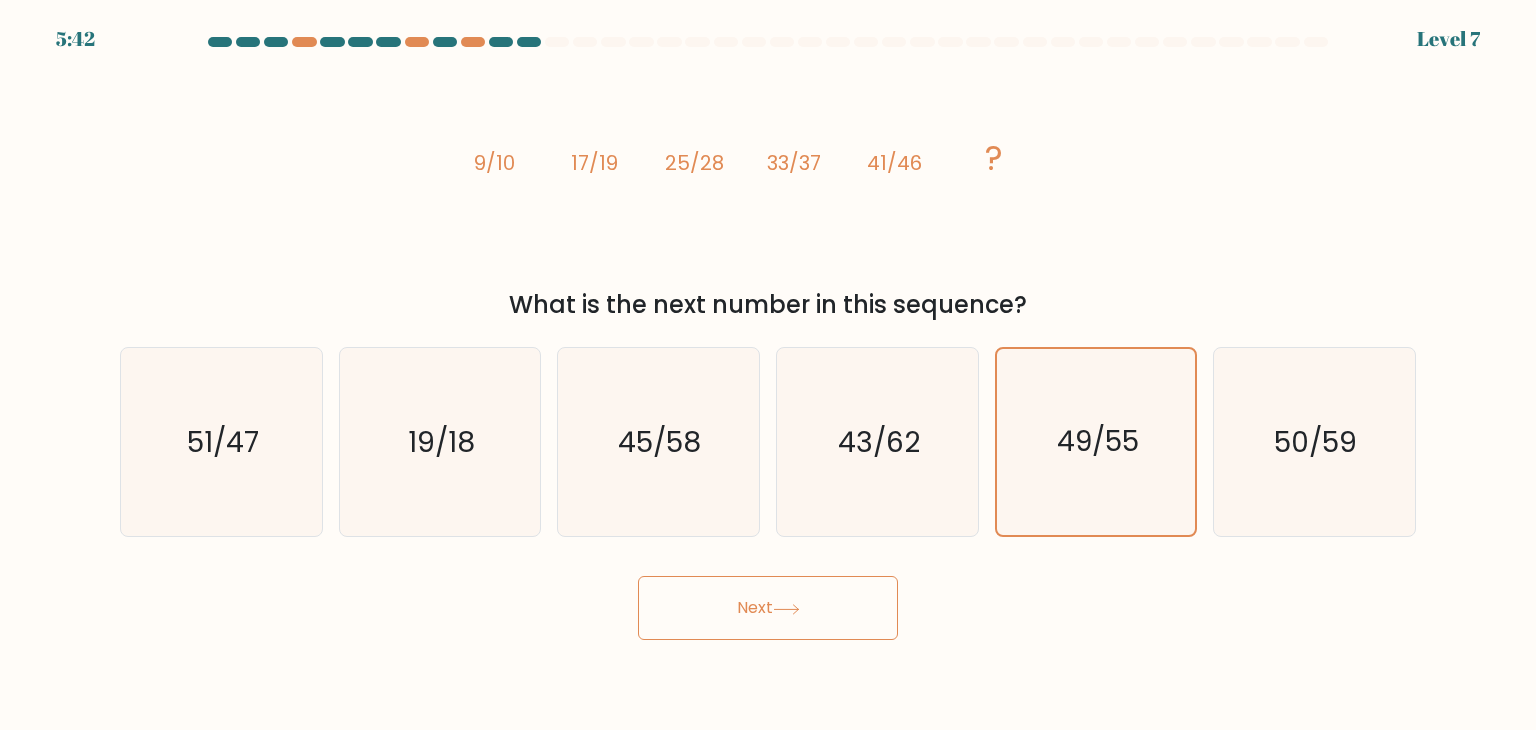 click on "Next" at bounding box center [768, 608] 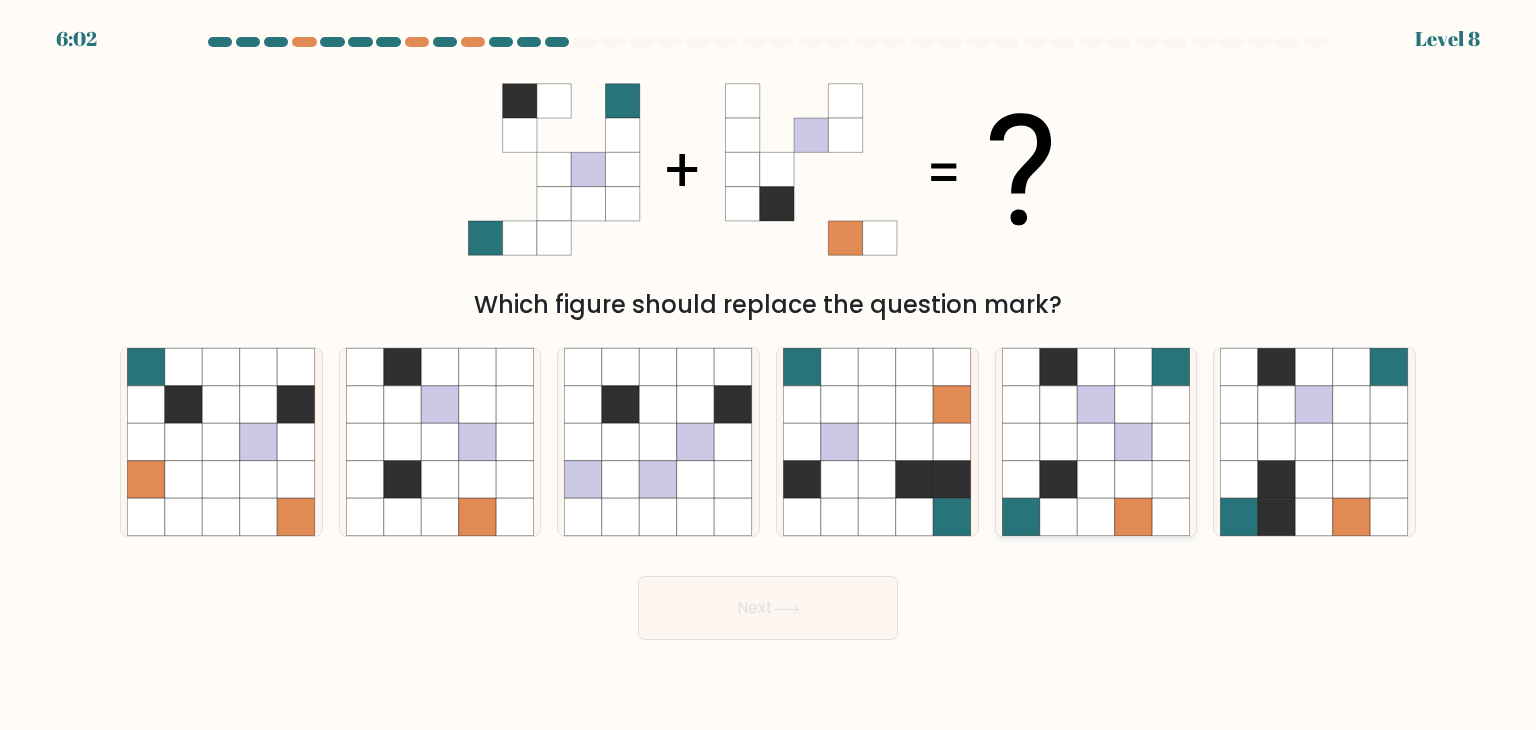 click 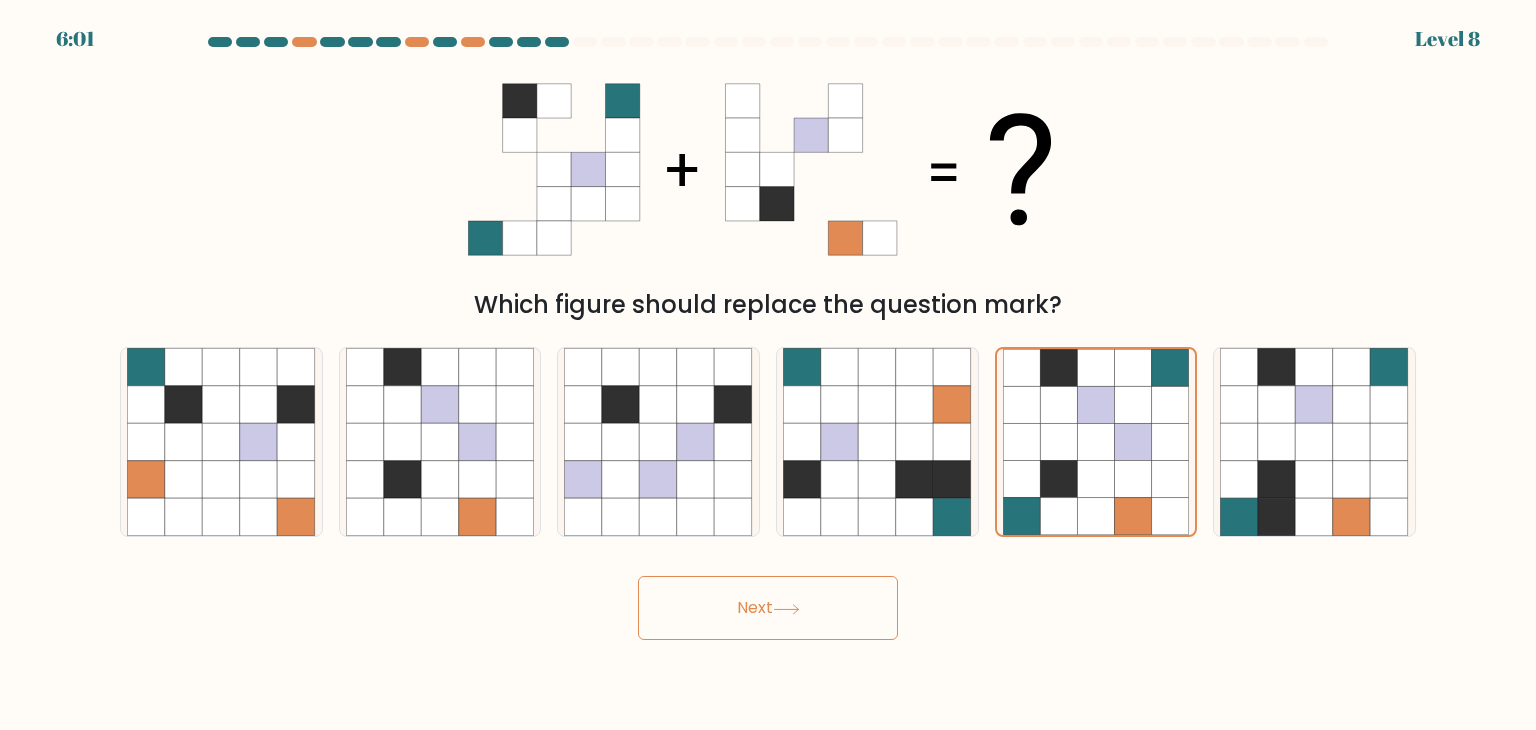 click on "Next" at bounding box center [768, 608] 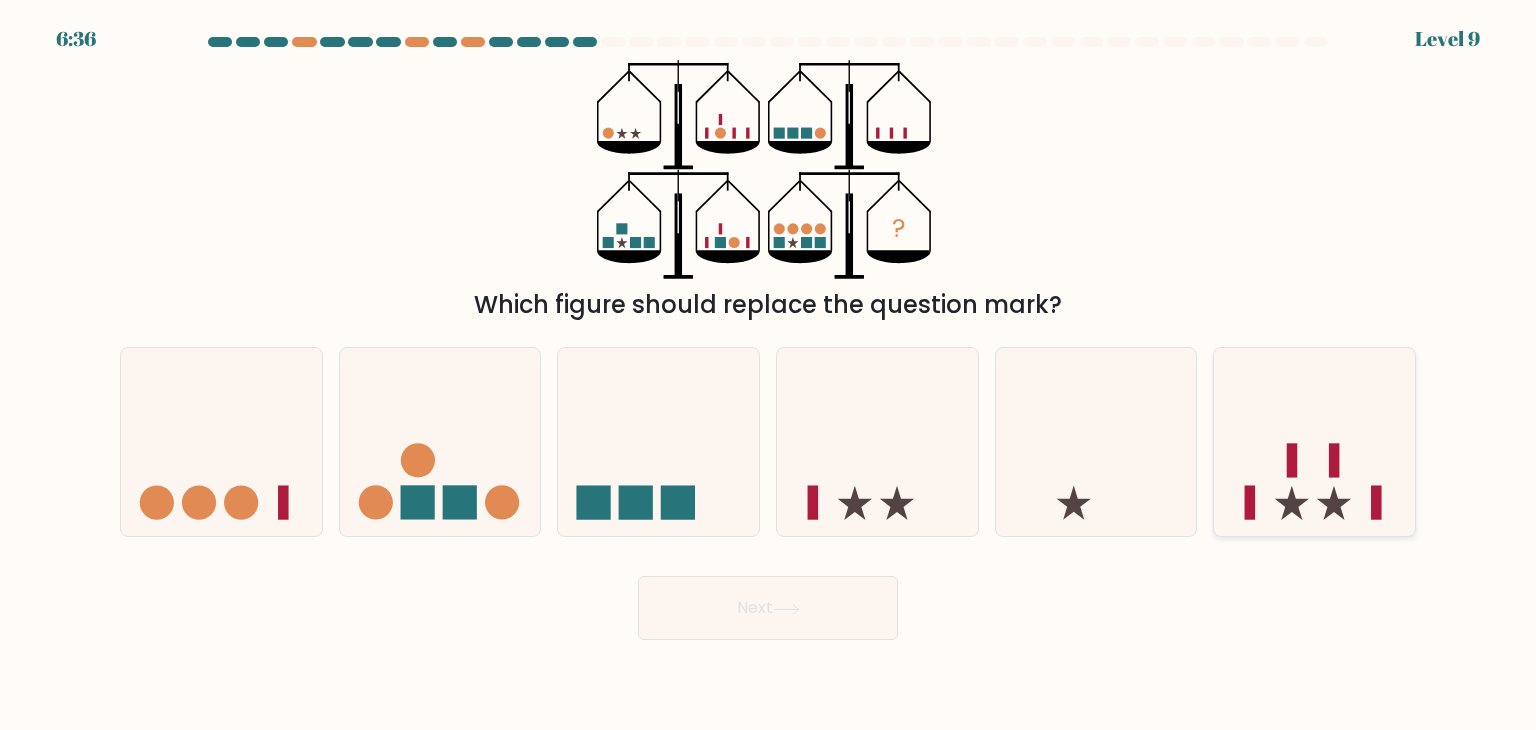 click 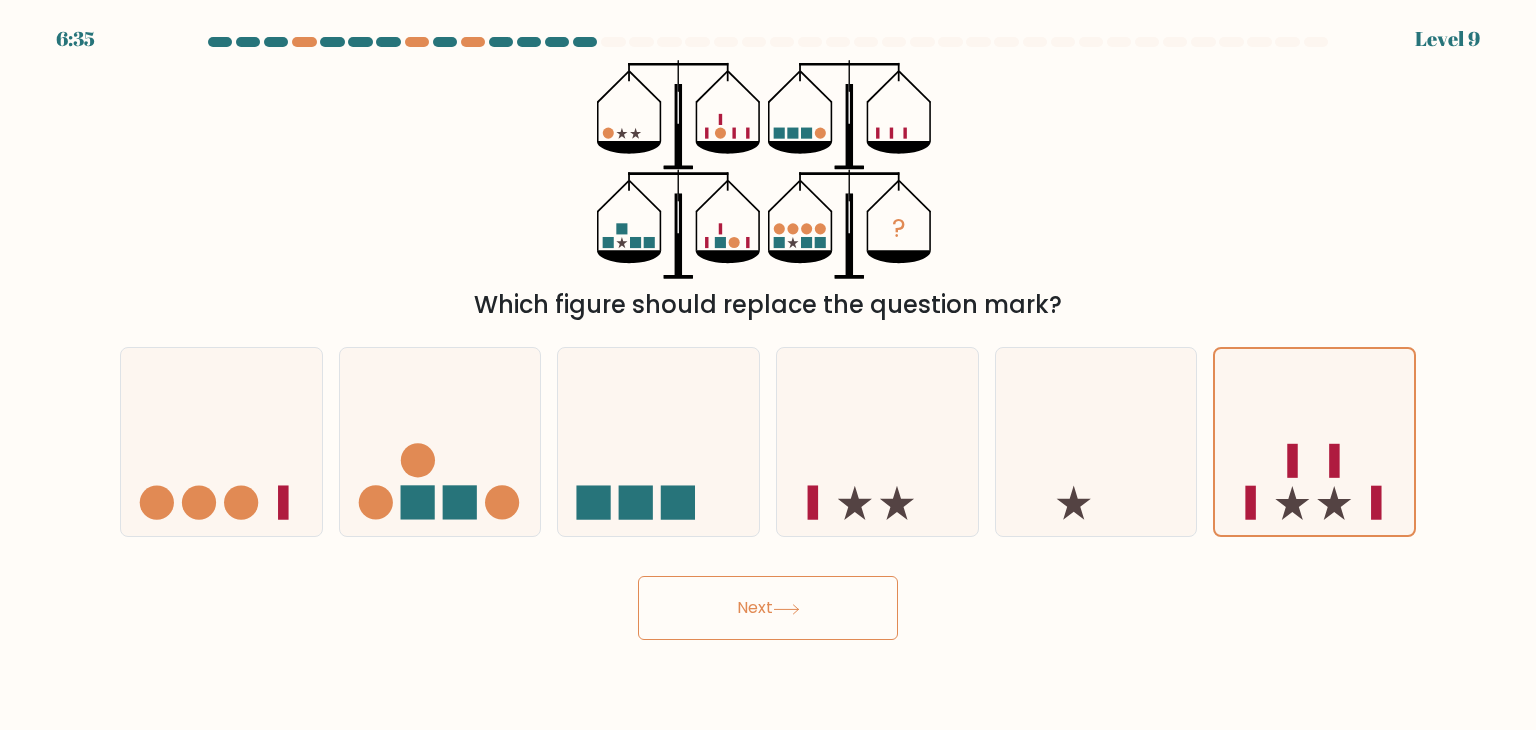 click on "Next" at bounding box center (768, 608) 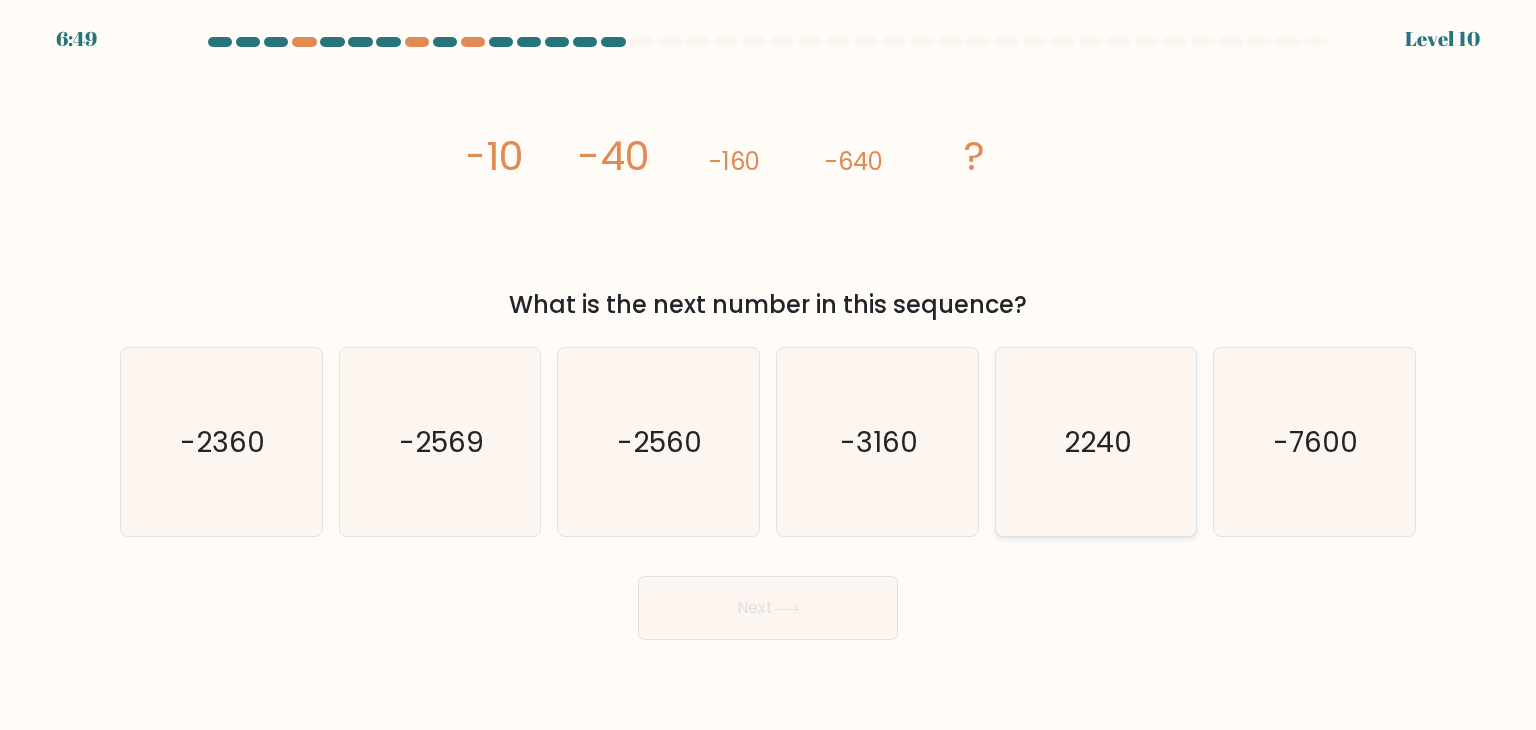 click on "2240" 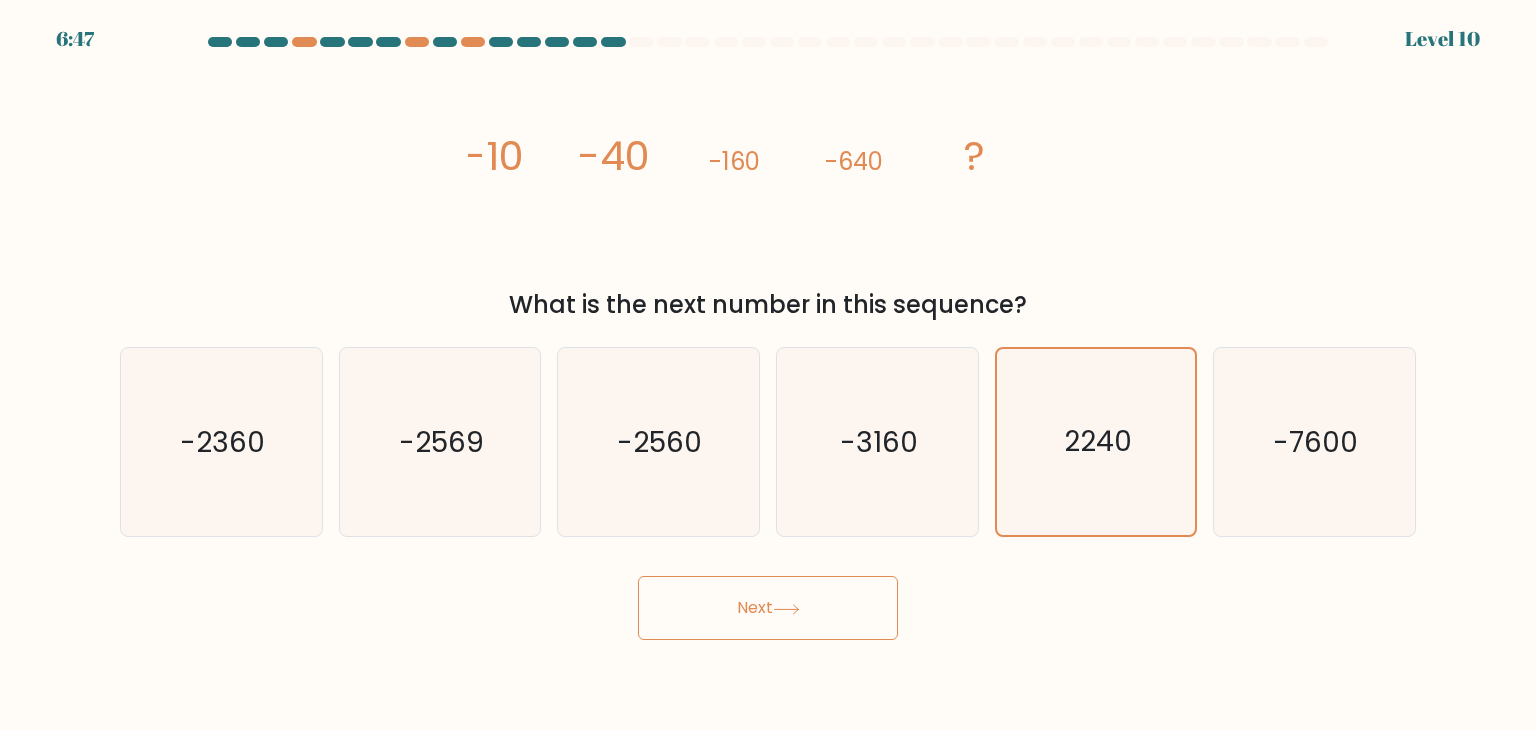click on "Next" at bounding box center (768, 608) 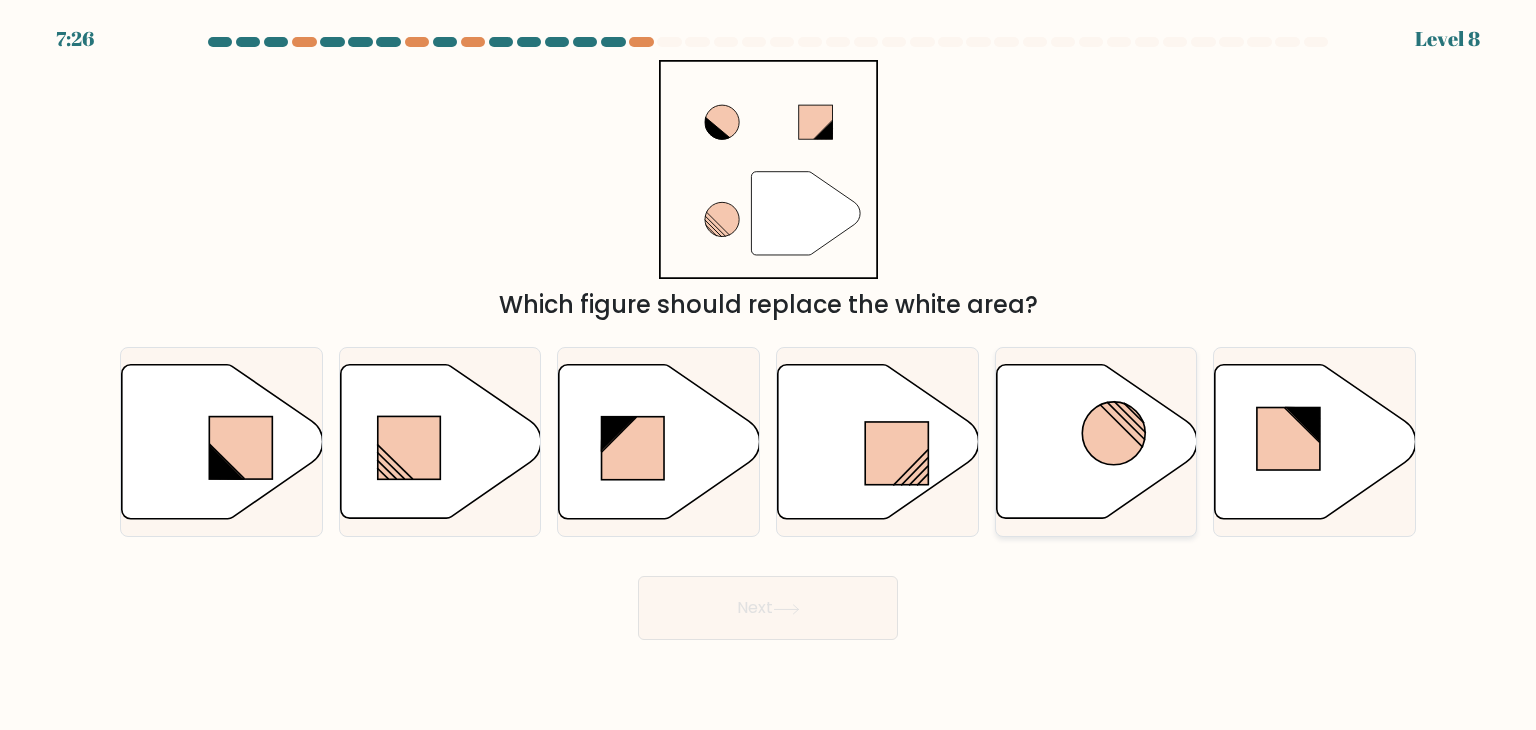 click 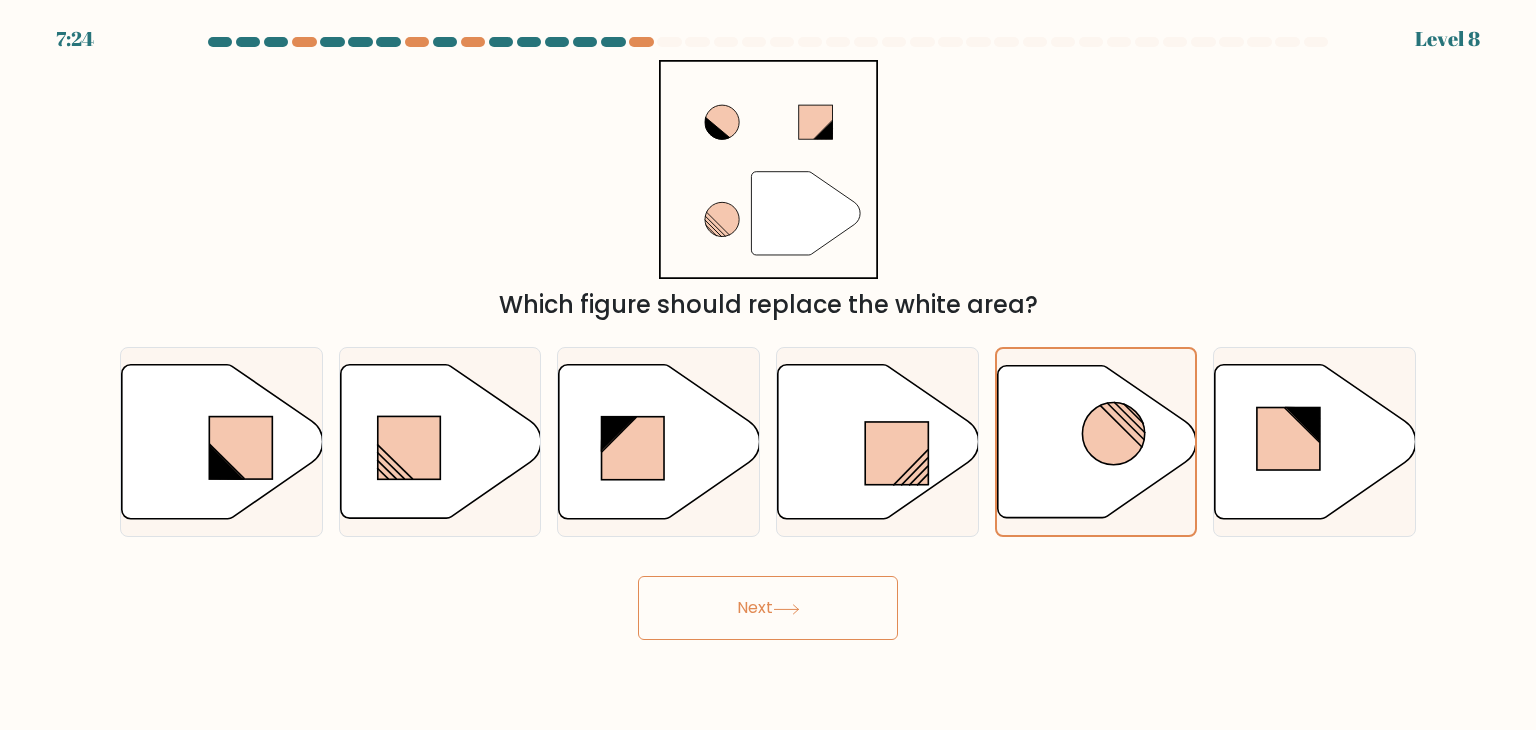 click on "Next" at bounding box center (768, 608) 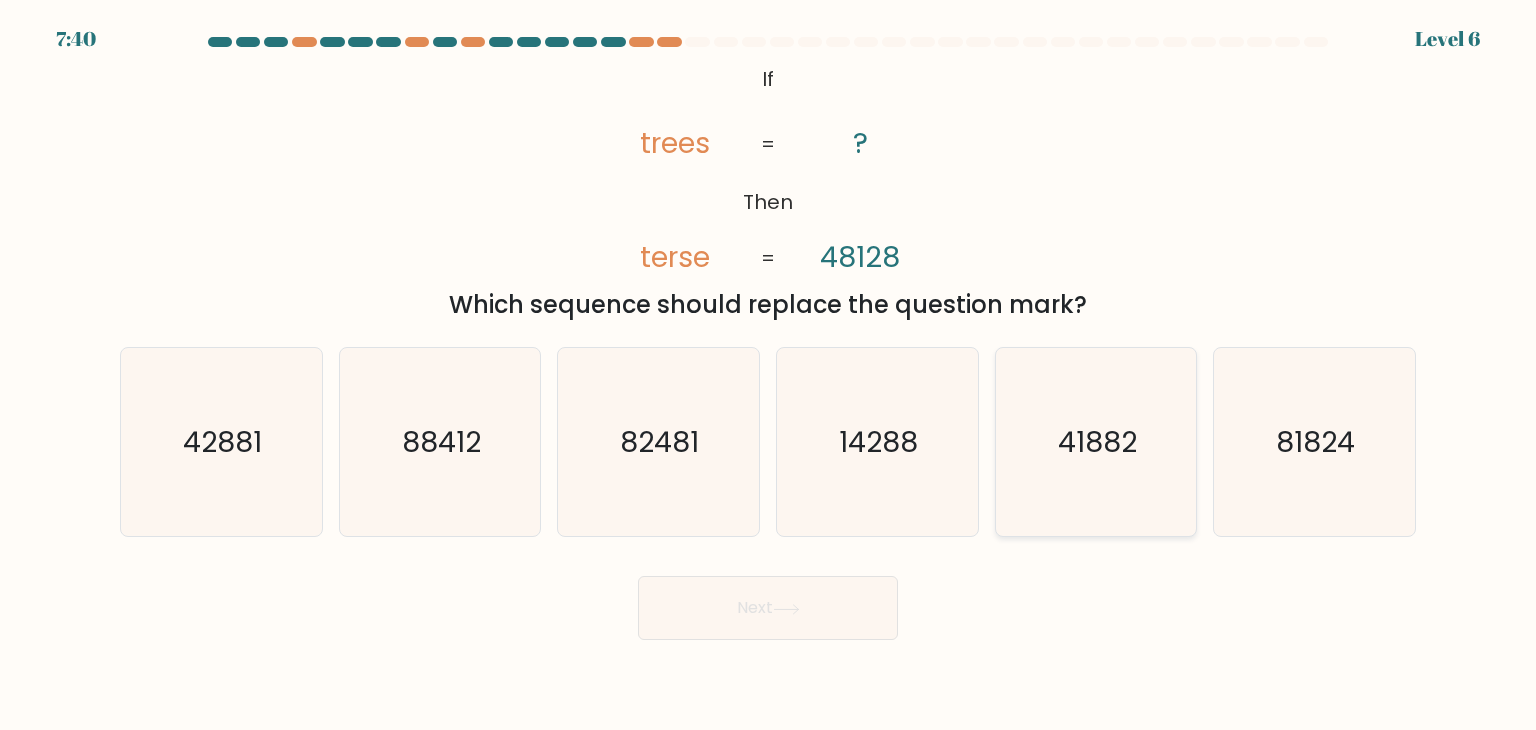 click on "41882" 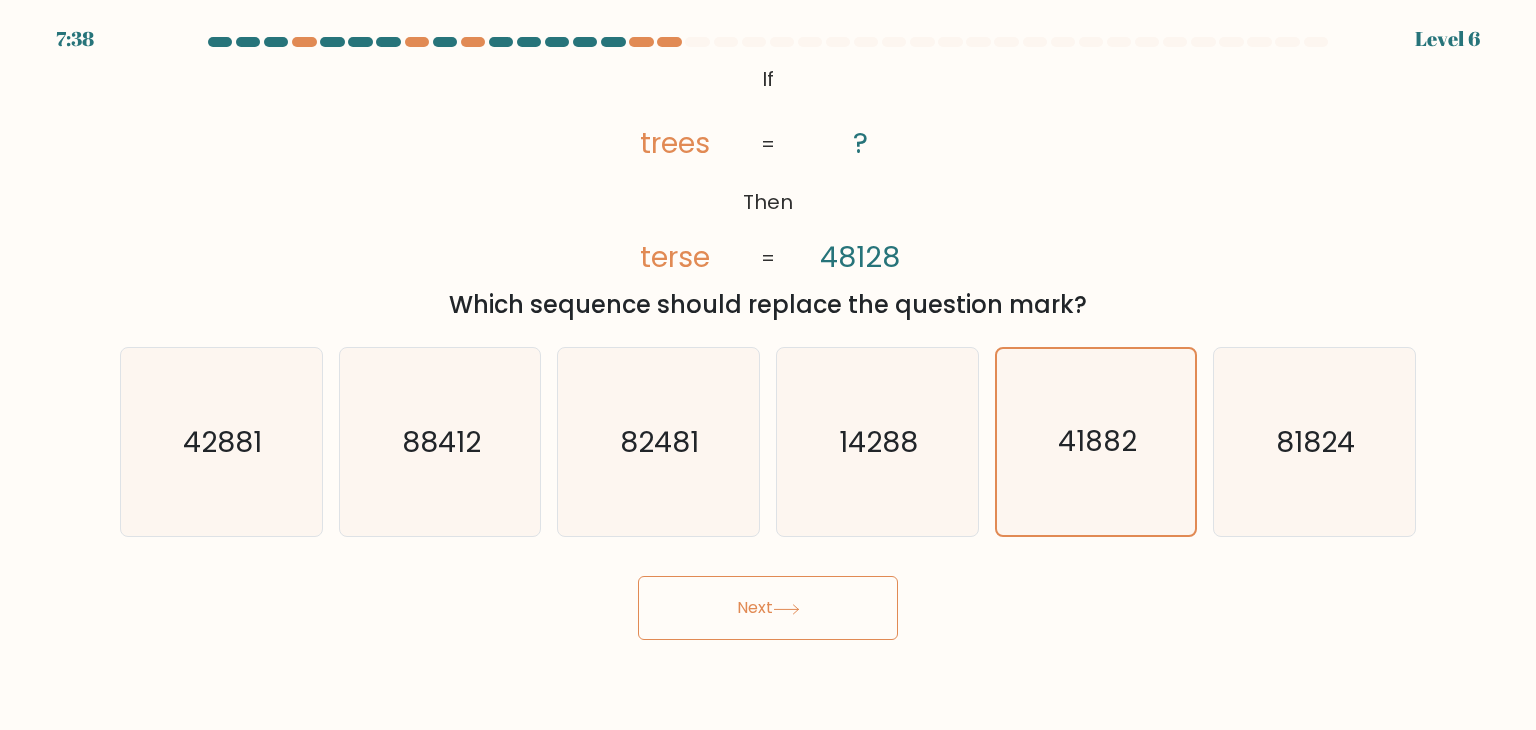 click on "Next" at bounding box center [768, 608] 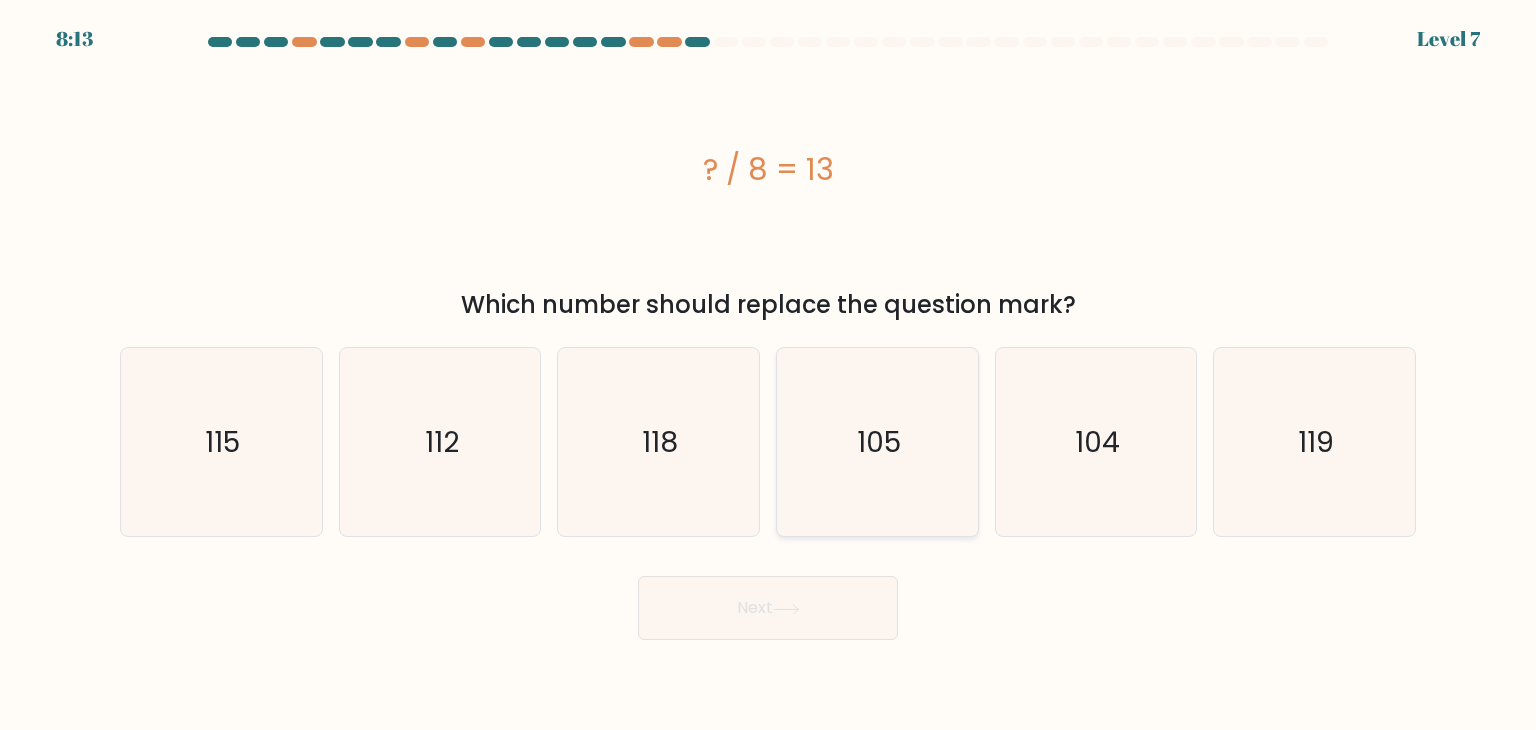 click on "105" 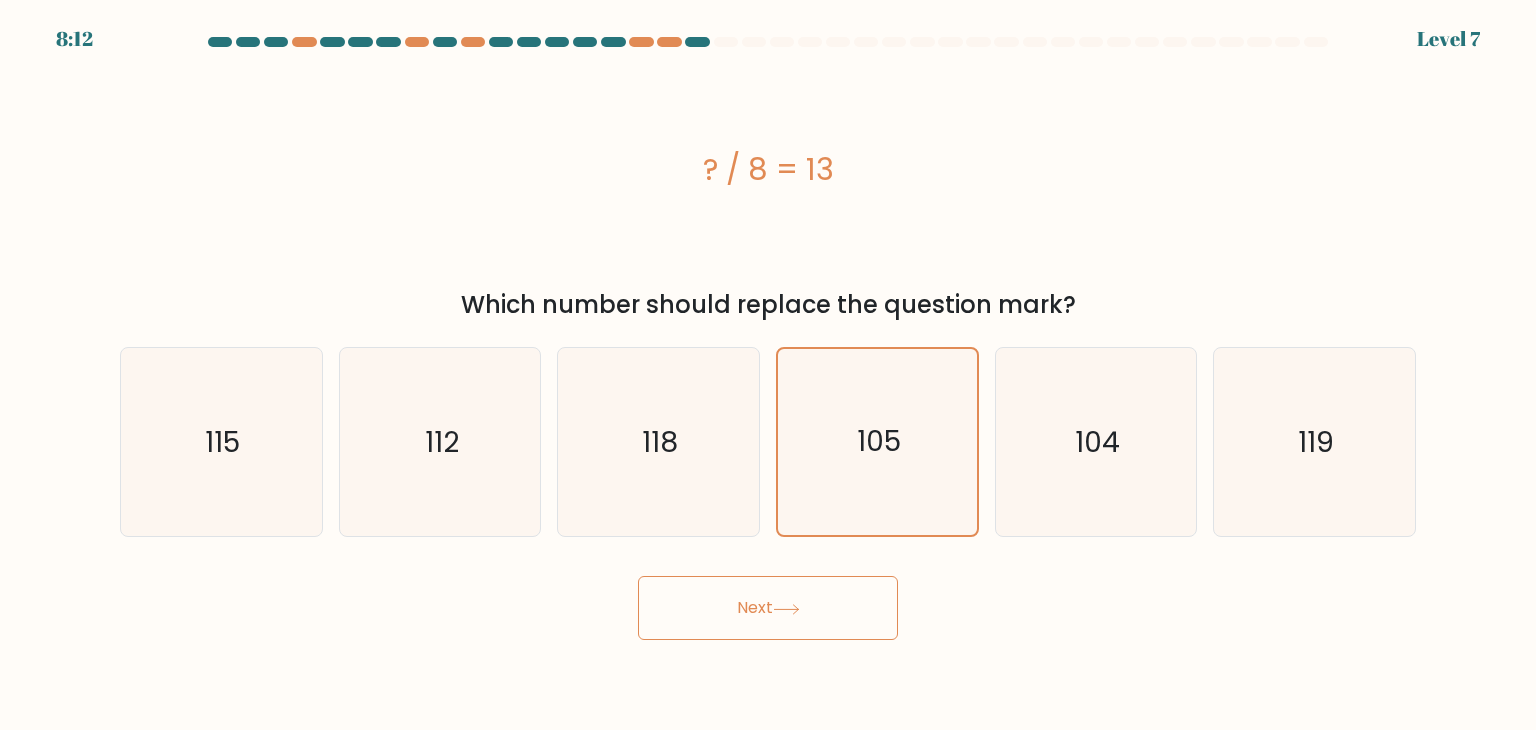 click on "Next" at bounding box center [768, 608] 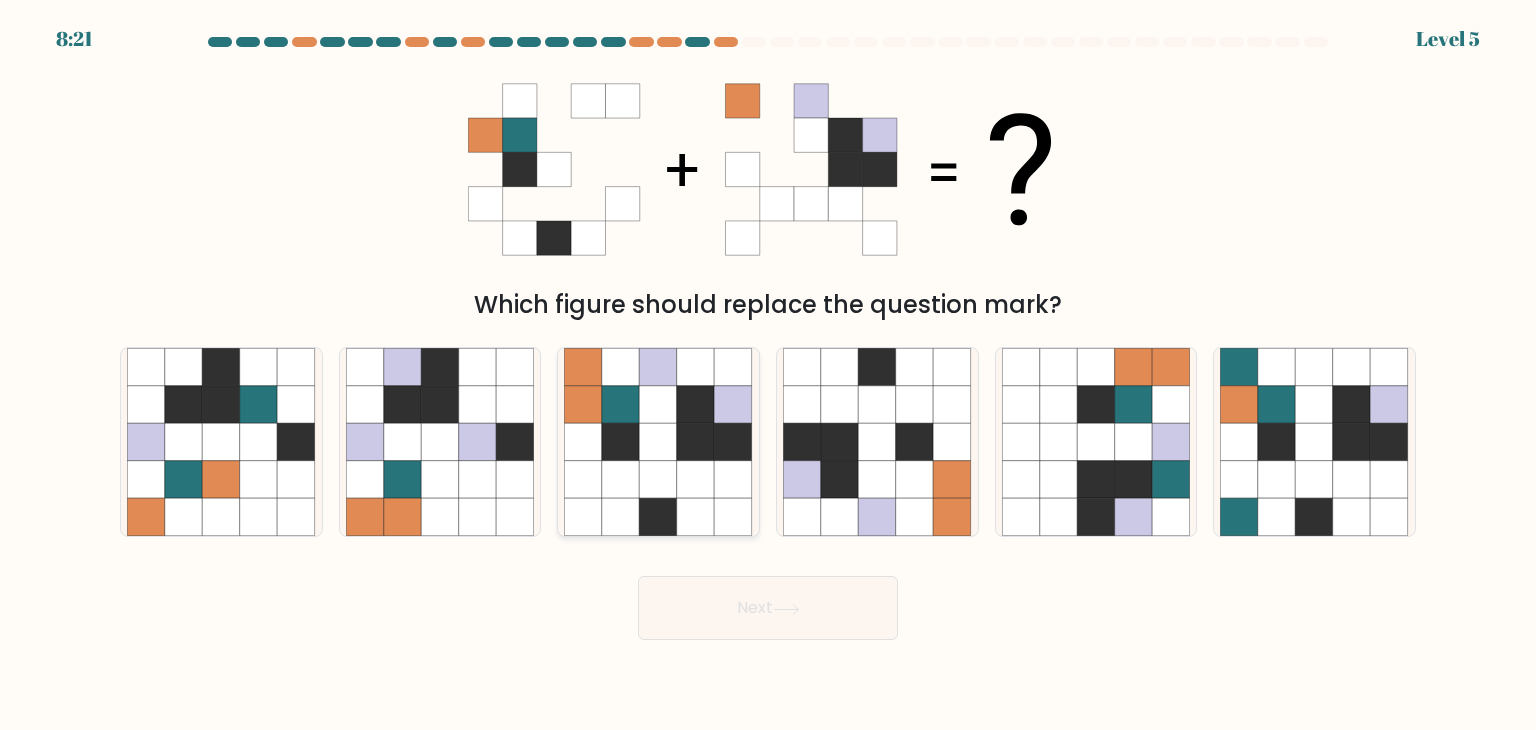 click 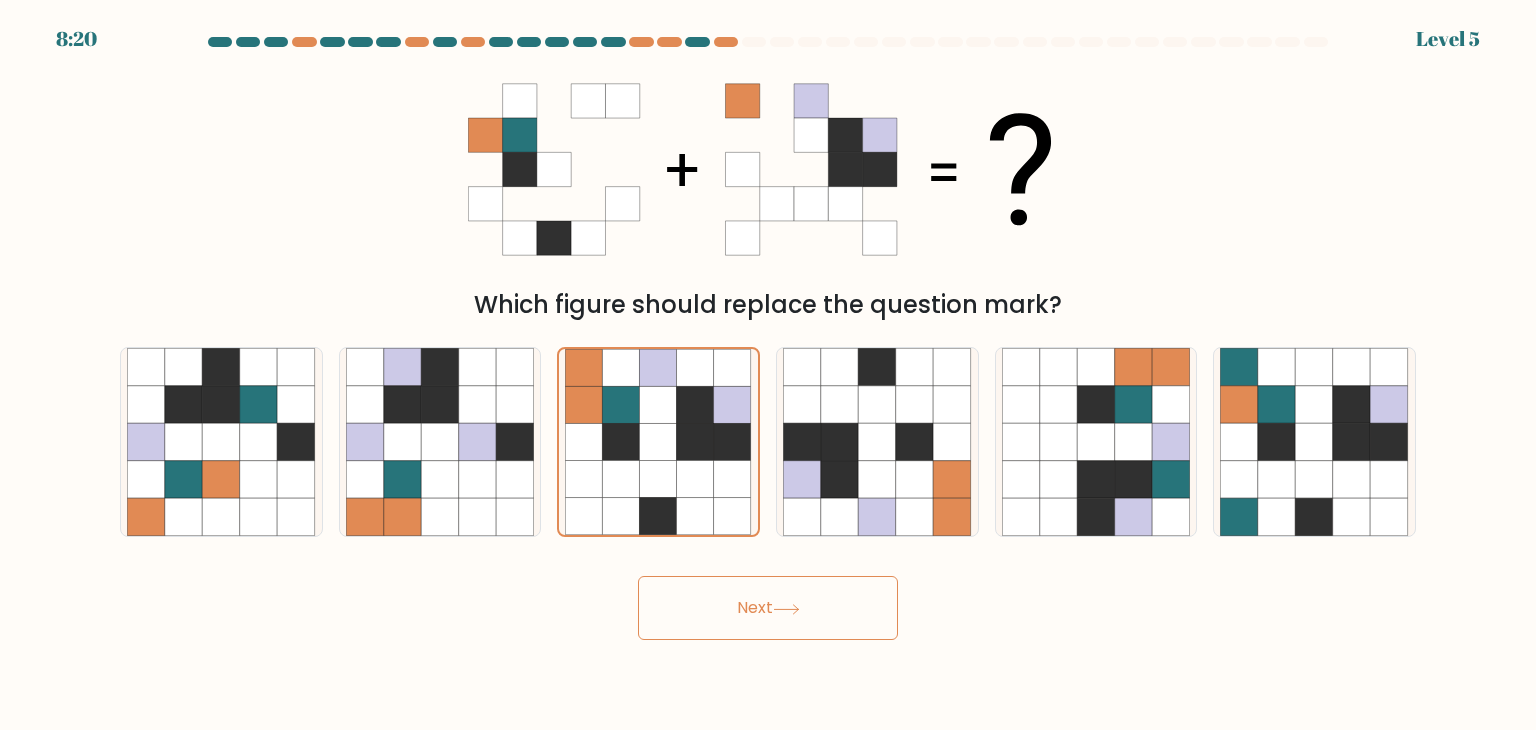 click 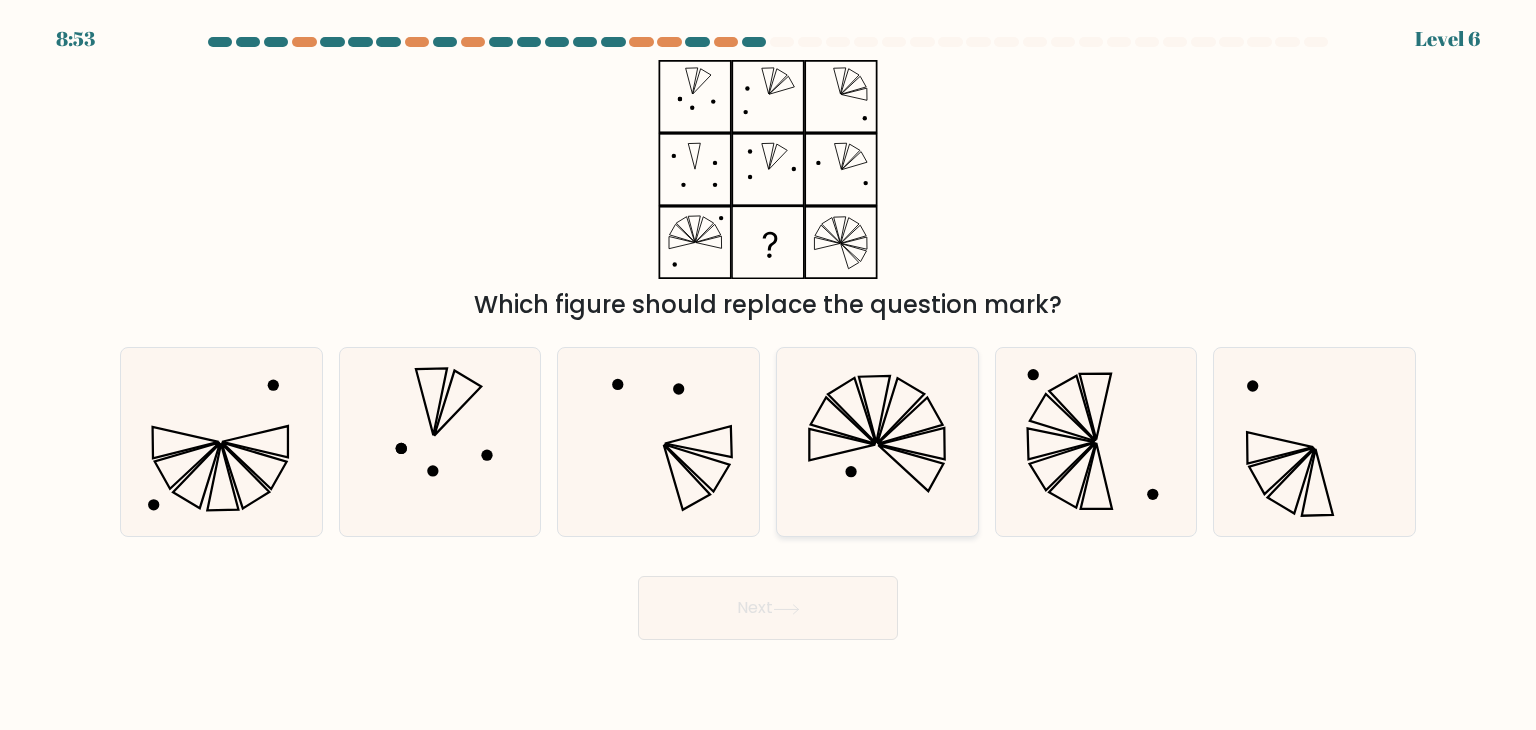 click 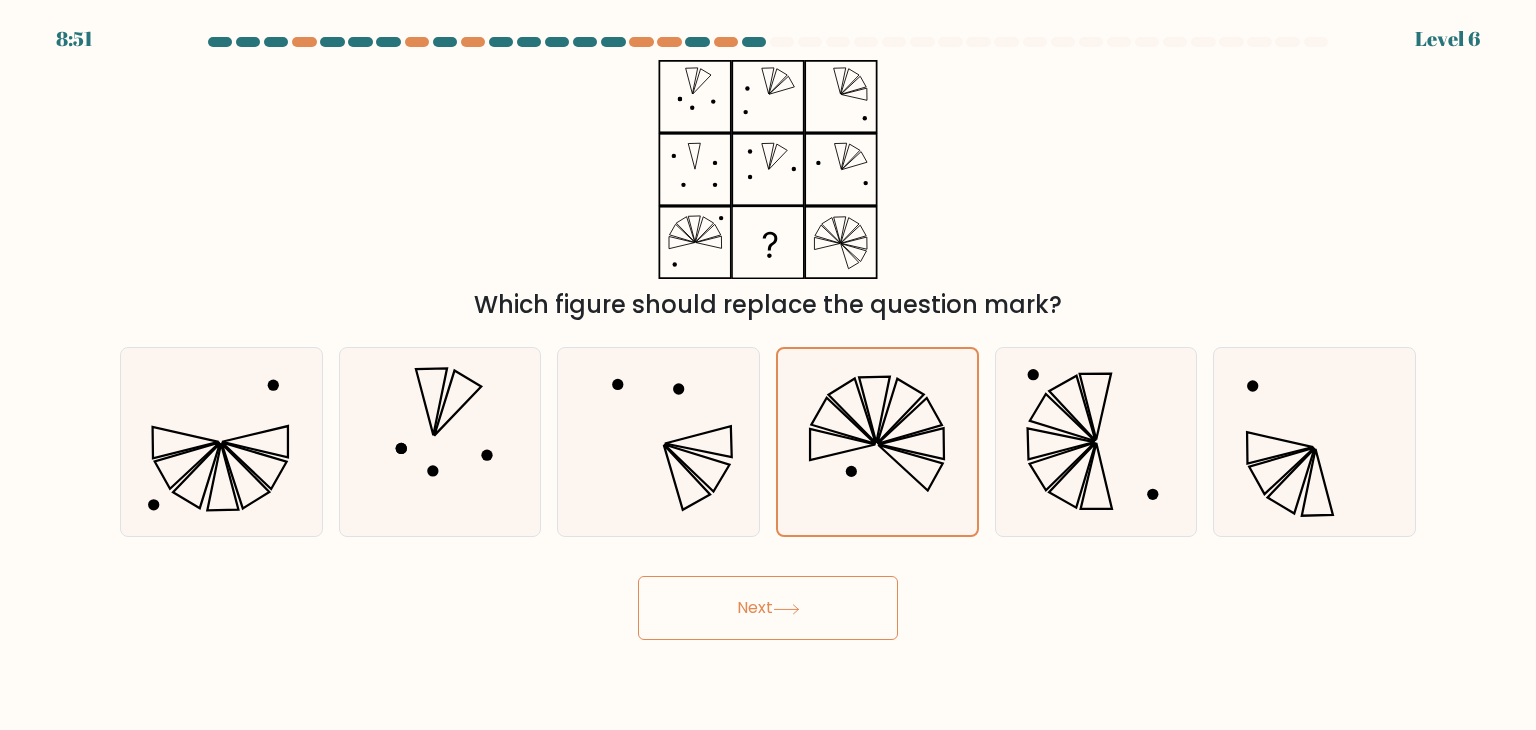 click on "Next" at bounding box center (768, 608) 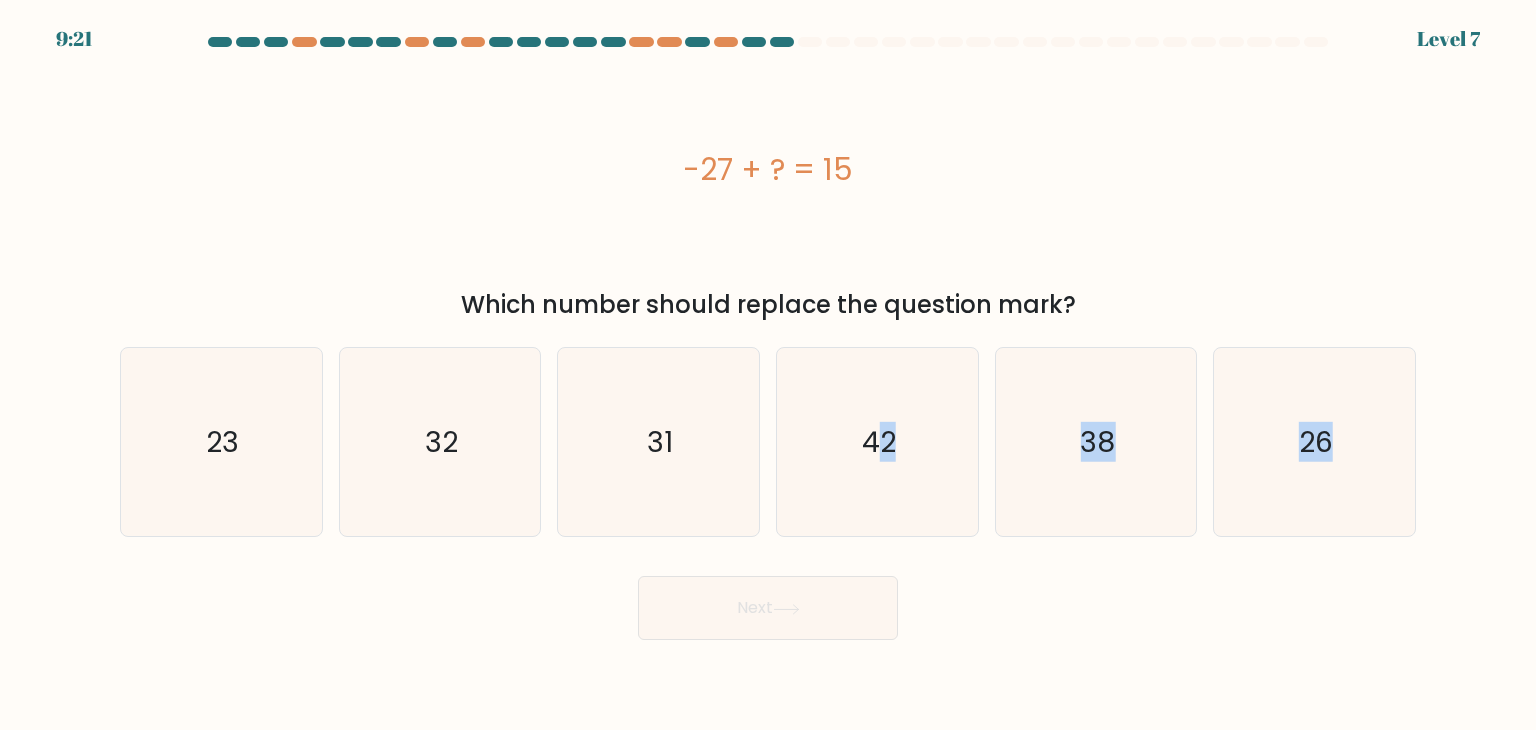 drag, startPoint x: 884, startPoint y: 455, endPoint x: 842, endPoint y: 600, distance: 150.96027 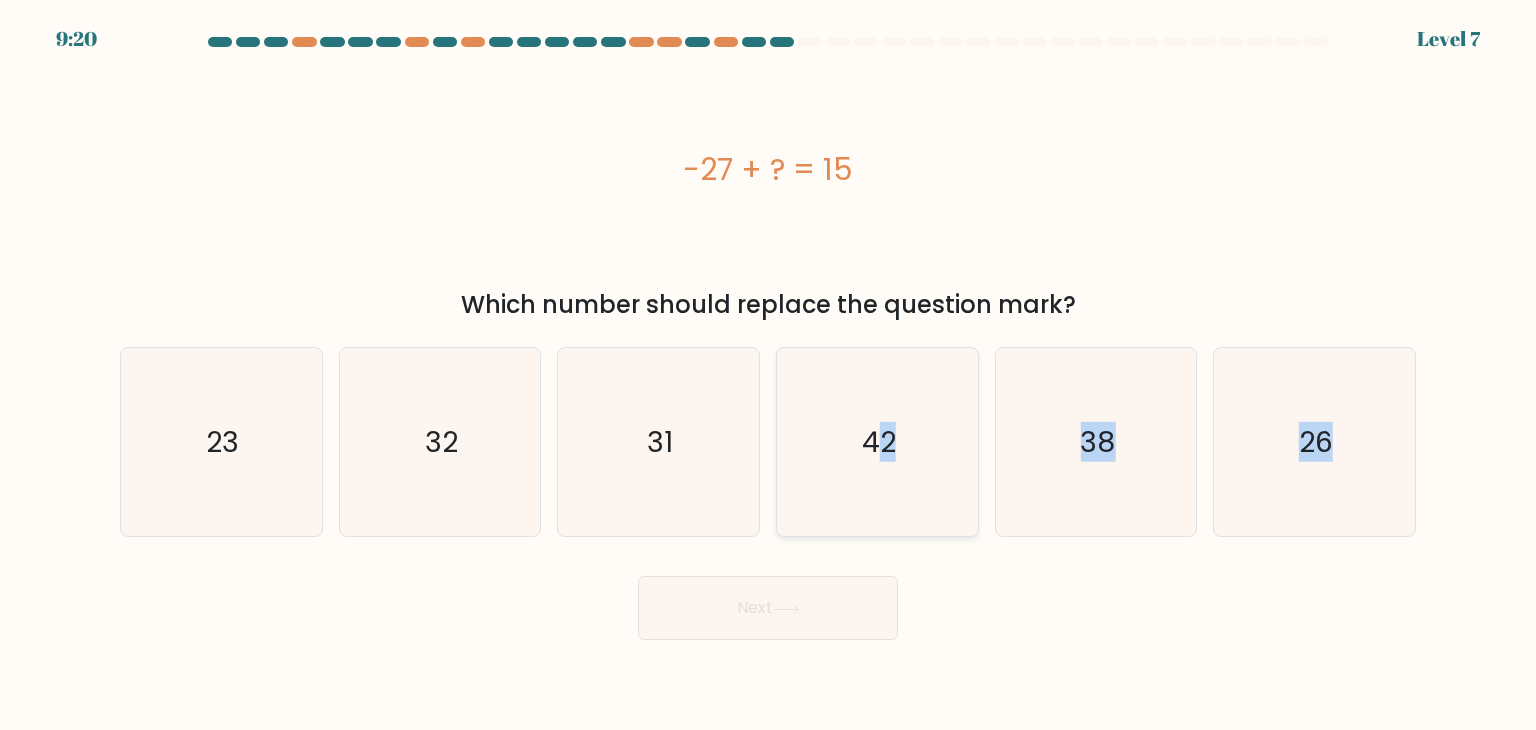 drag, startPoint x: 842, startPoint y: 600, endPoint x: 853, endPoint y: 519, distance: 81.7435 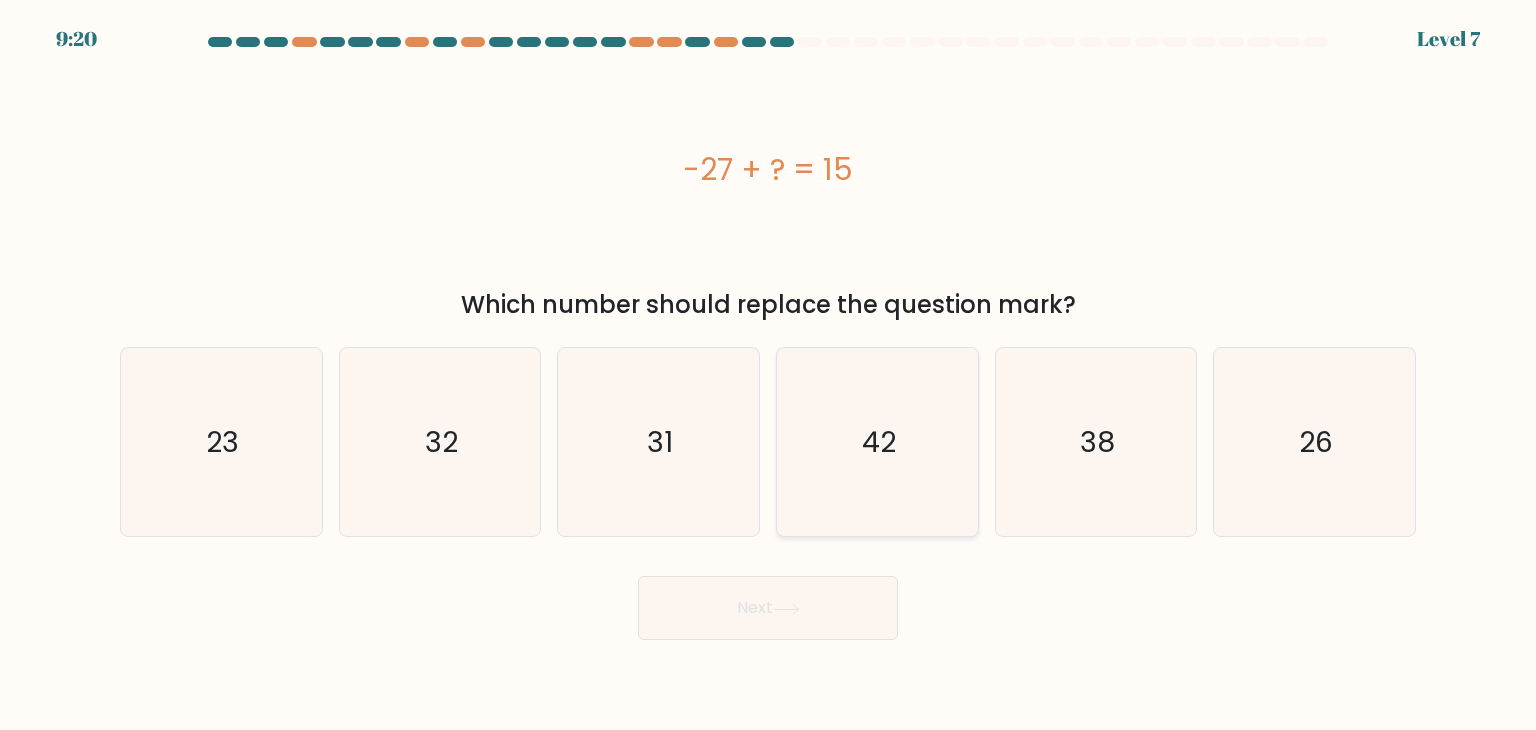 click on "42" 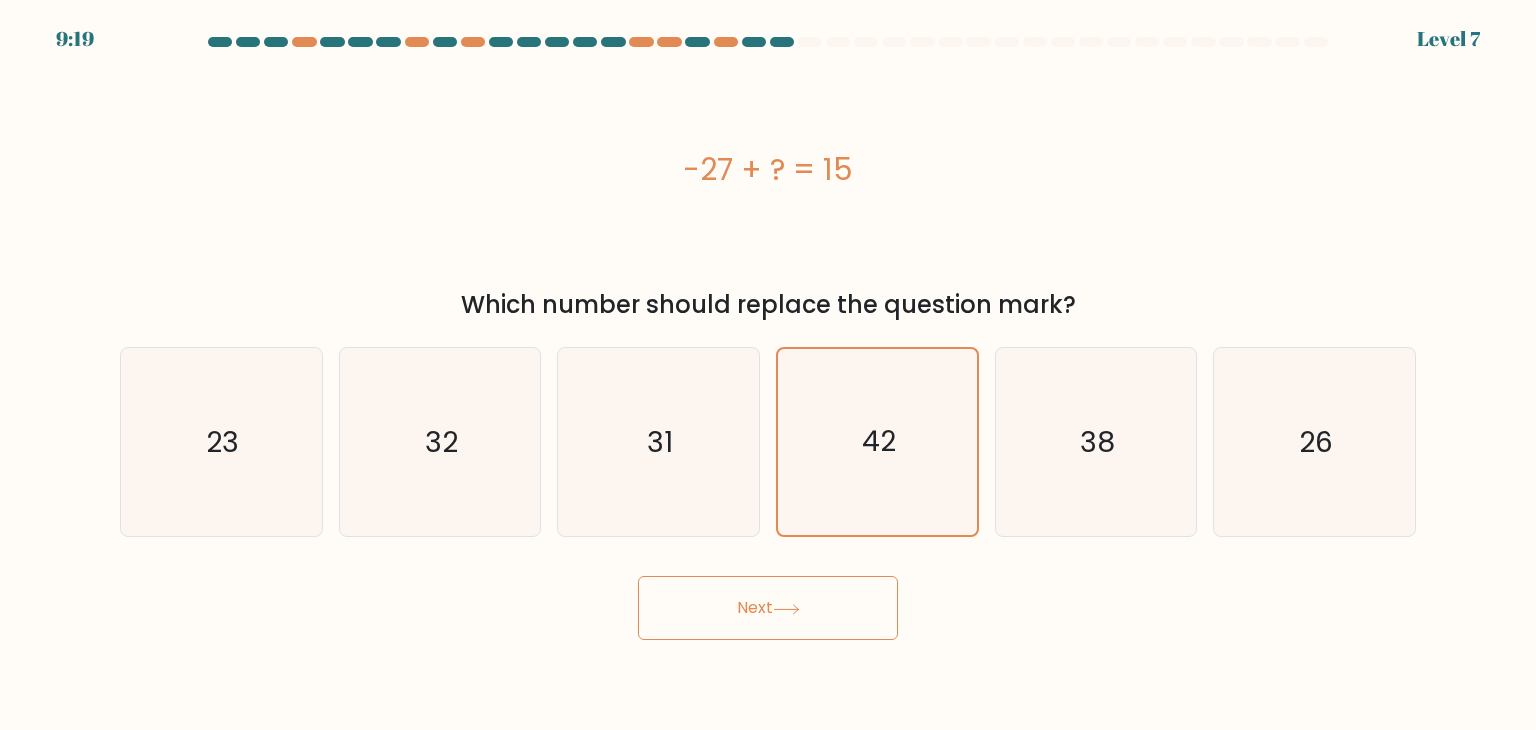 click on "Next" at bounding box center (768, 608) 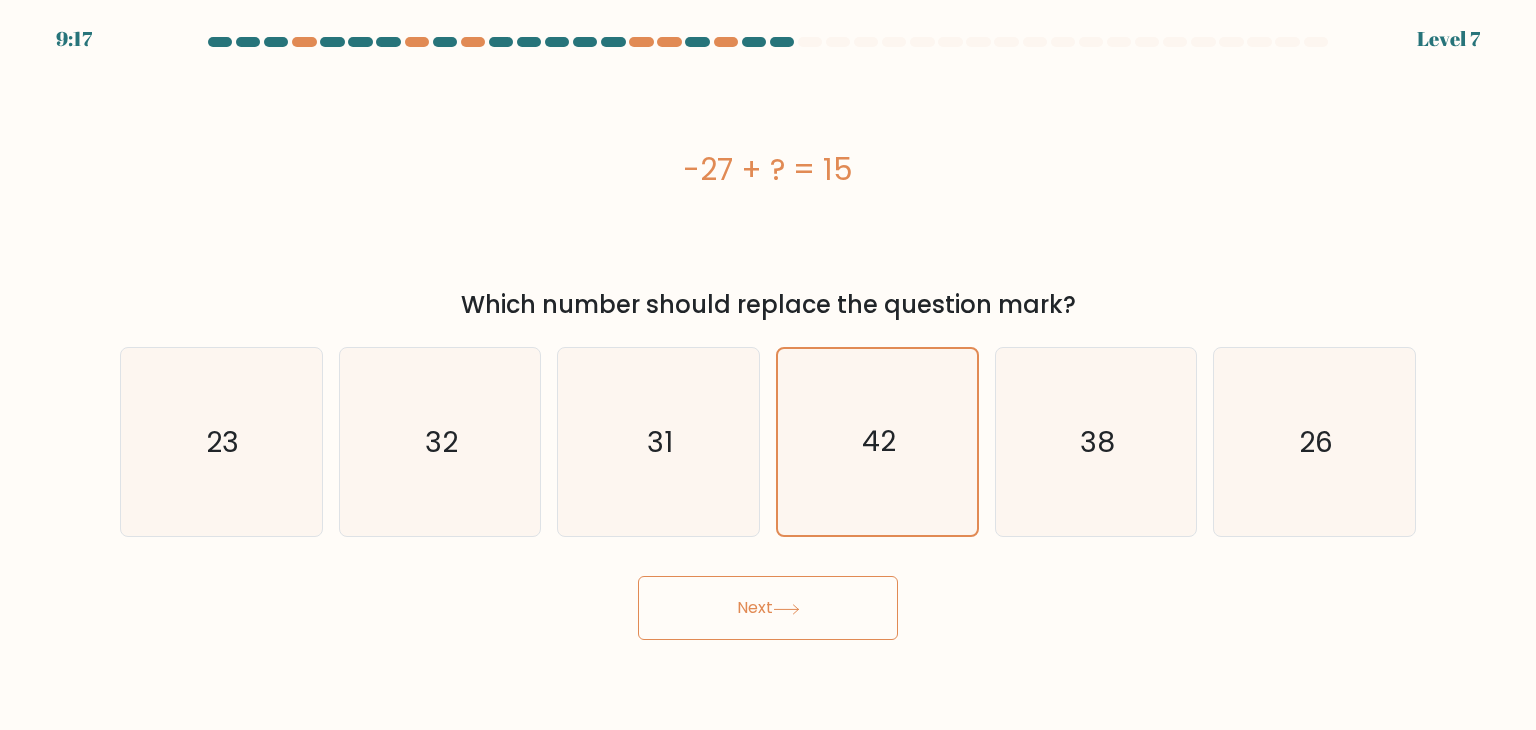 click on "Next" at bounding box center (768, 608) 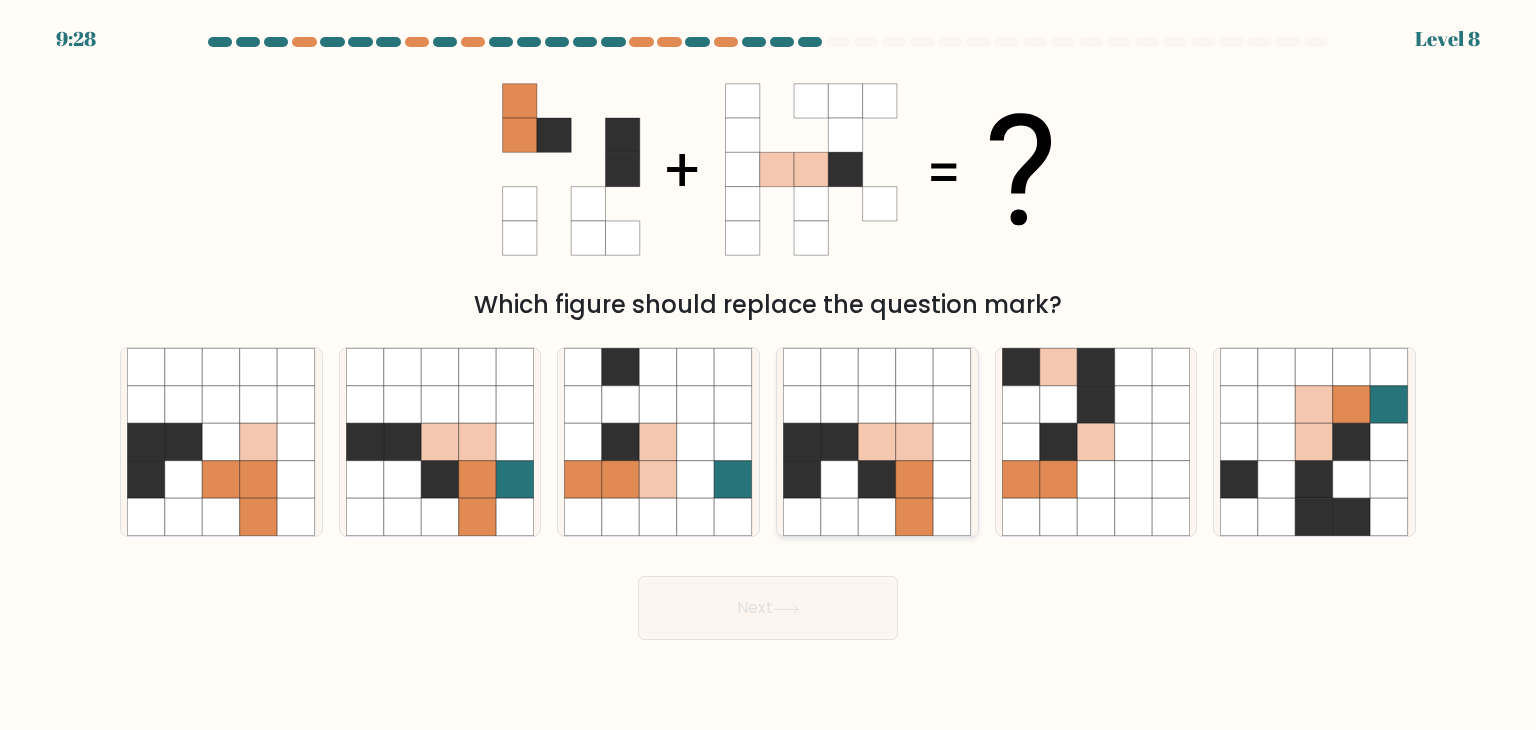click 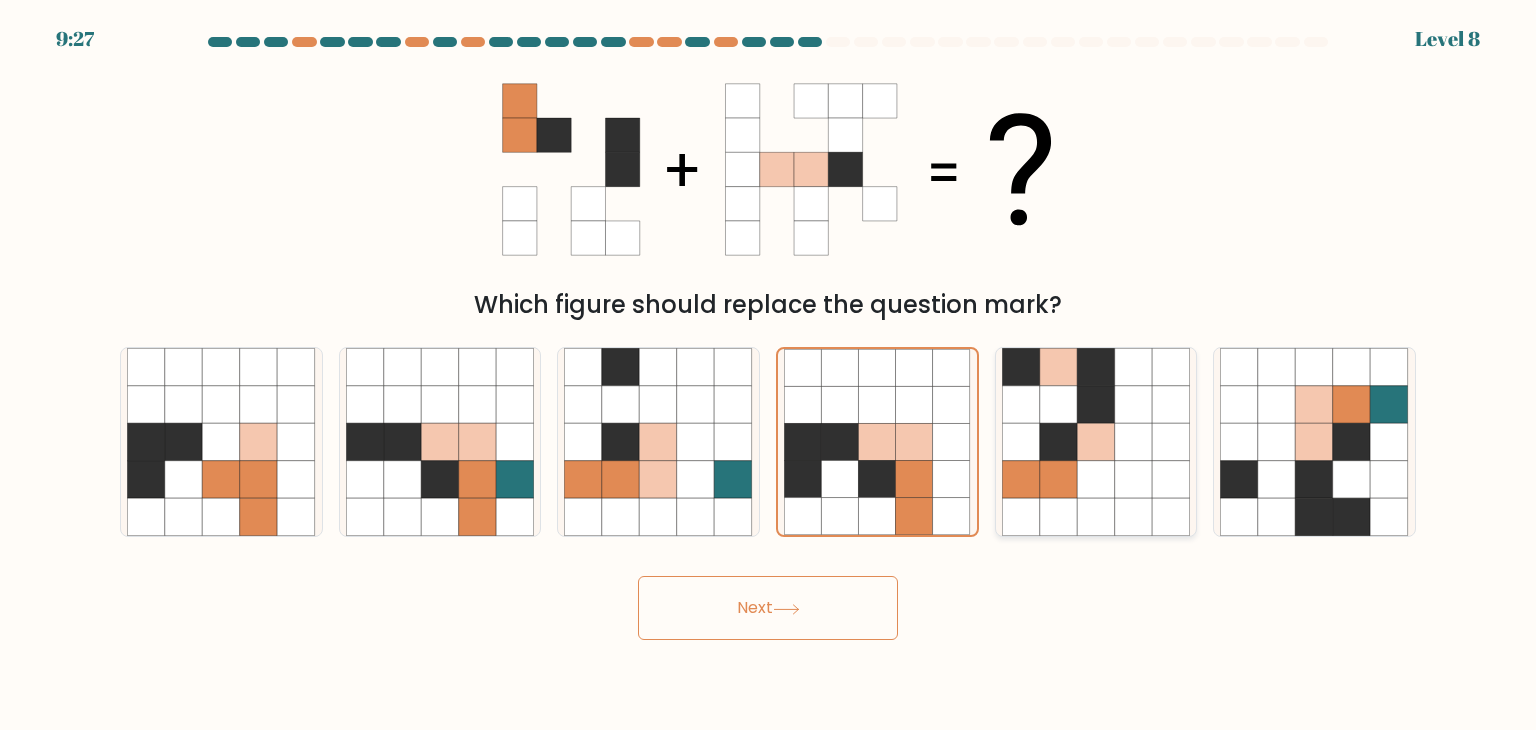 click 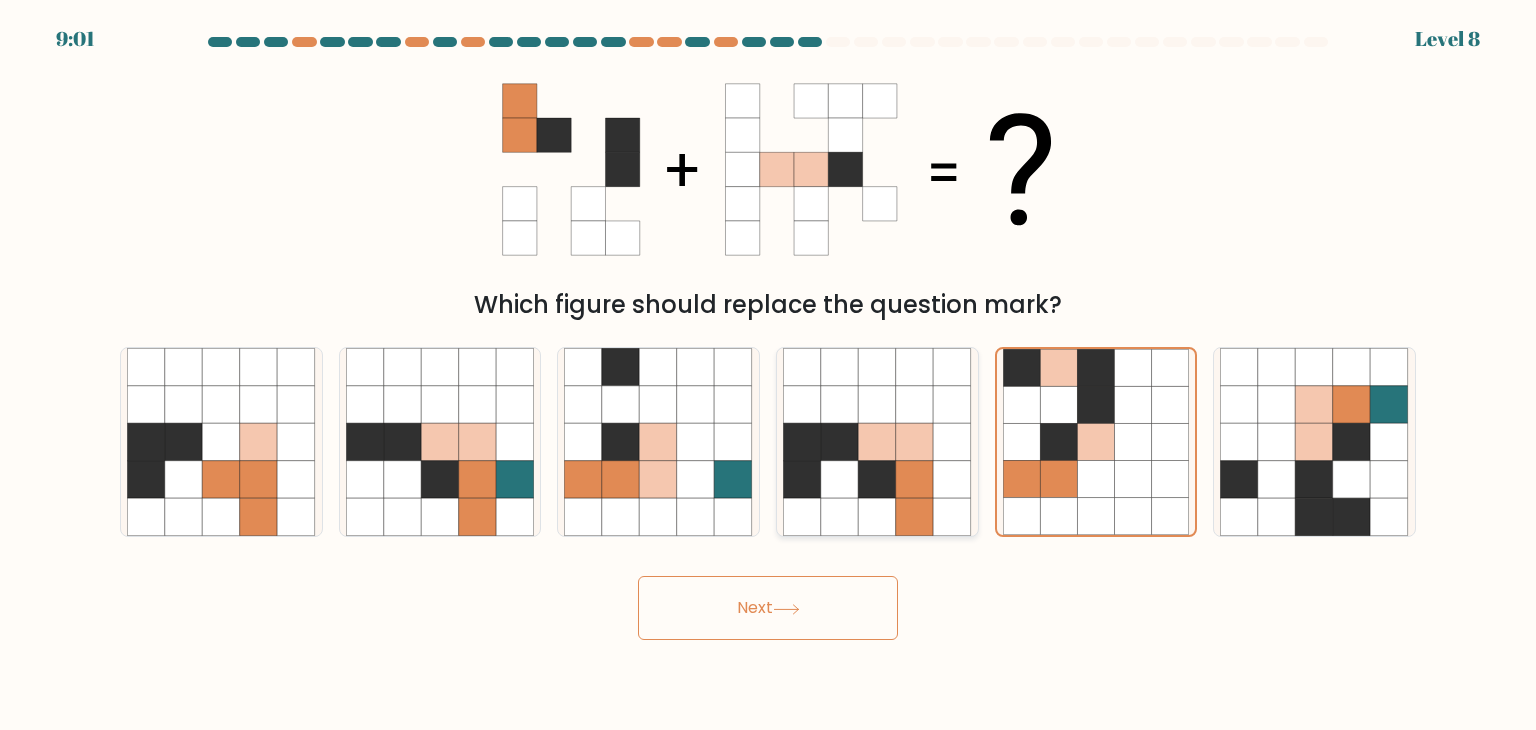 click 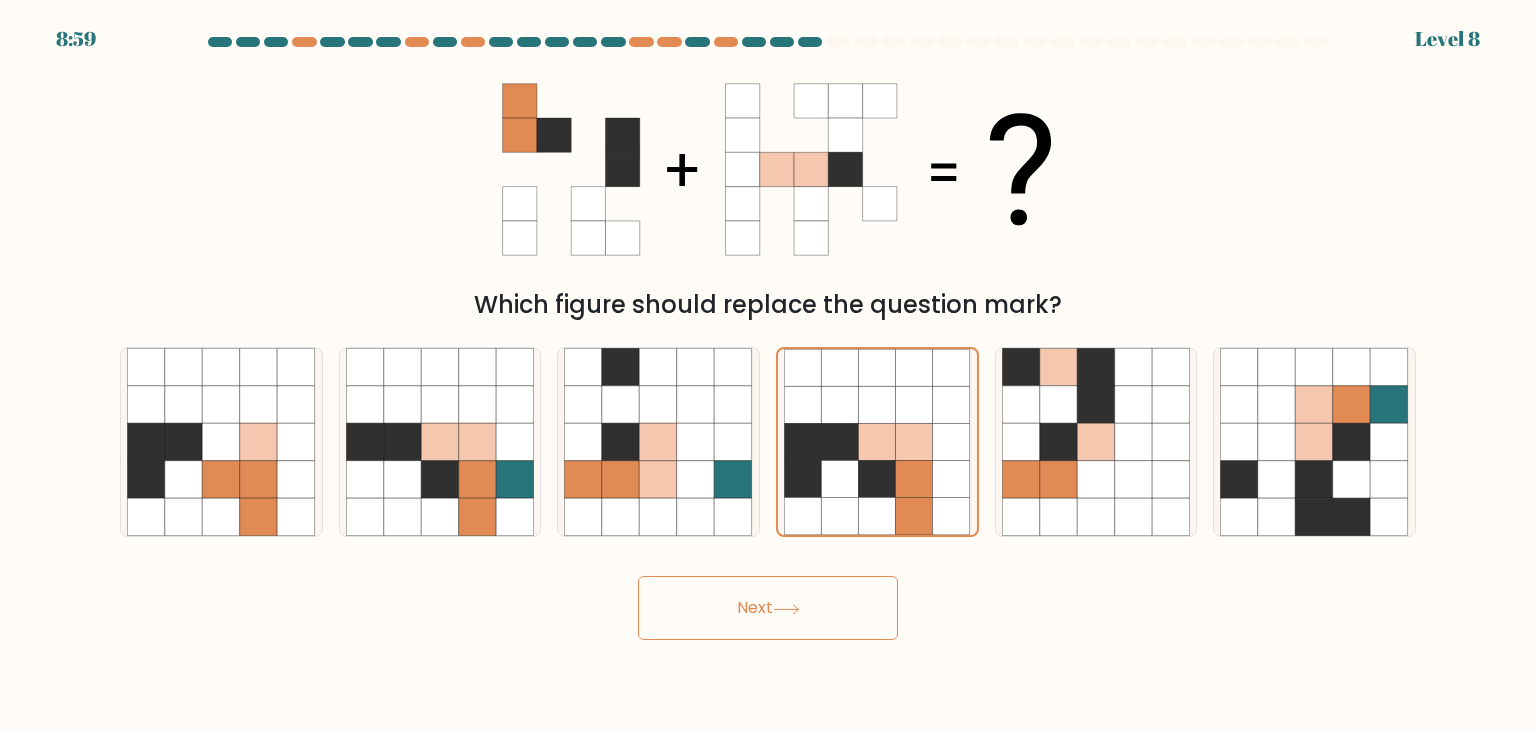 click on "Next" at bounding box center (768, 608) 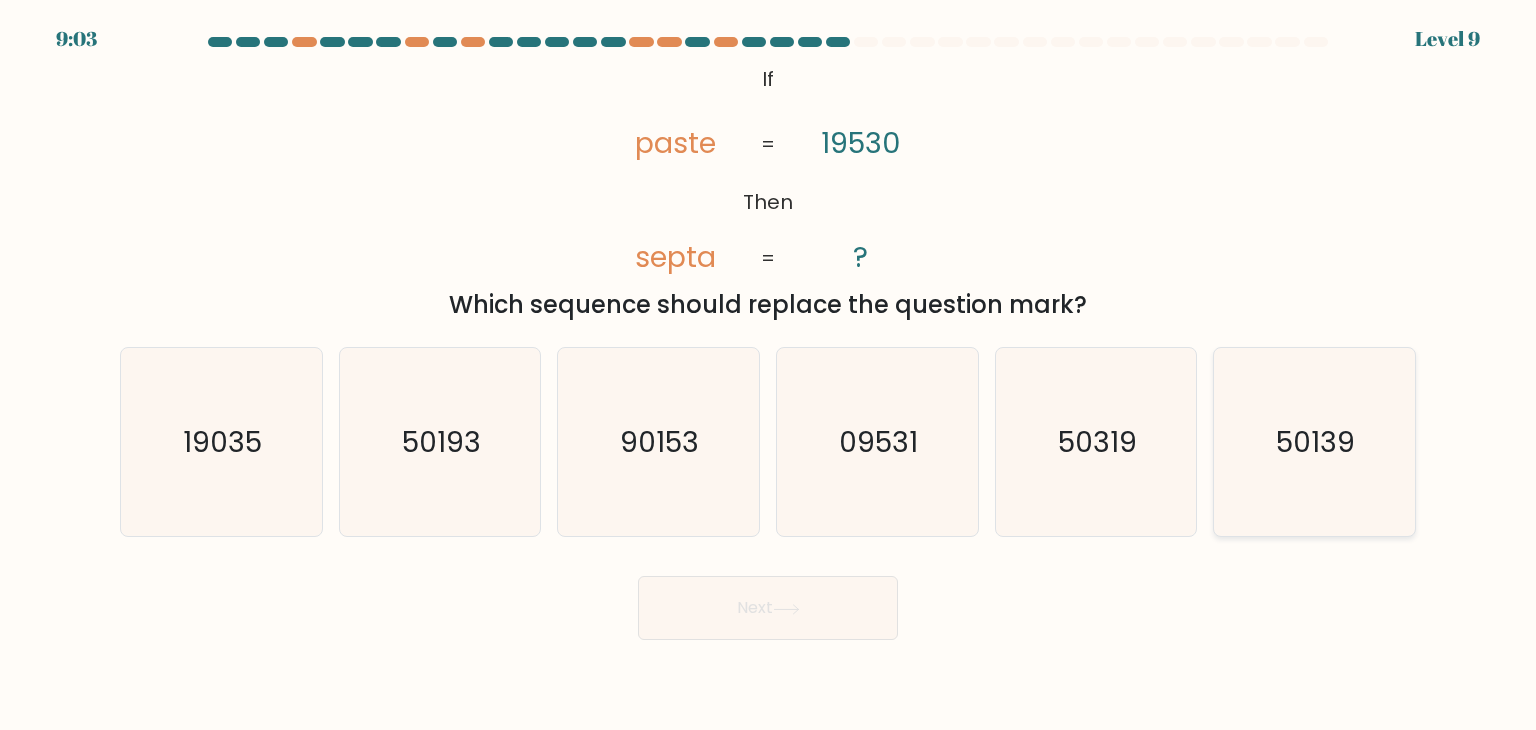 click on "50139" 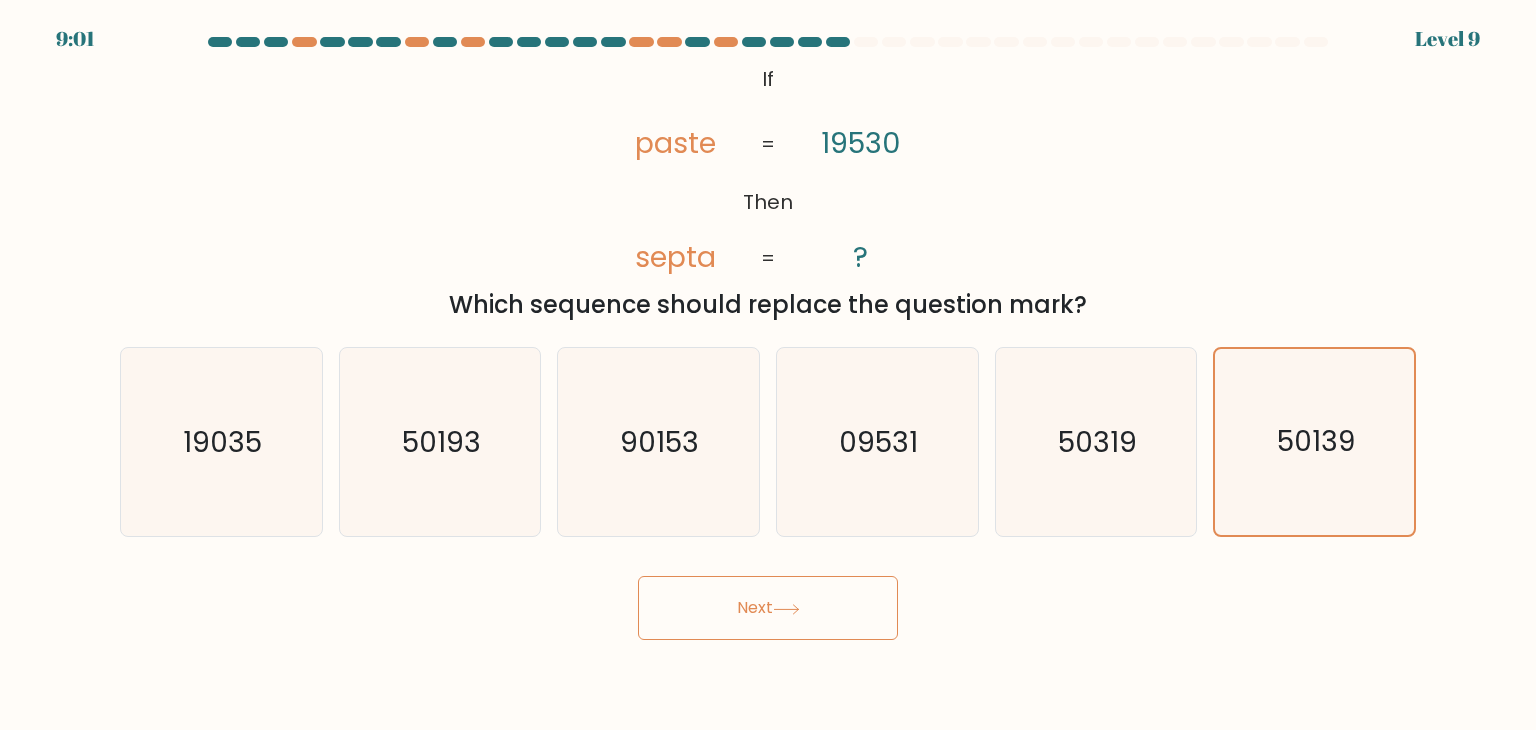 click on "Next" at bounding box center (768, 608) 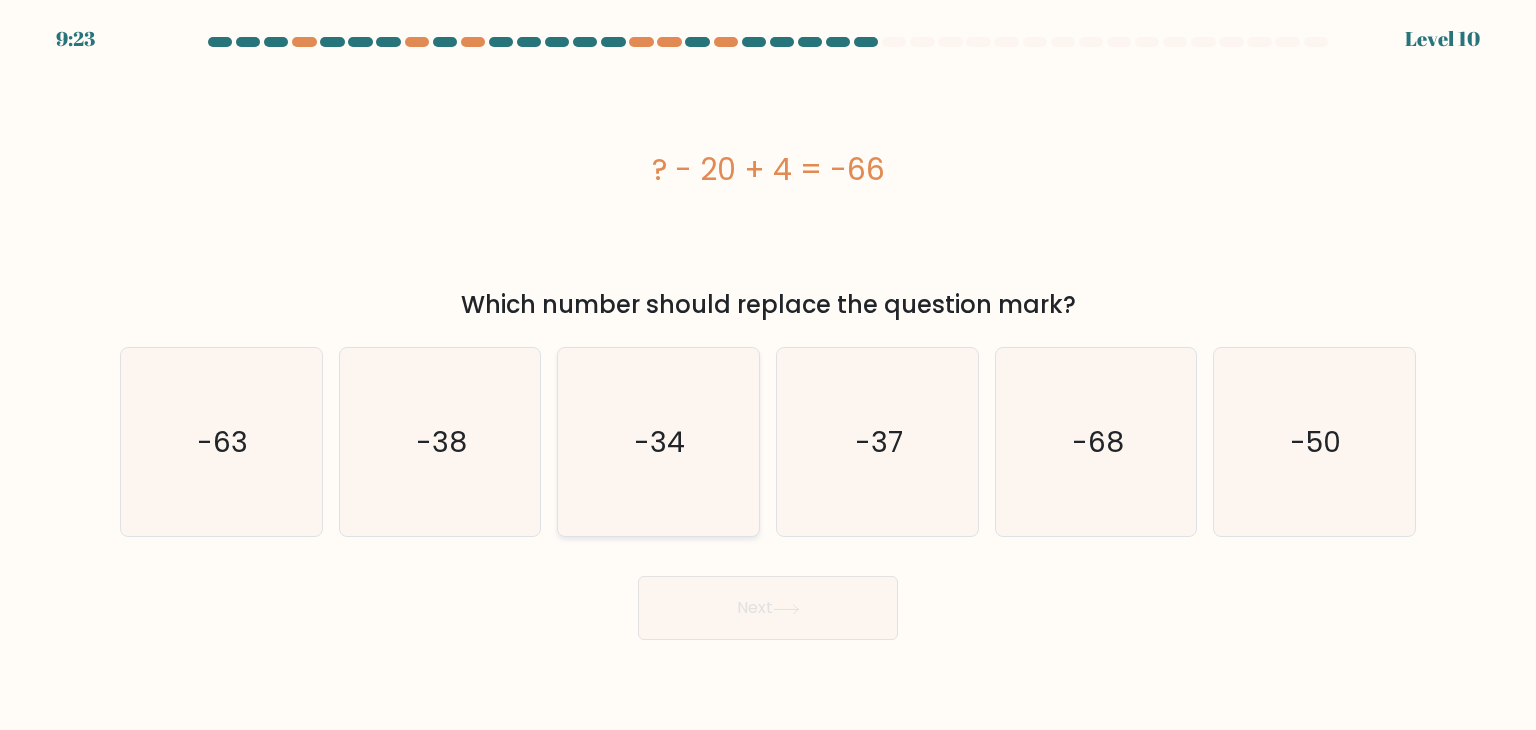 click on "-34" at bounding box center (658, 442) 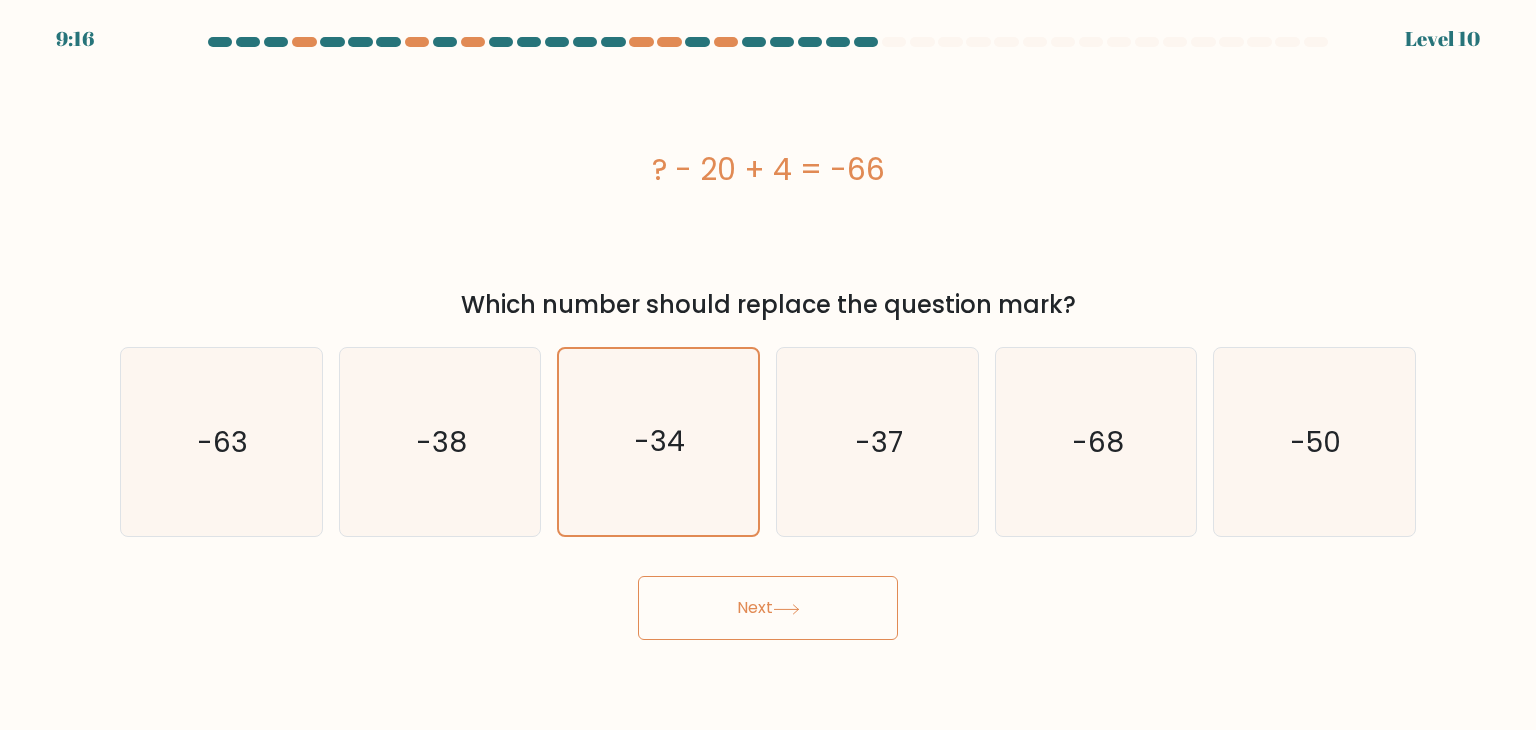 click on "Next" at bounding box center [768, 608] 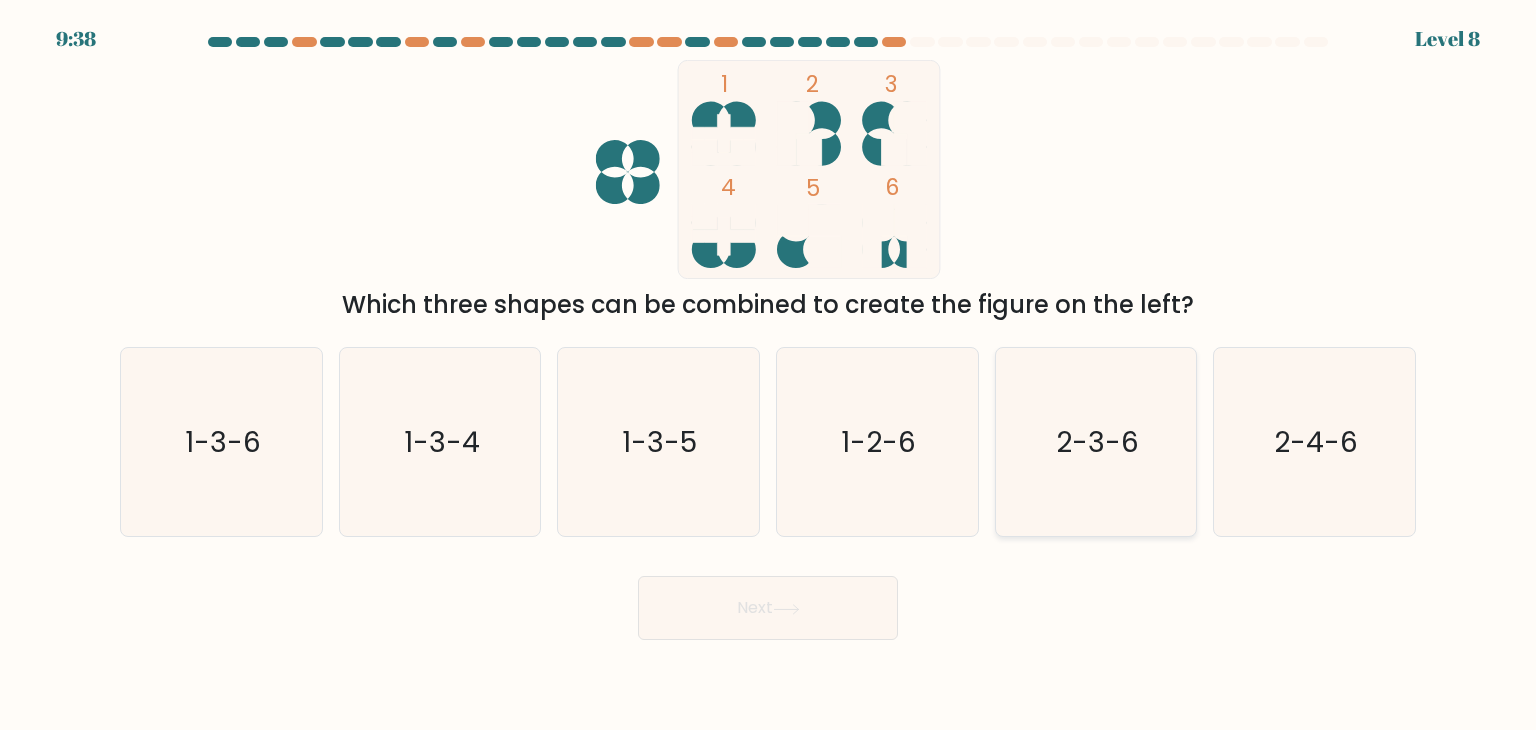 click on "2-3-6" 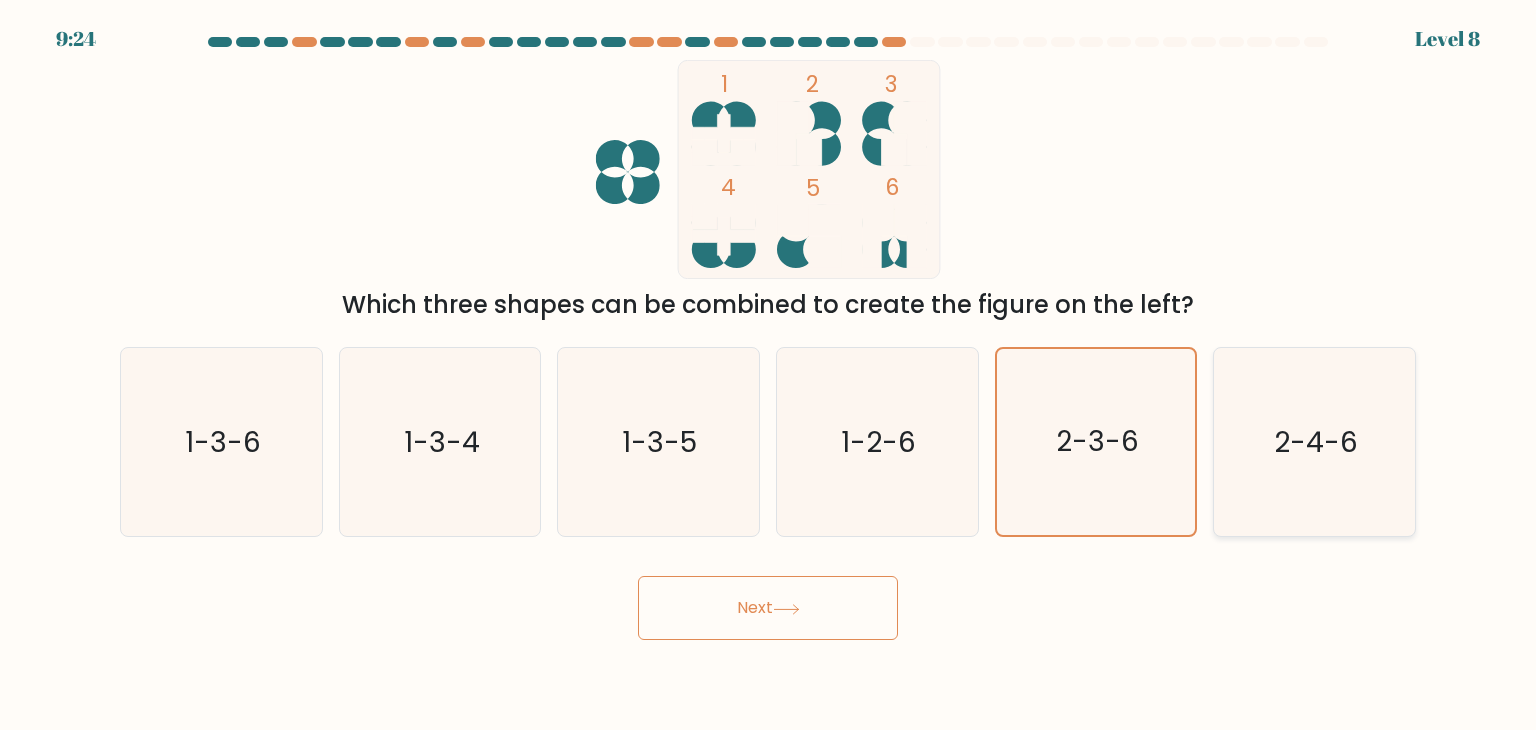 click on "2-4-6" 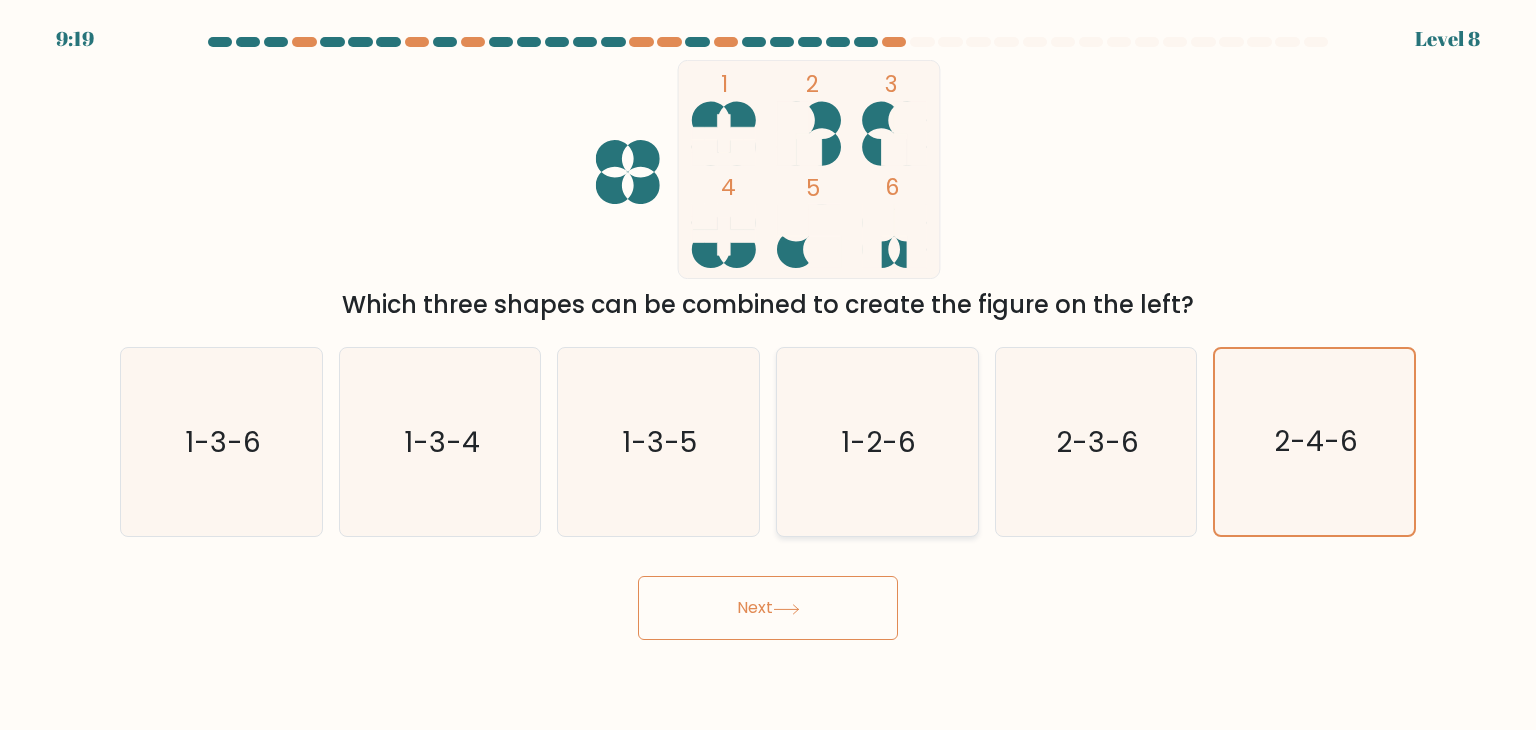 click on "1-2-6" 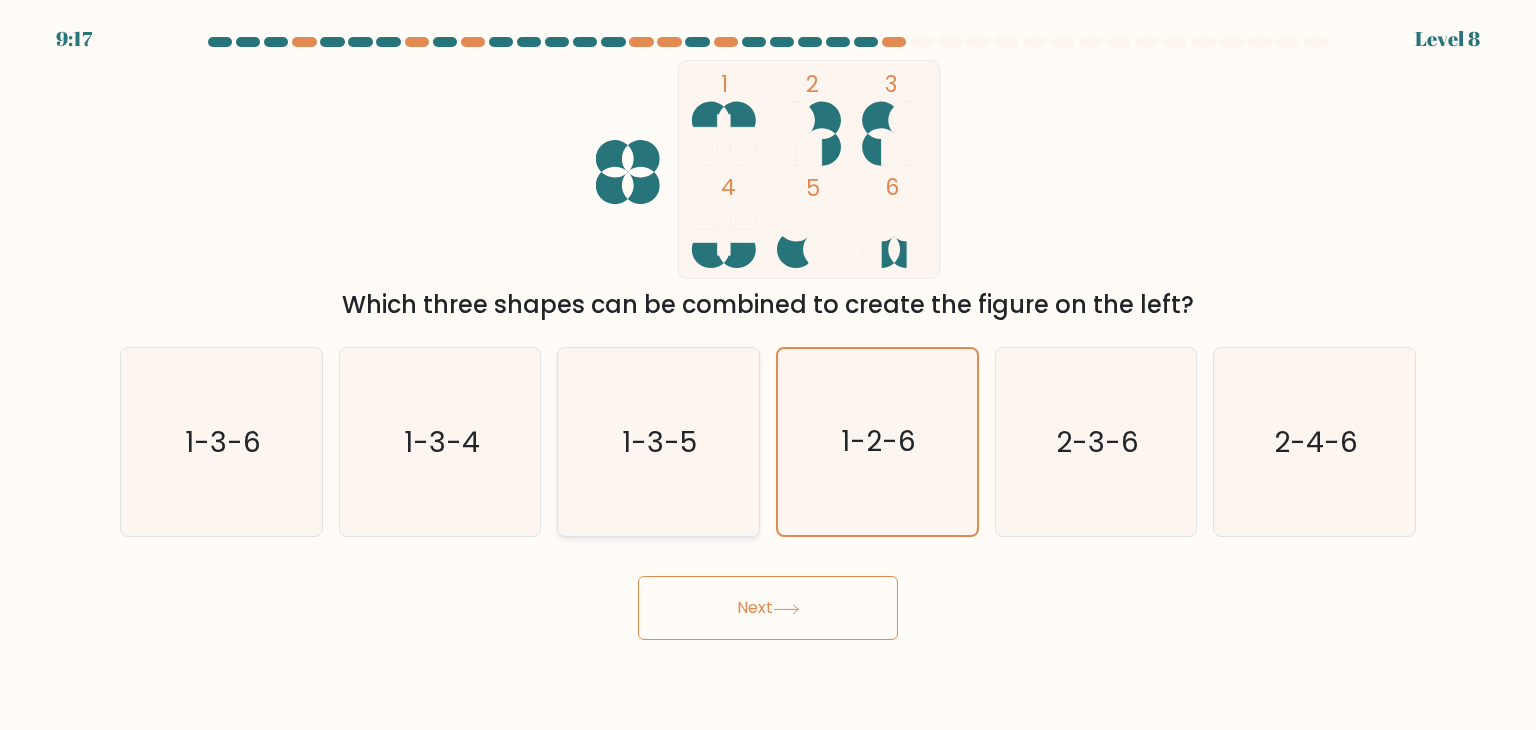 click on "1-3-5" 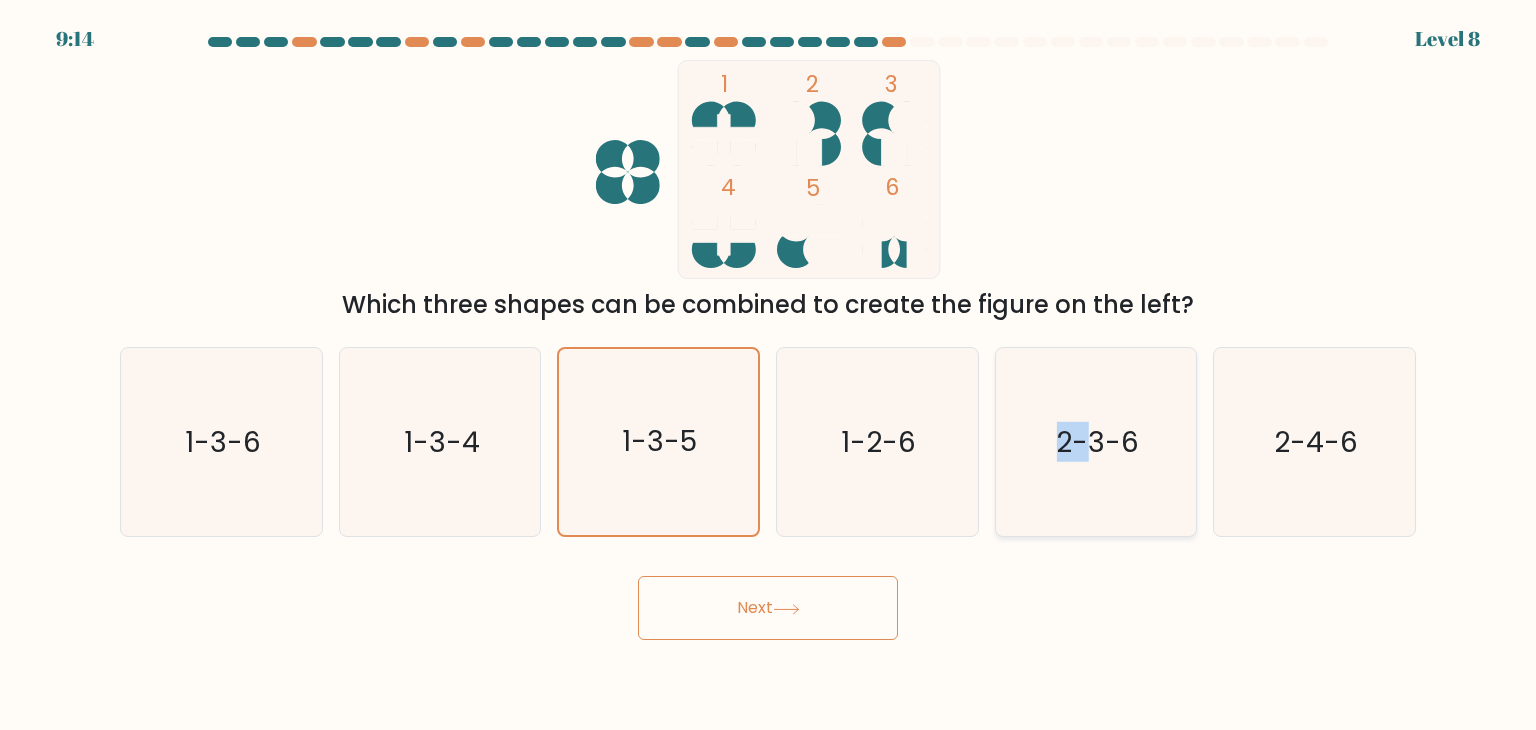 drag, startPoint x: 1055, startPoint y: 453, endPoint x: 1086, endPoint y: 469, distance: 34.88553 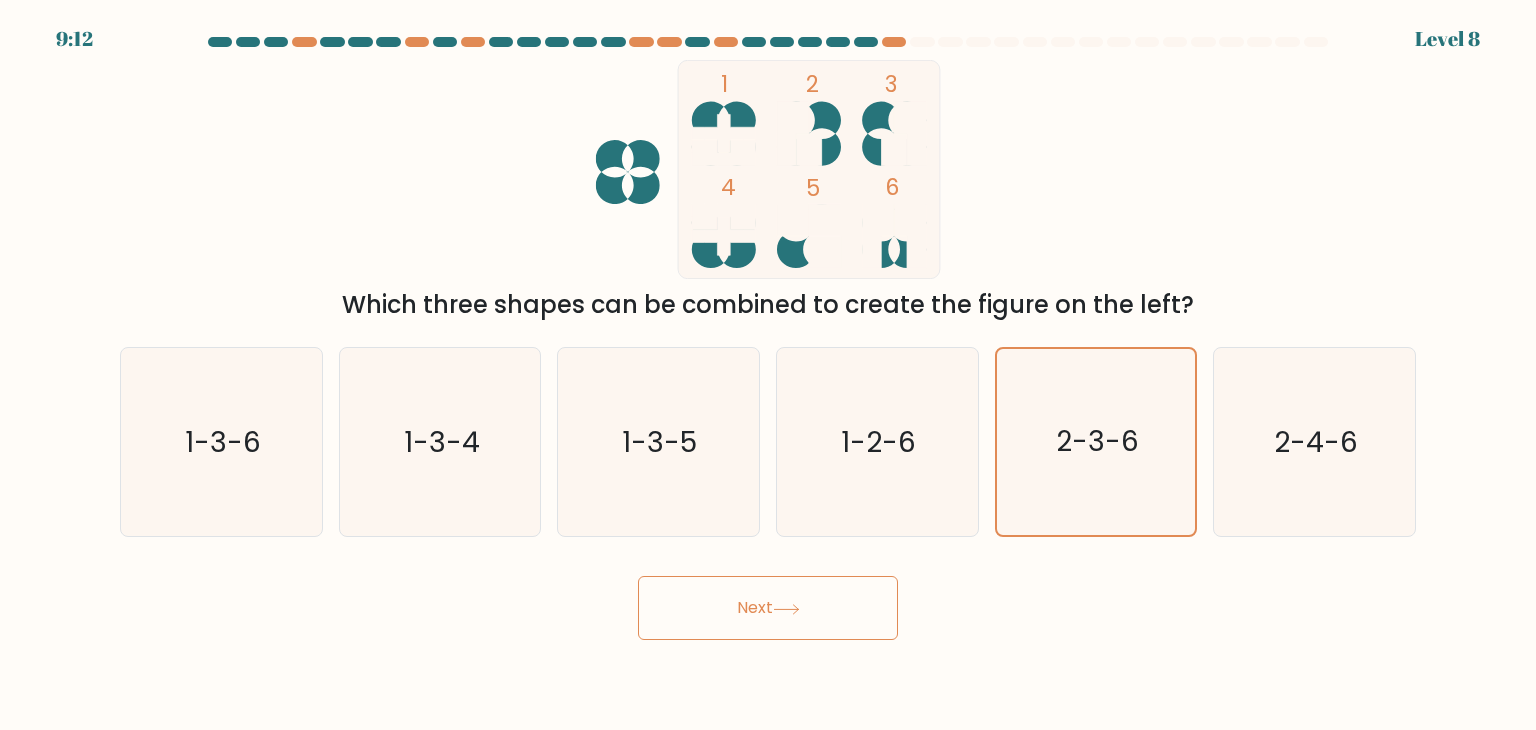 click on "Next" at bounding box center (768, 608) 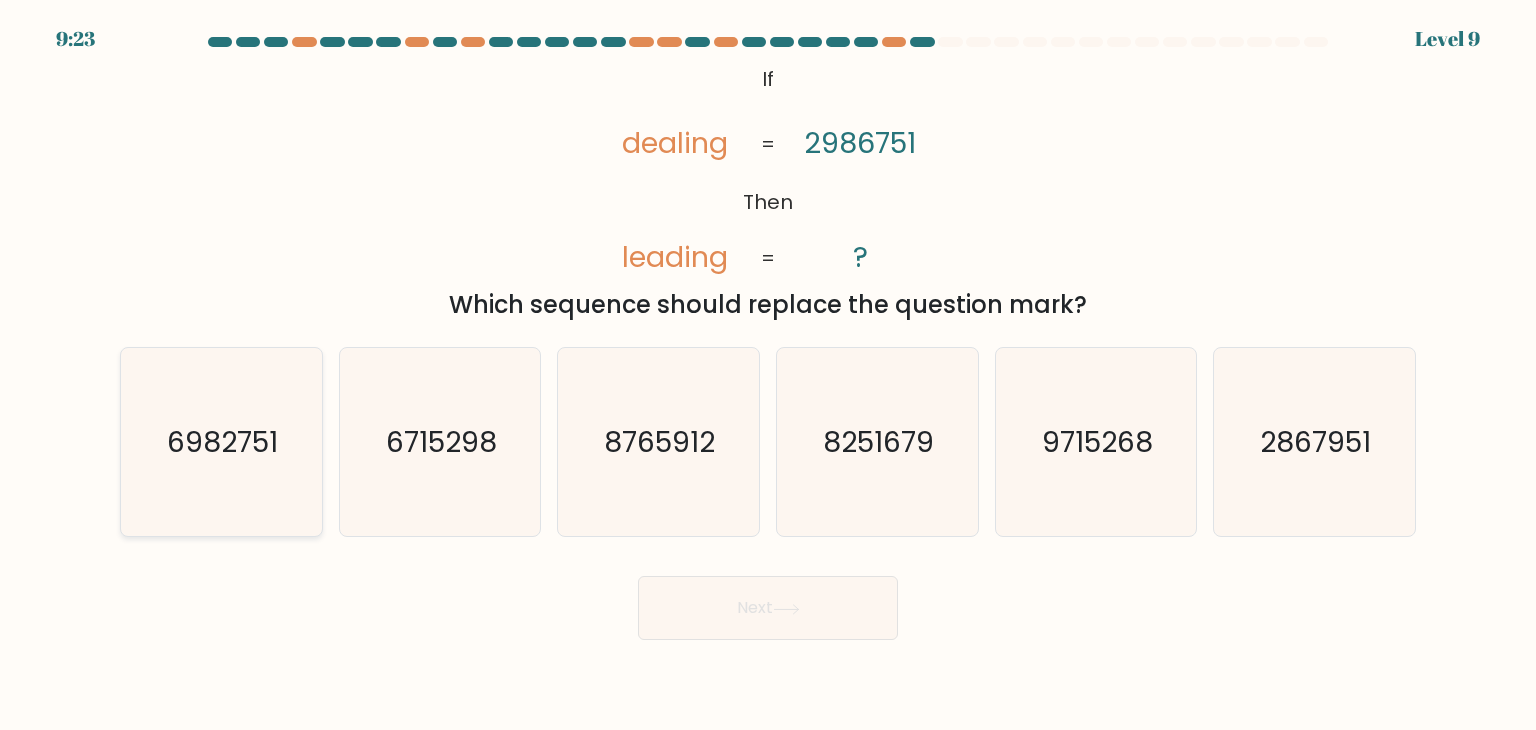 click on "6982751" 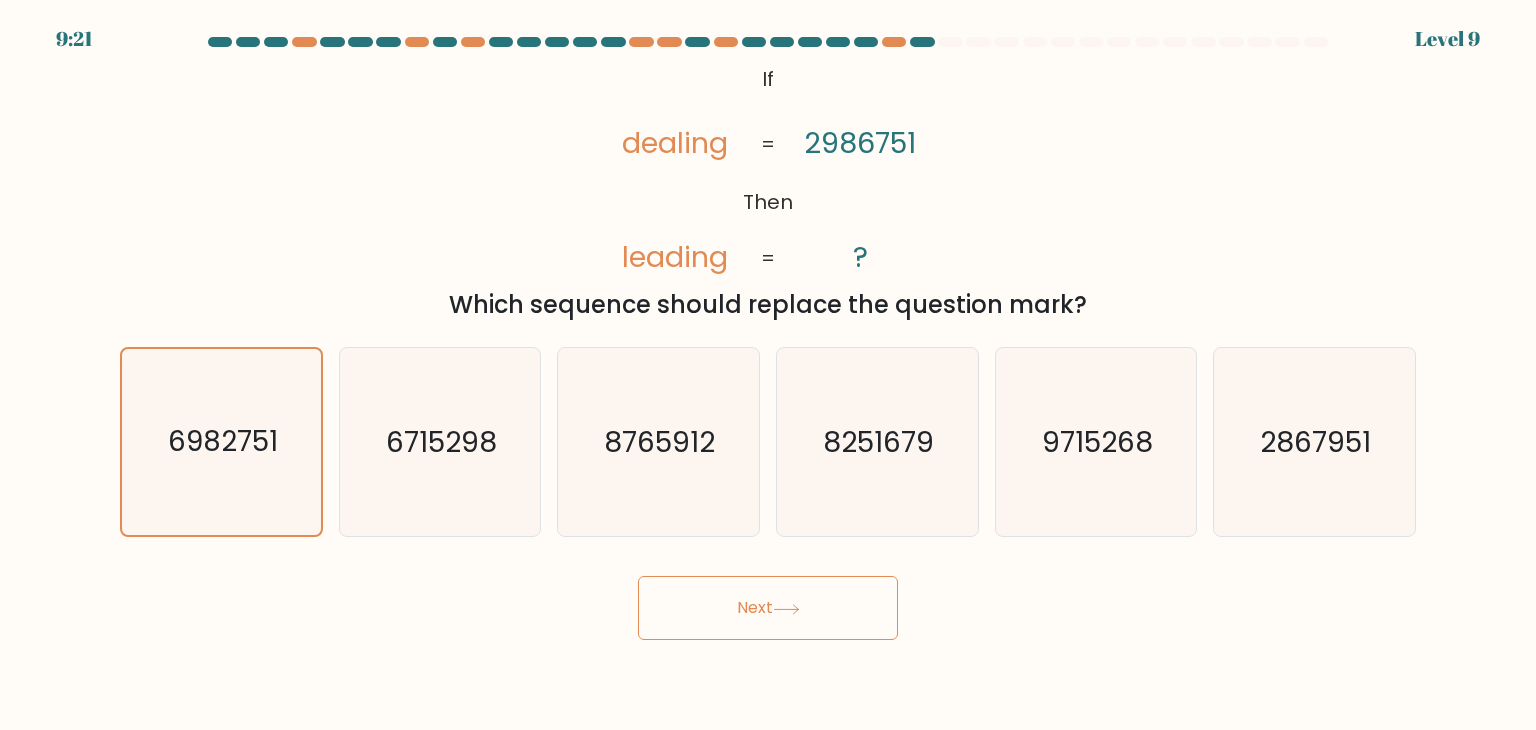 click on "Next" at bounding box center (768, 608) 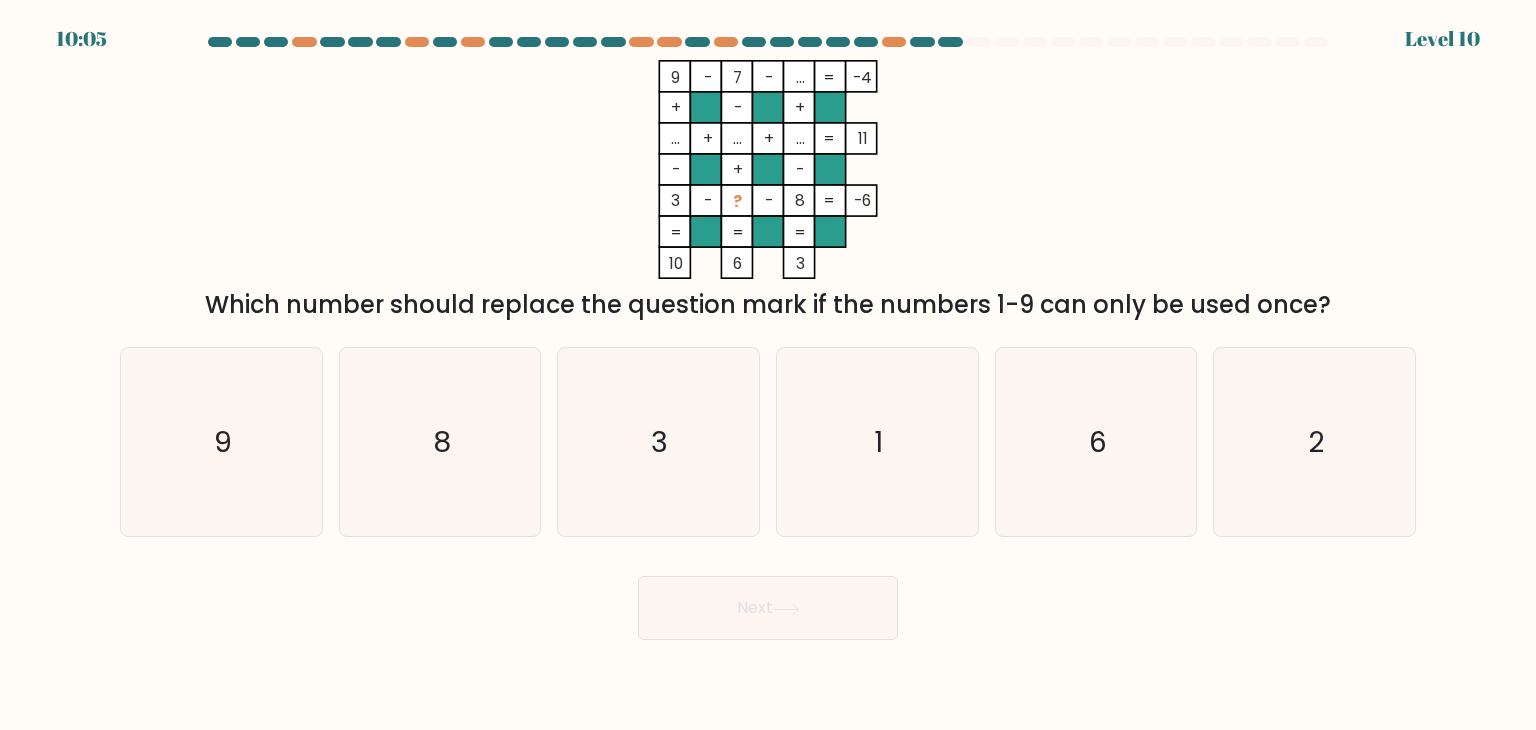 click on "Next" at bounding box center (768, 608) 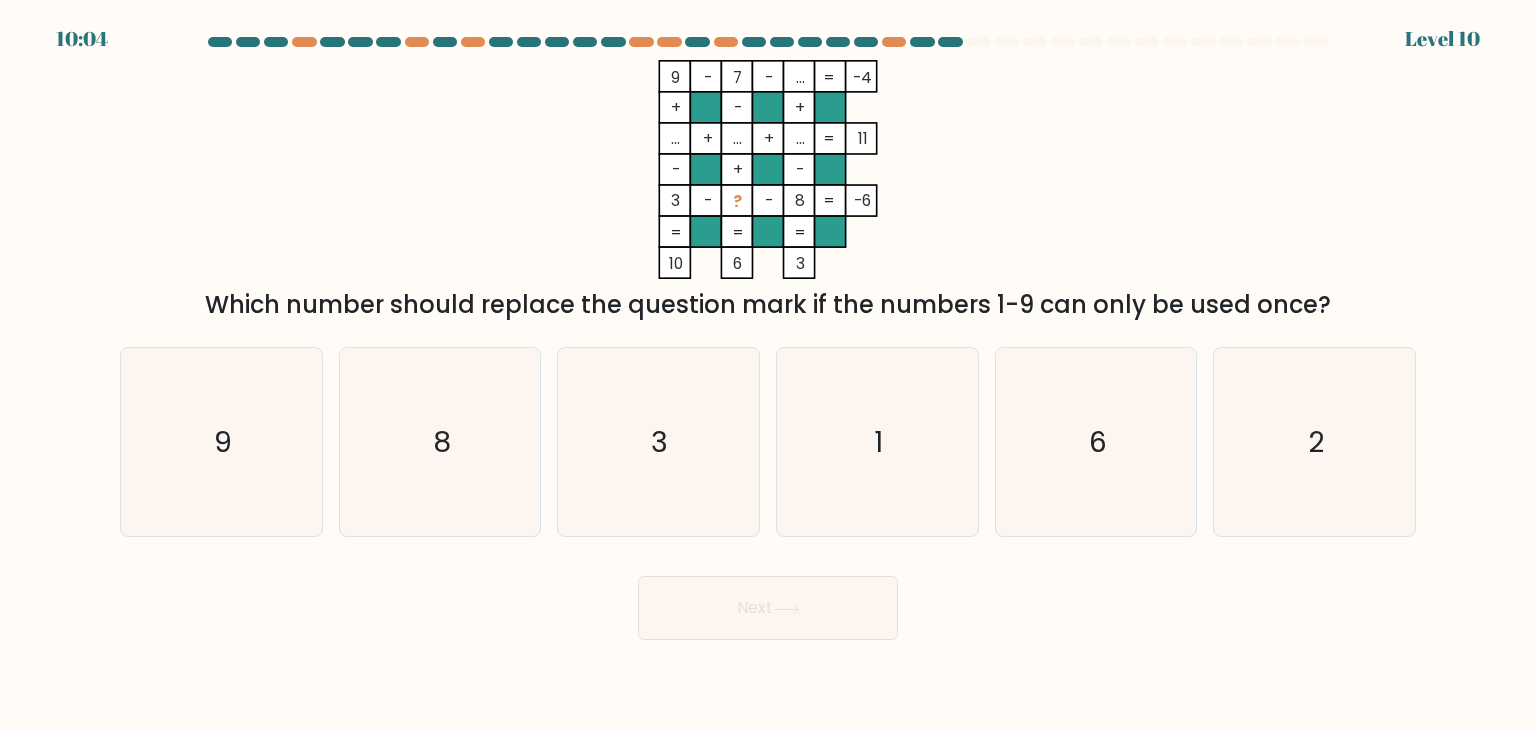 click on "Next" at bounding box center [768, 600] 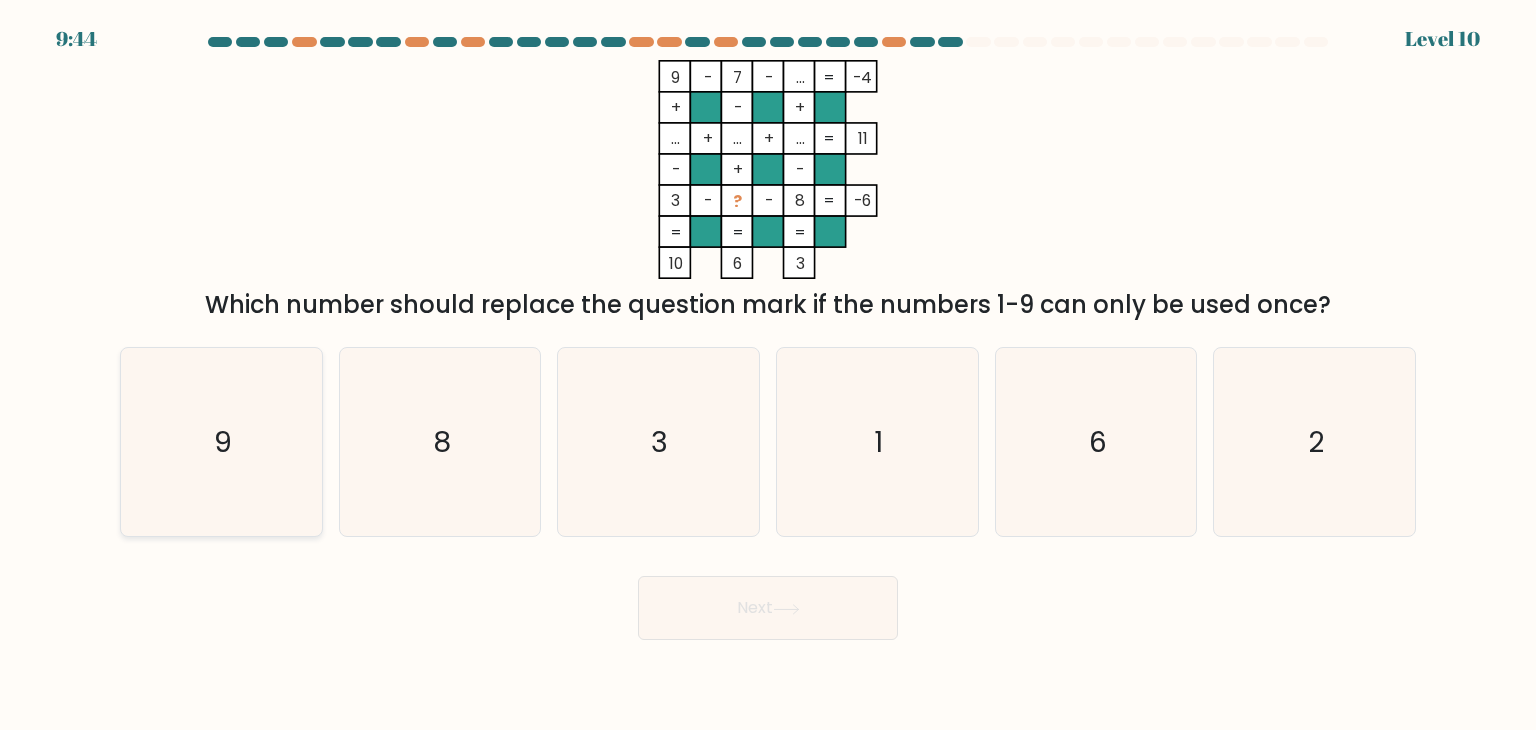click on "9" 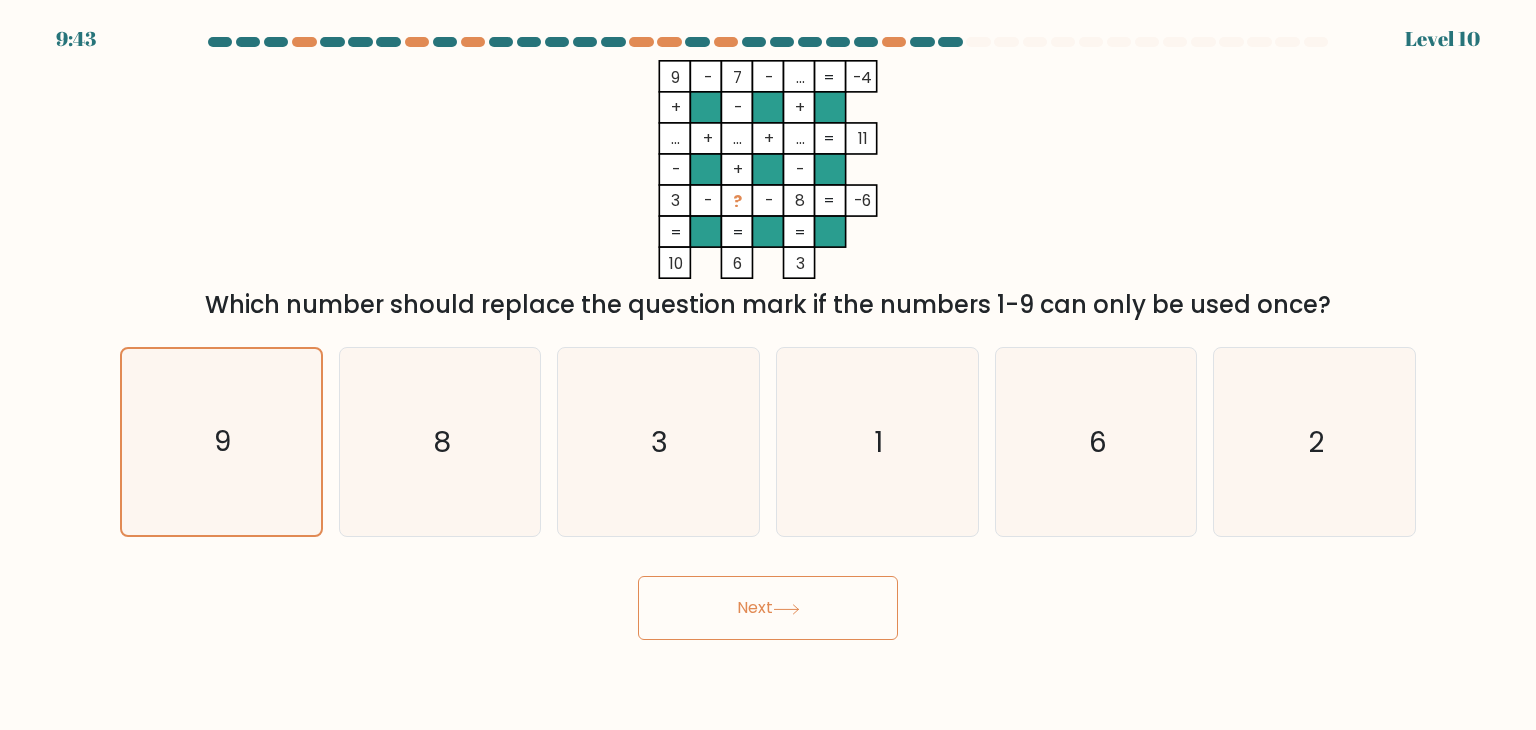 click on "Next" at bounding box center (768, 608) 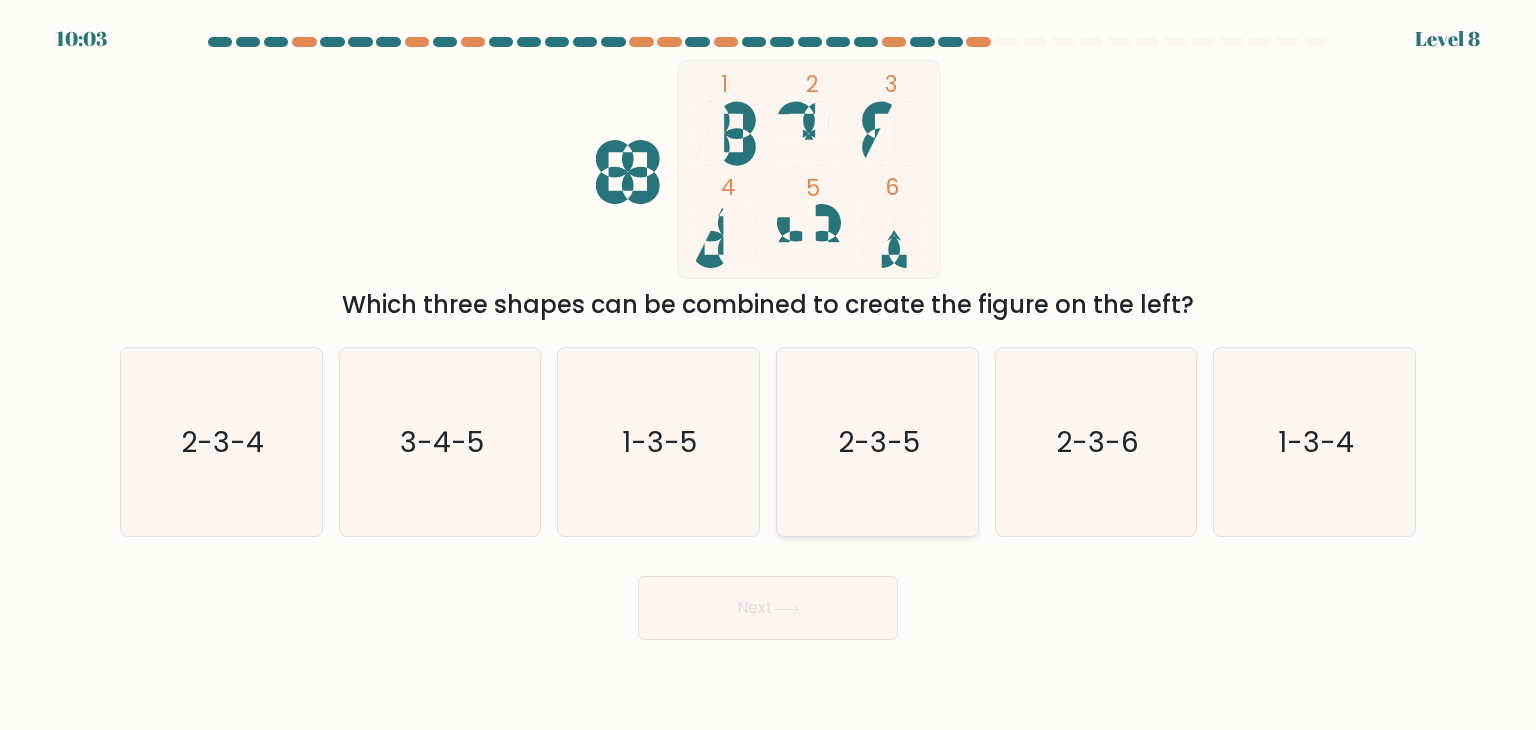 click on "2-3-5" 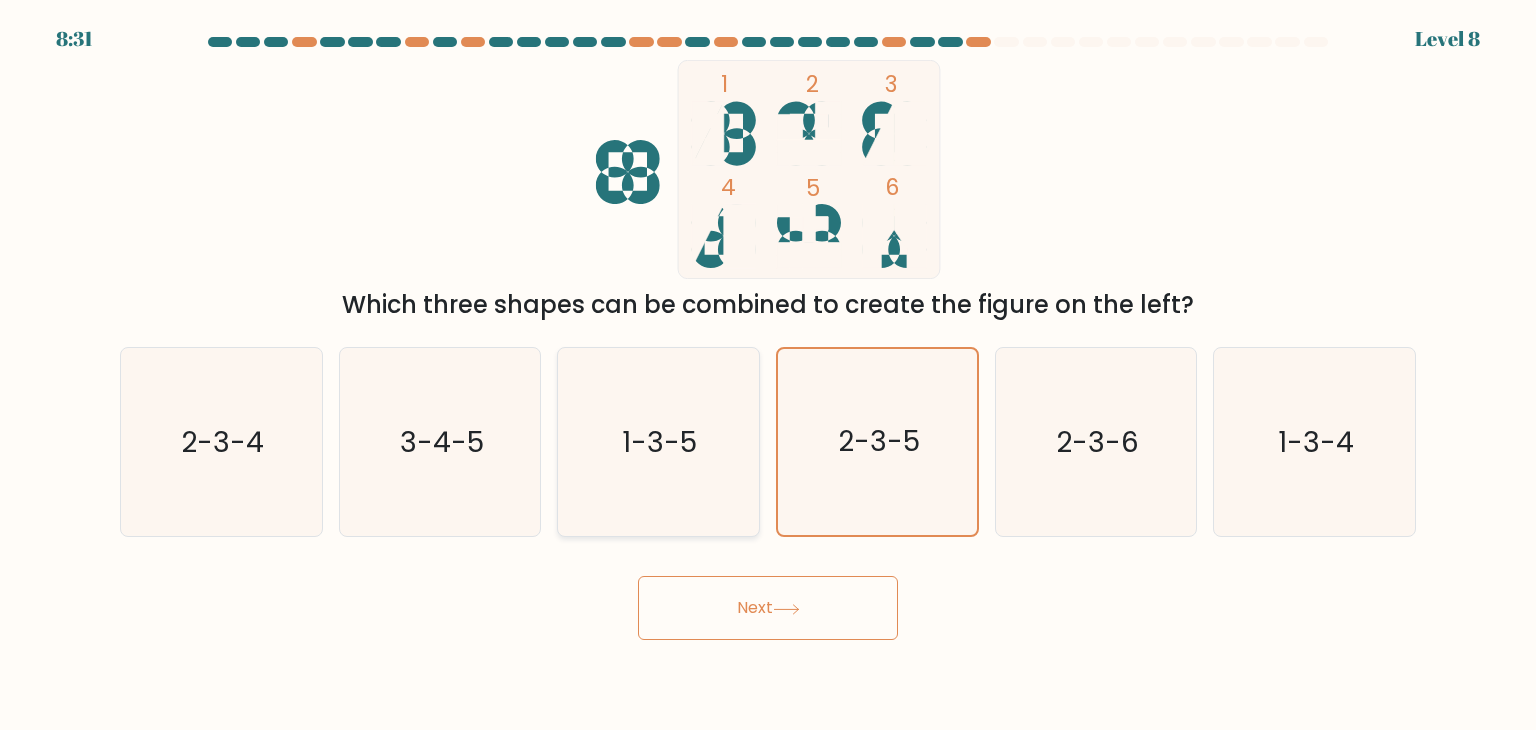 click on "1-3-5" 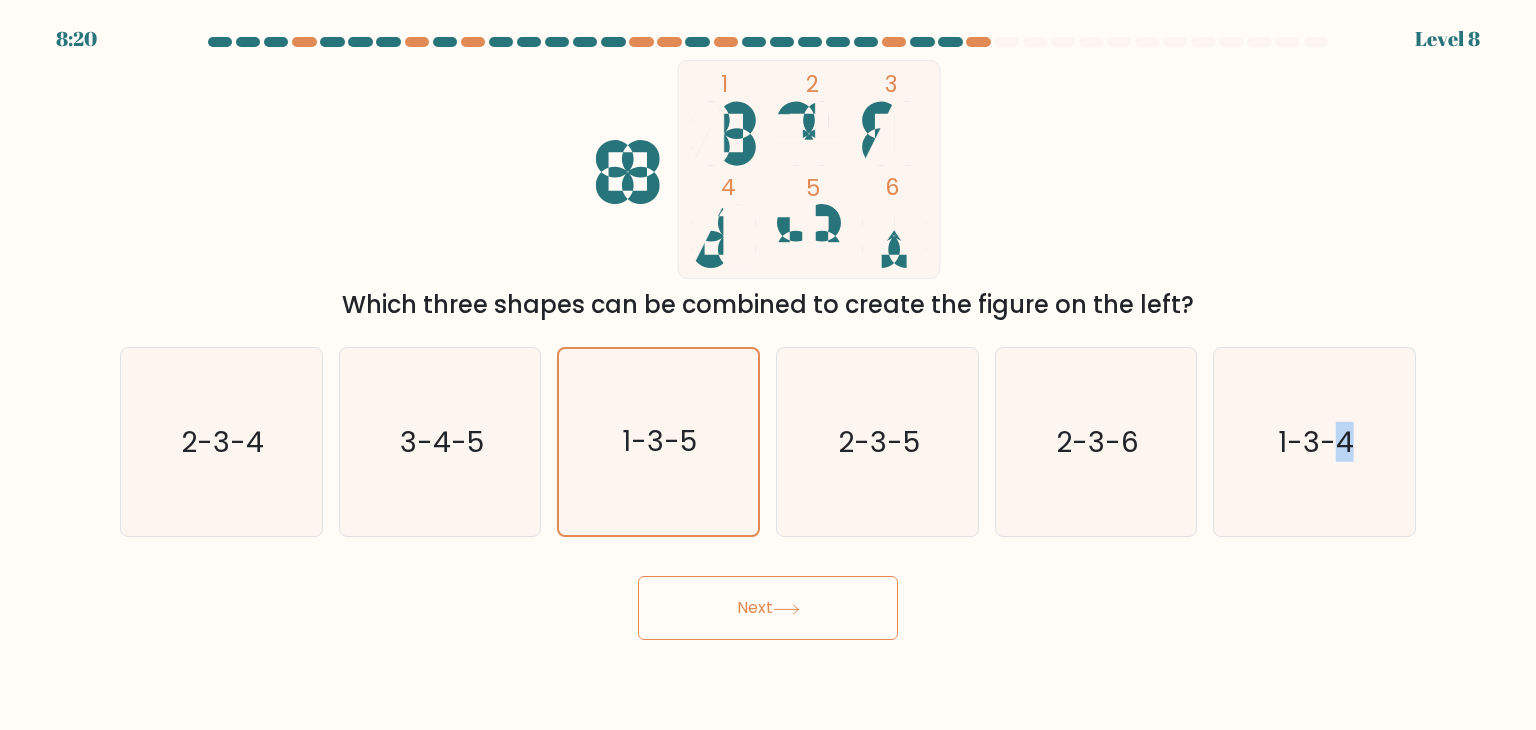 drag, startPoint x: 1337, startPoint y: 464, endPoint x: 1436, endPoint y: 444, distance: 101 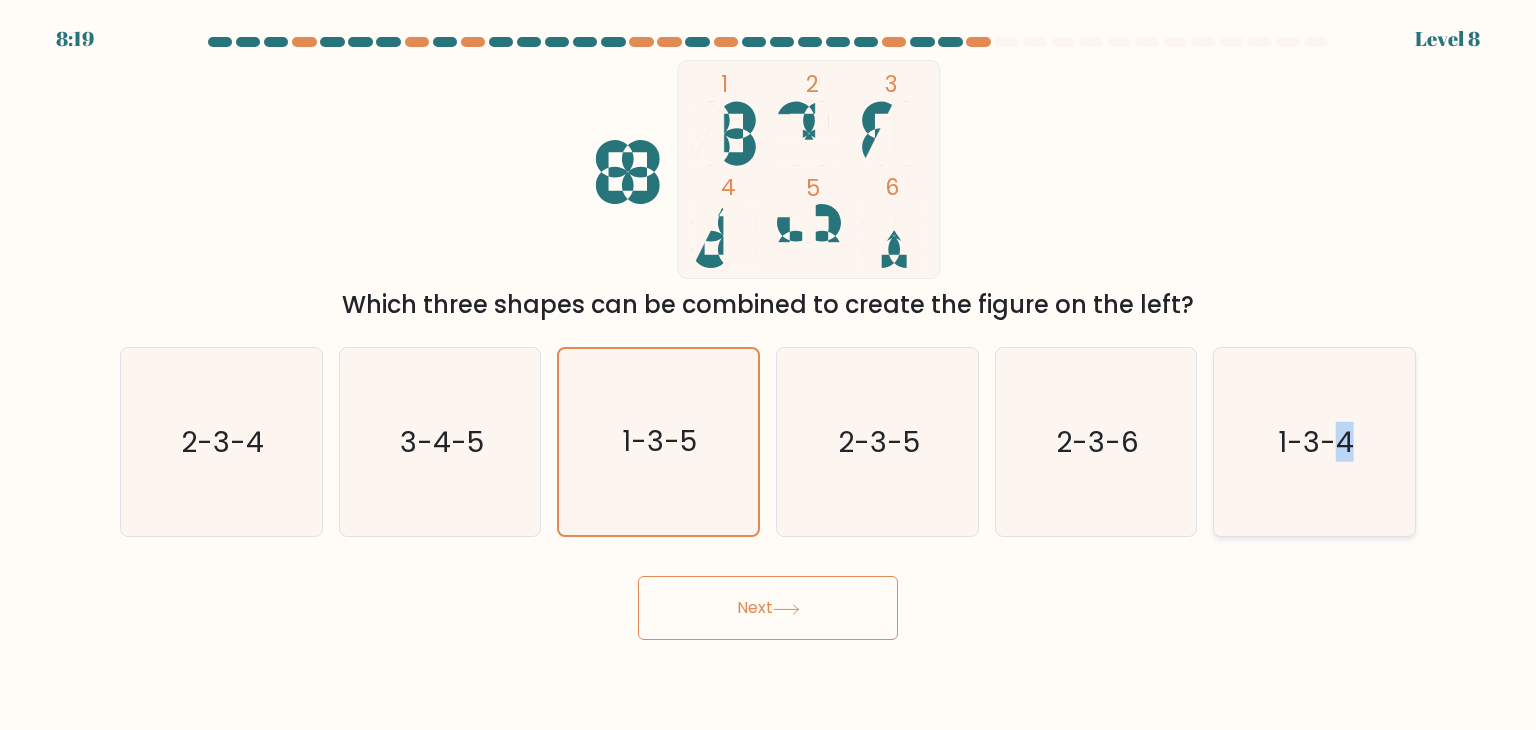click on "1-3-4" 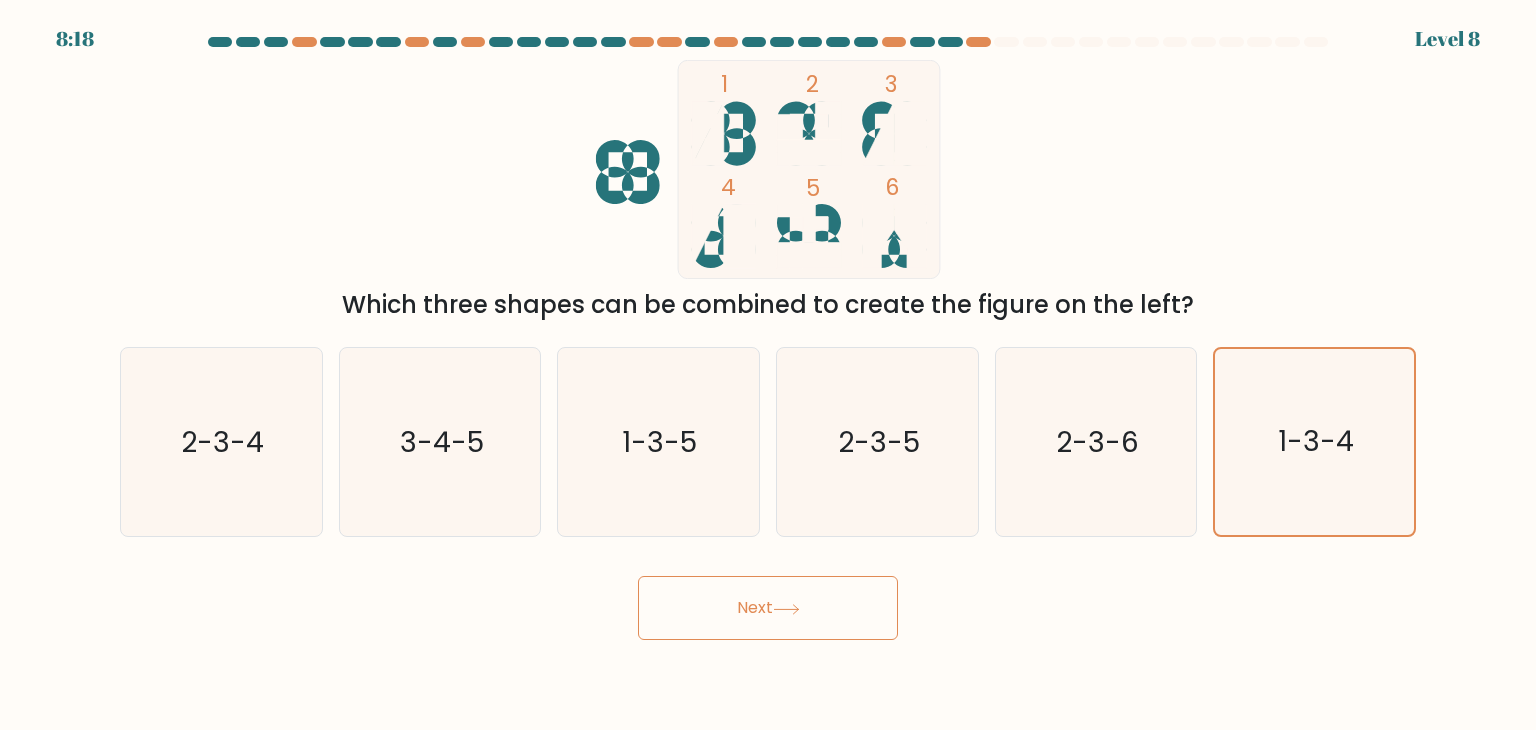 click on "8:18
Level 8" at bounding box center [768, 365] 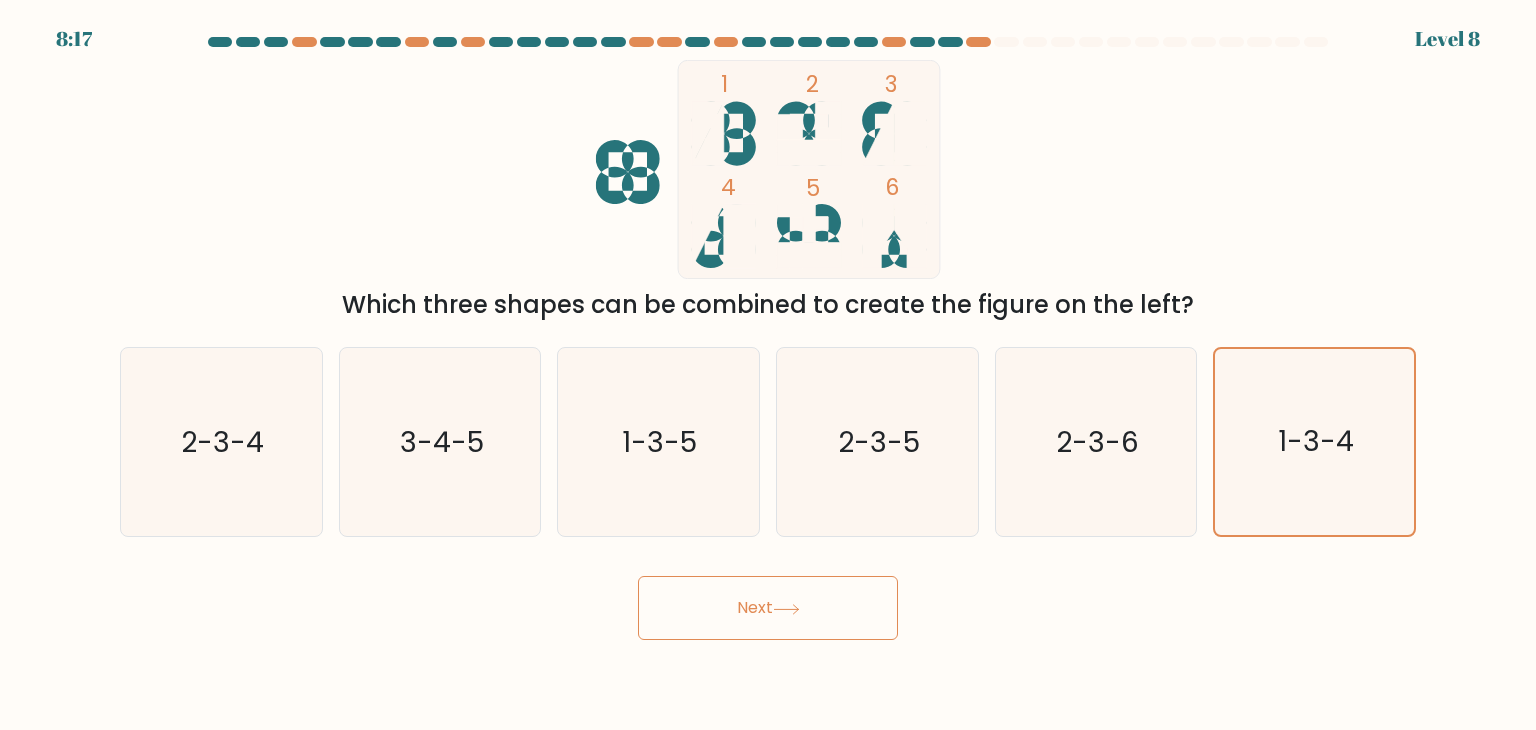 click on "Next" at bounding box center [768, 608] 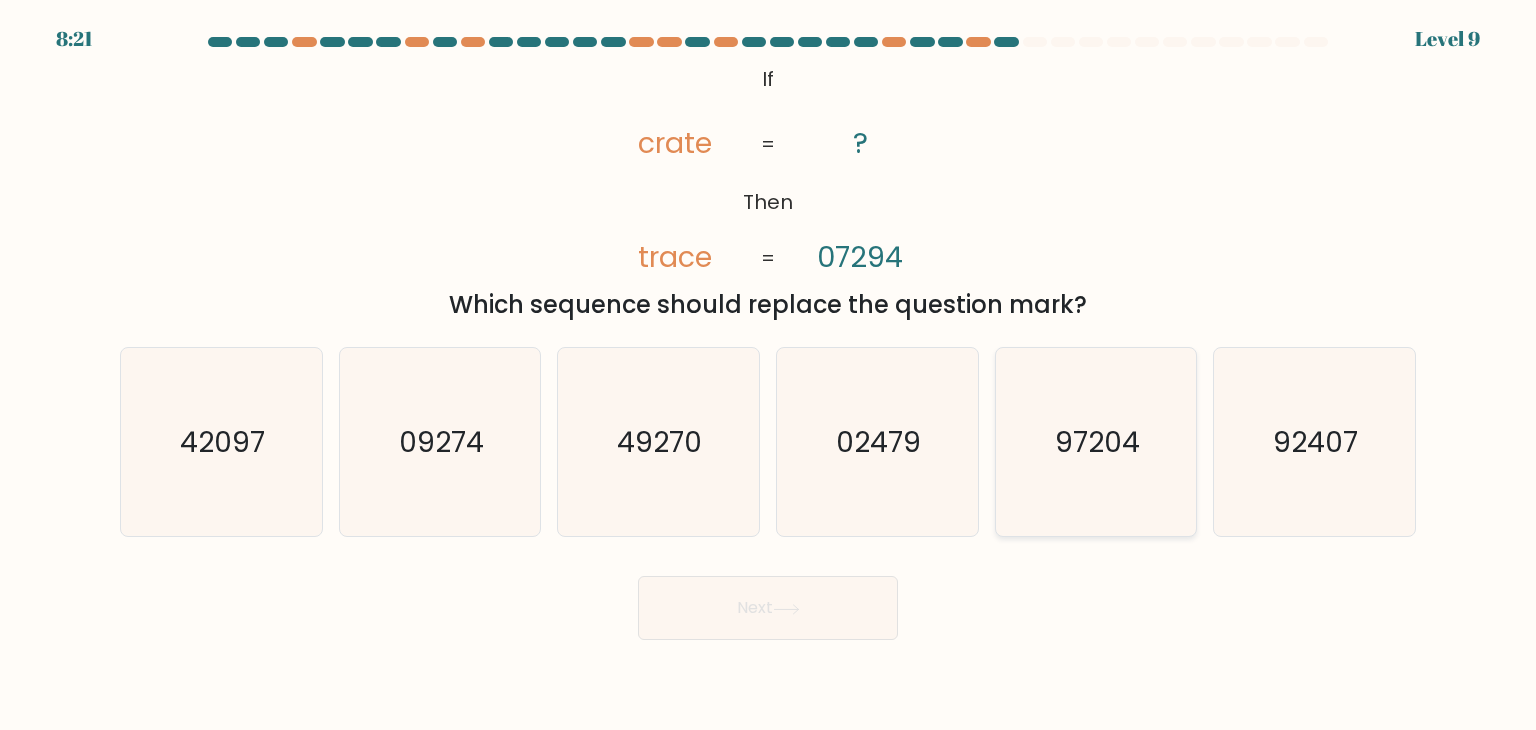 click on "97204" 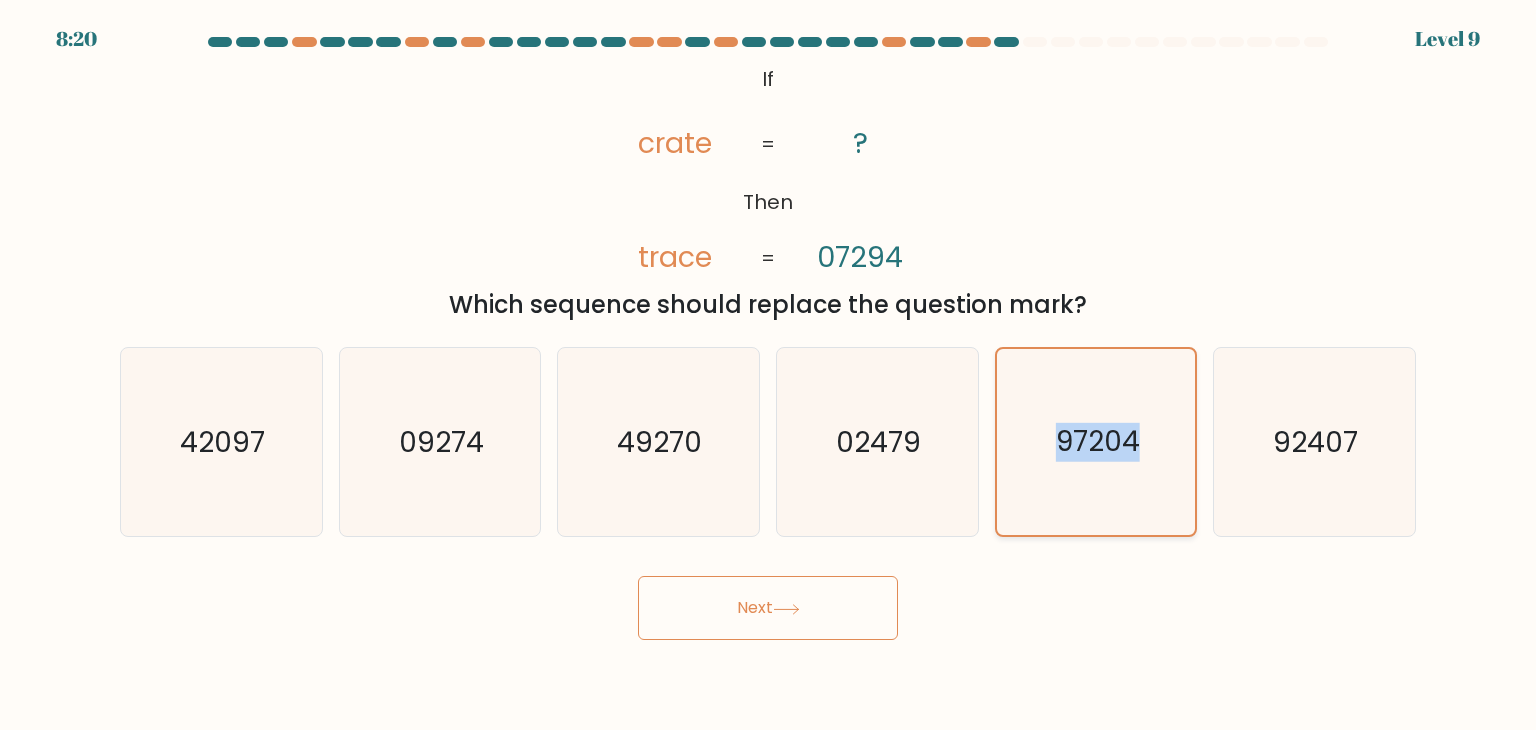 click on "97204" 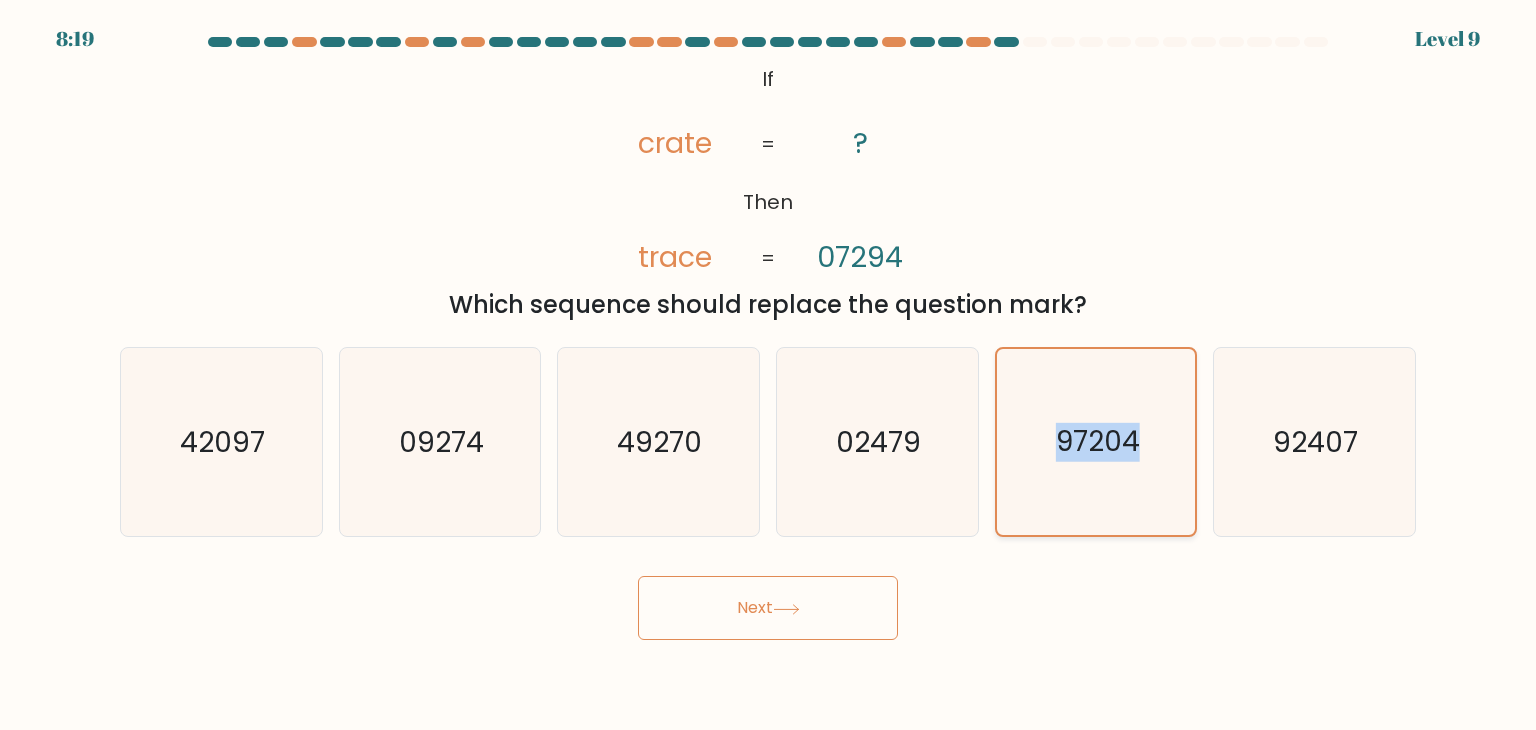 click on "97204" 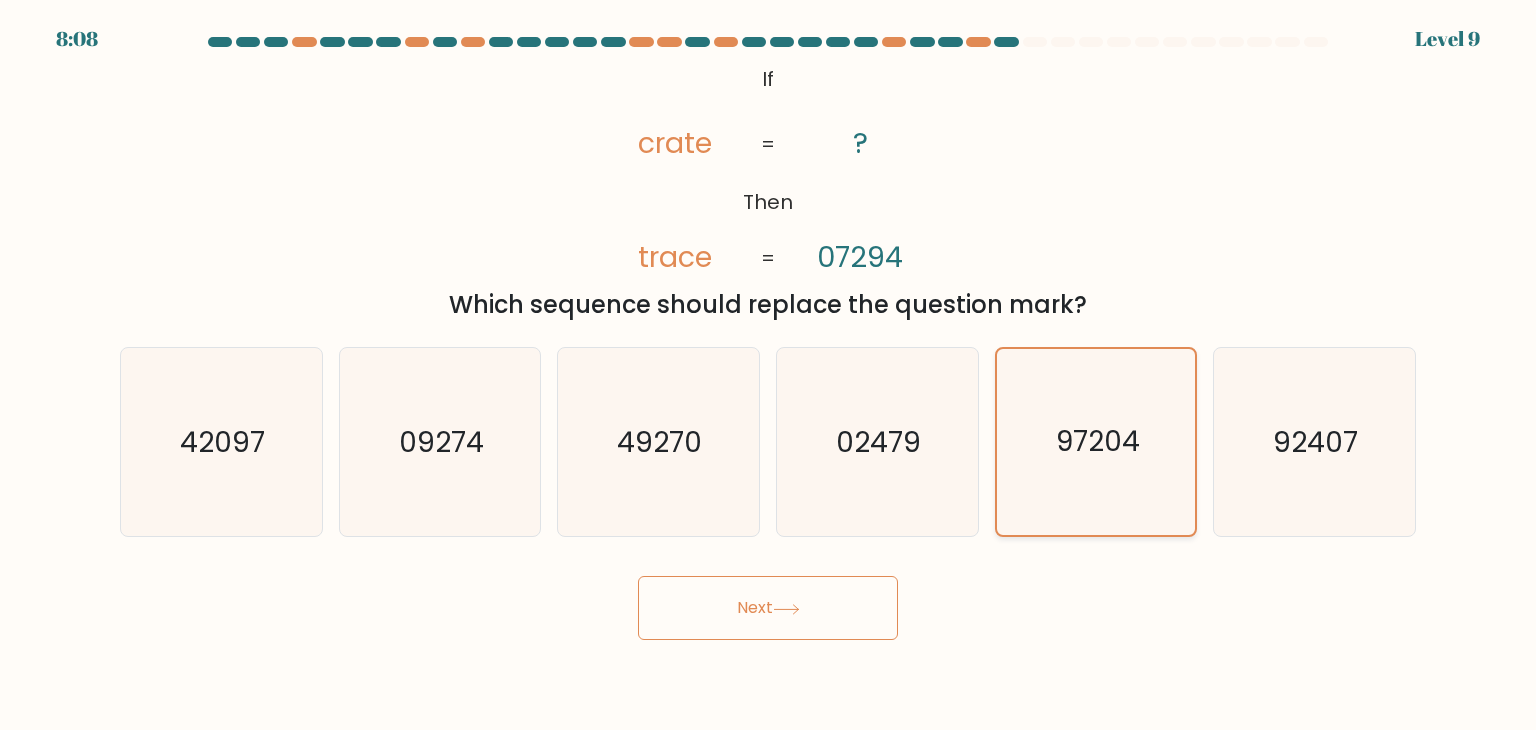 click on "97204" 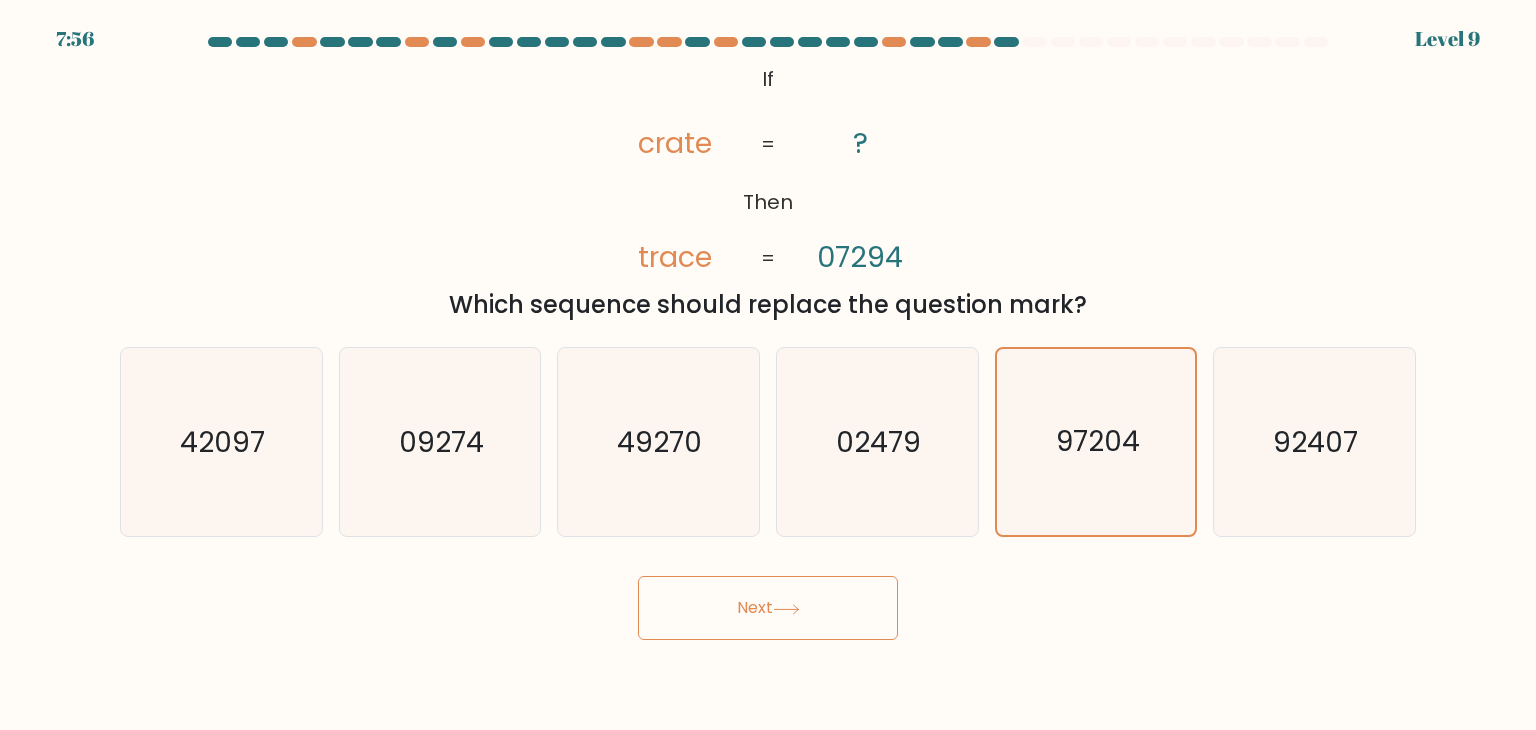 click on "Next" at bounding box center [768, 608] 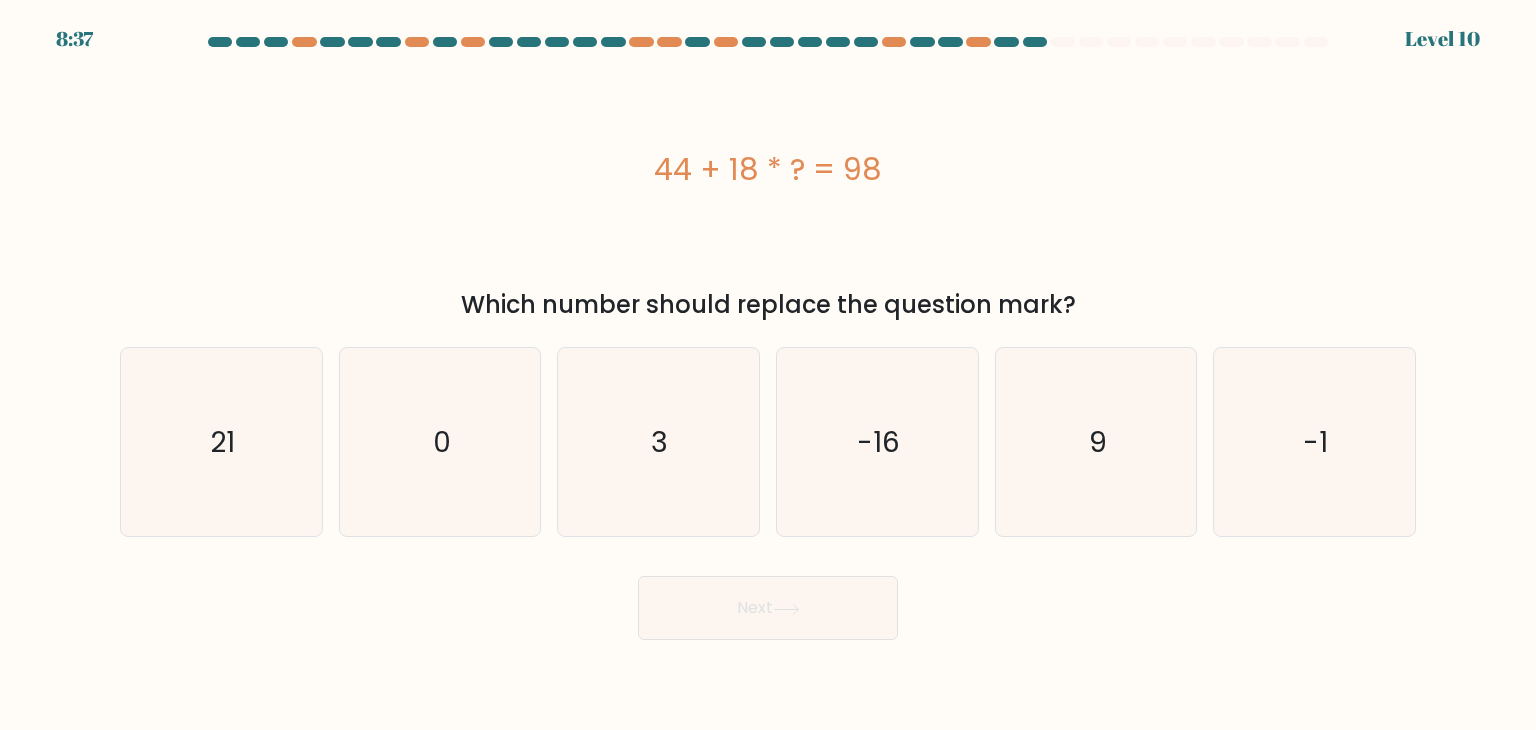 drag, startPoint x: 845, startPoint y: 603, endPoint x: 767, endPoint y: 489, distance: 138.13037 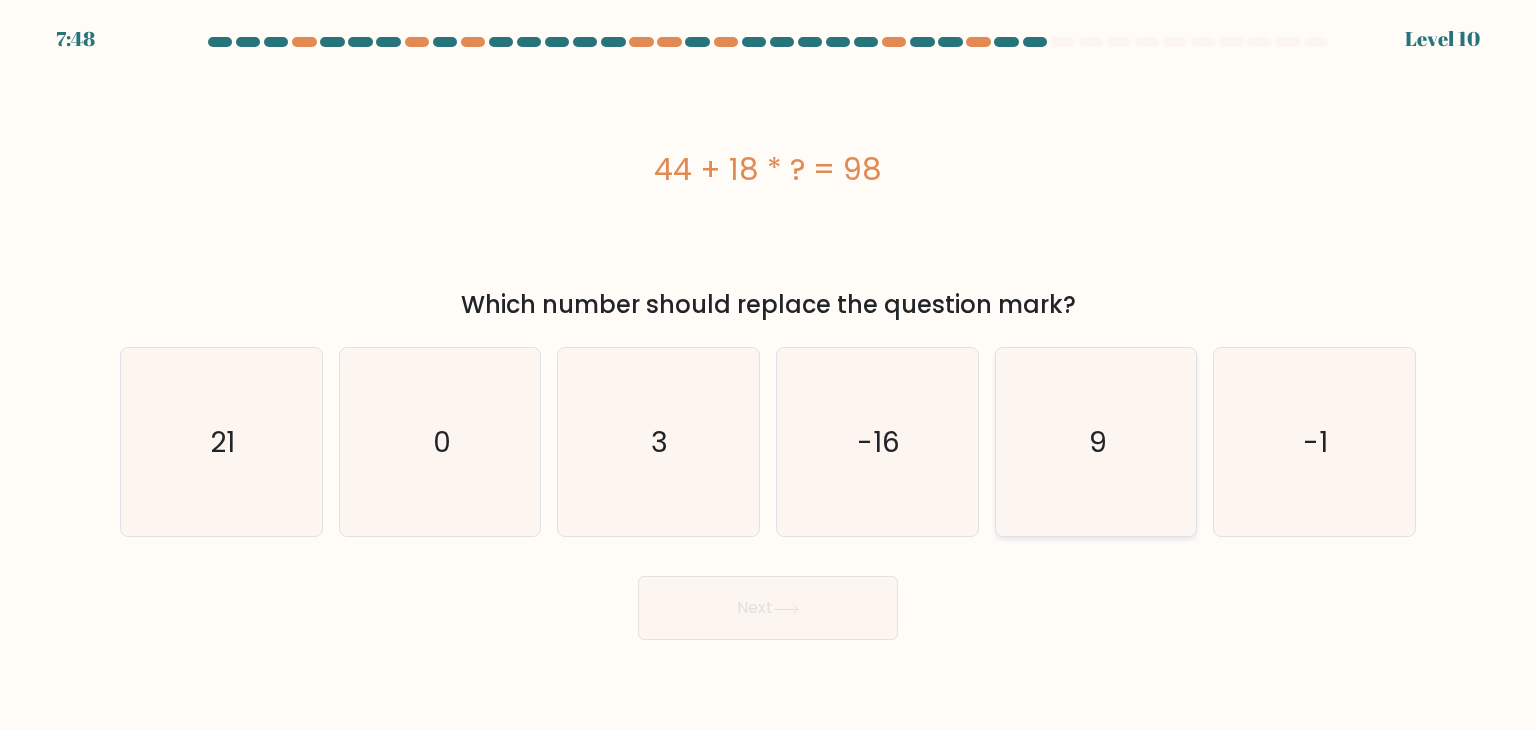 click on "9" 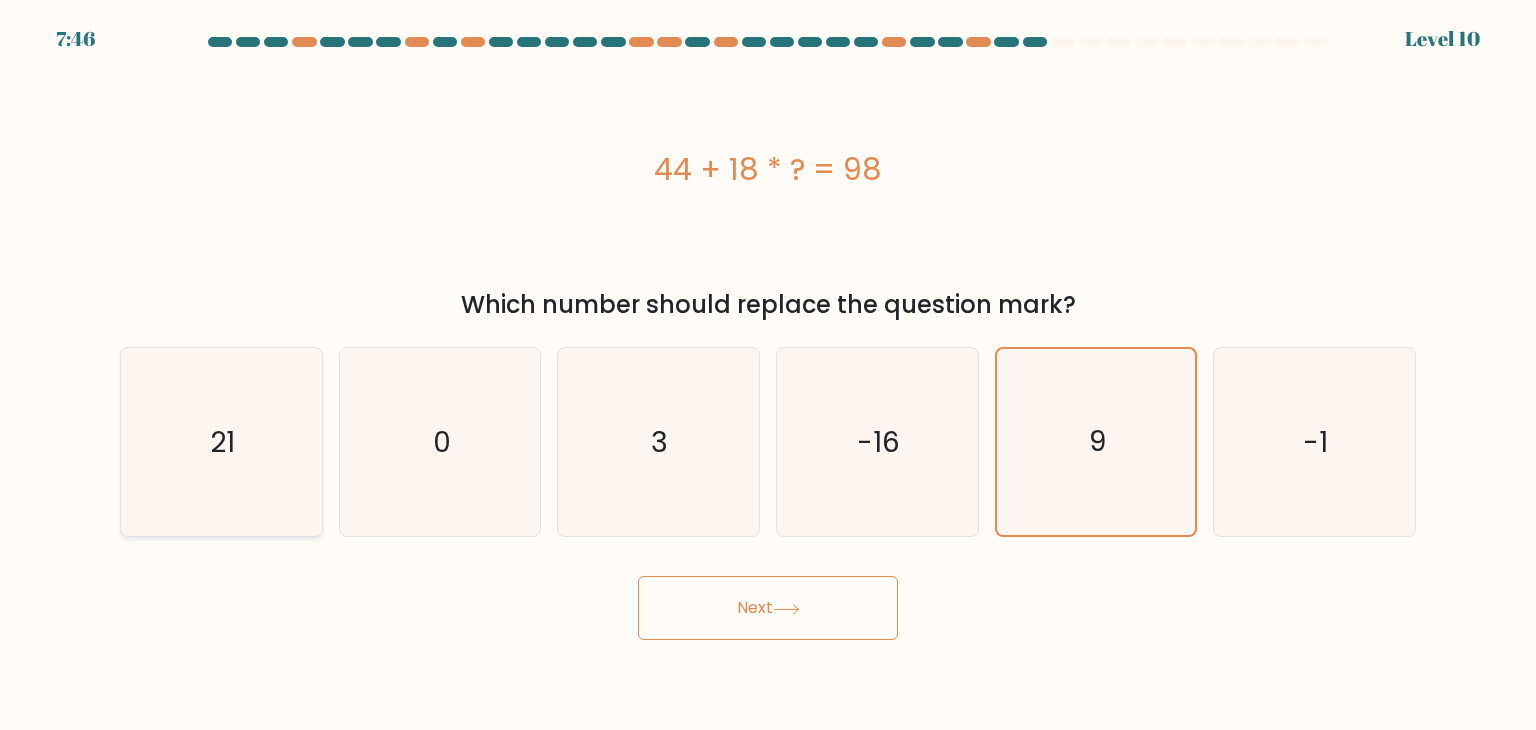click on "21" 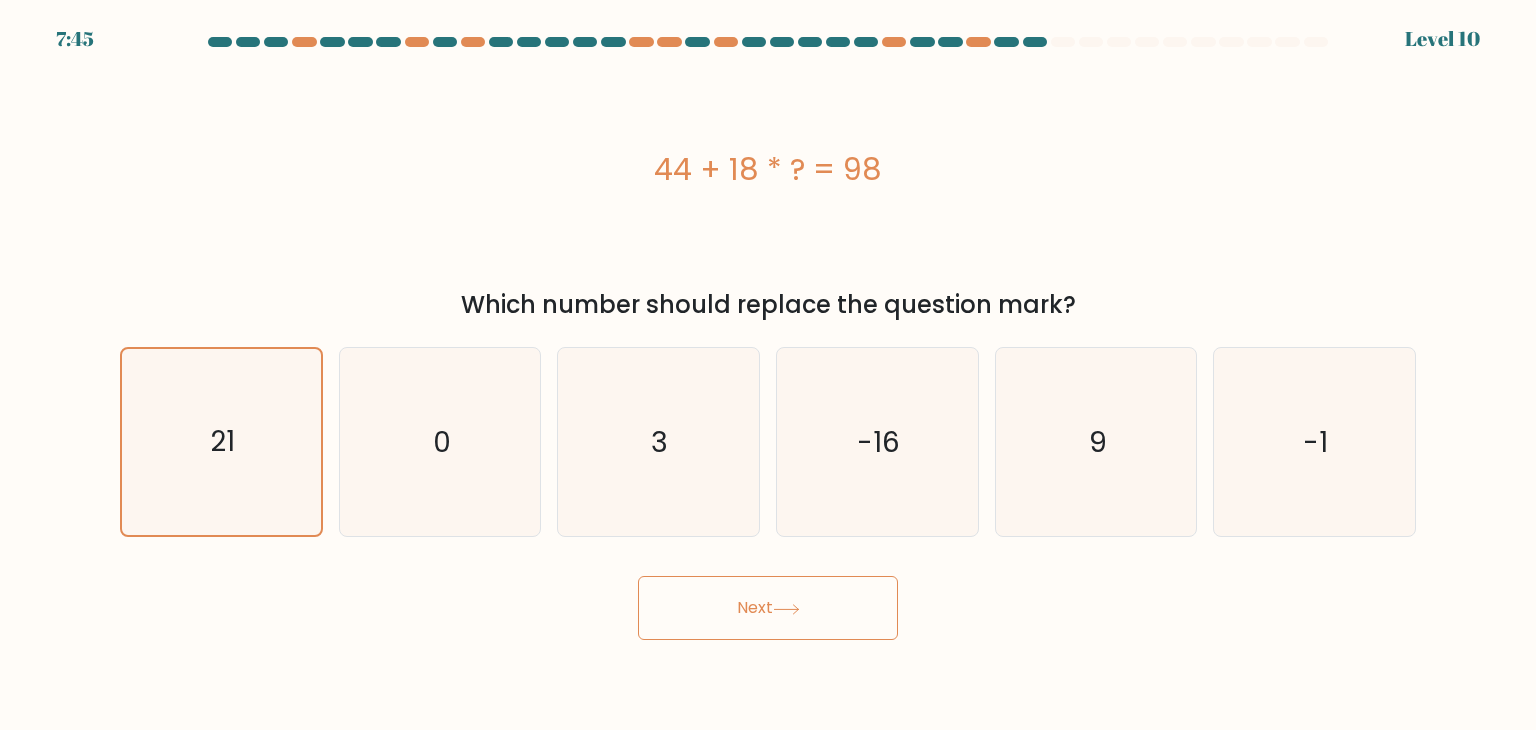 click on "Next" at bounding box center (768, 608) 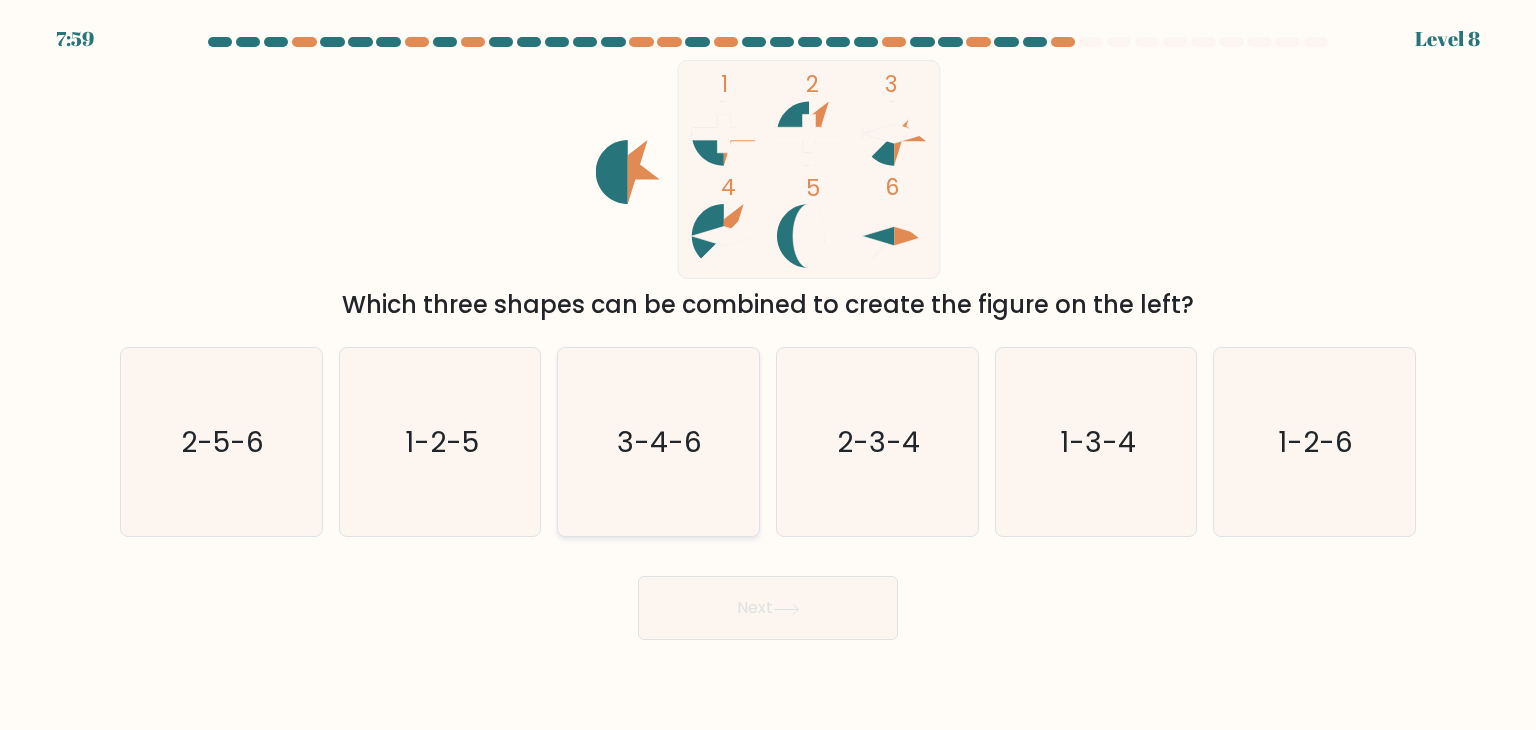 click on "3-4-6" 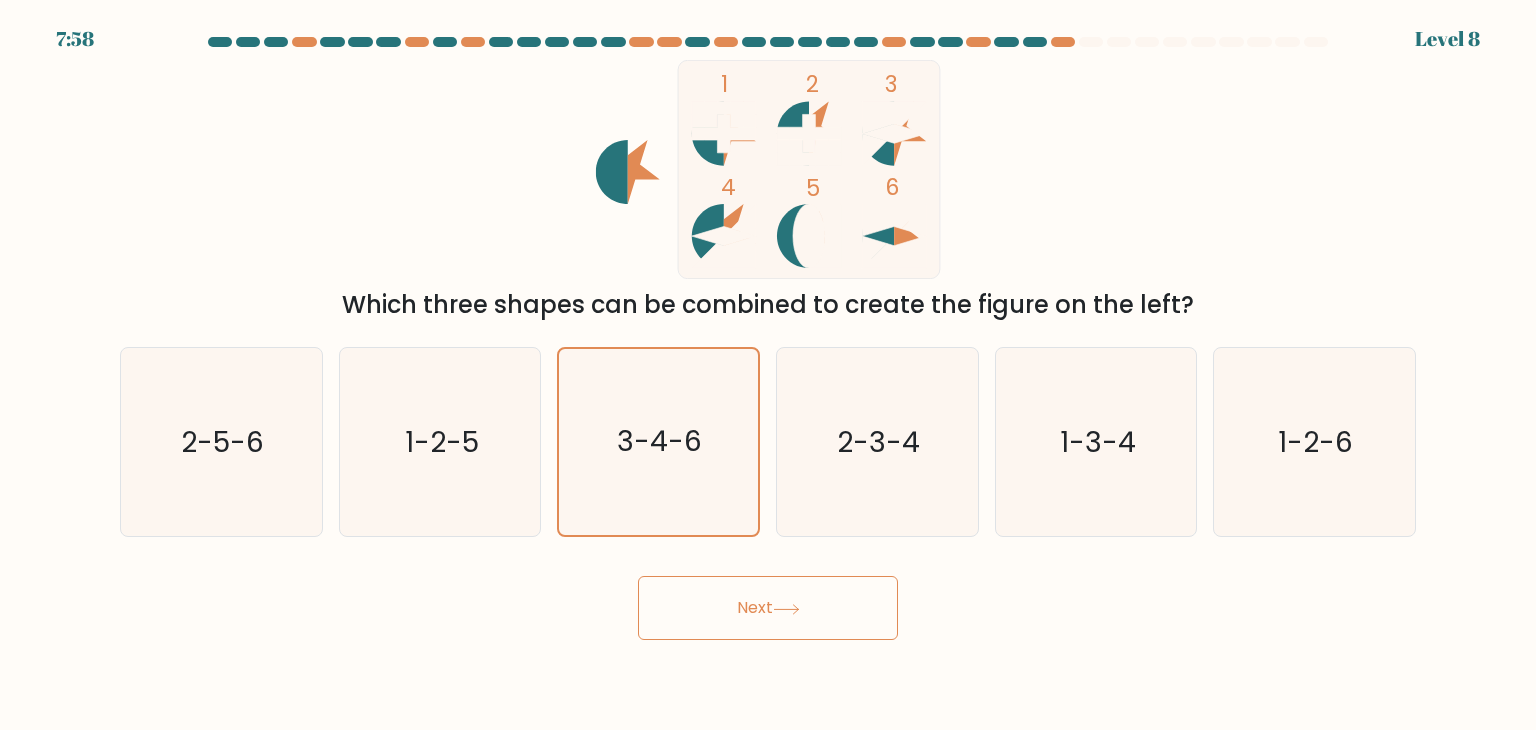 click on "Next" at bounding box center [768, 608] 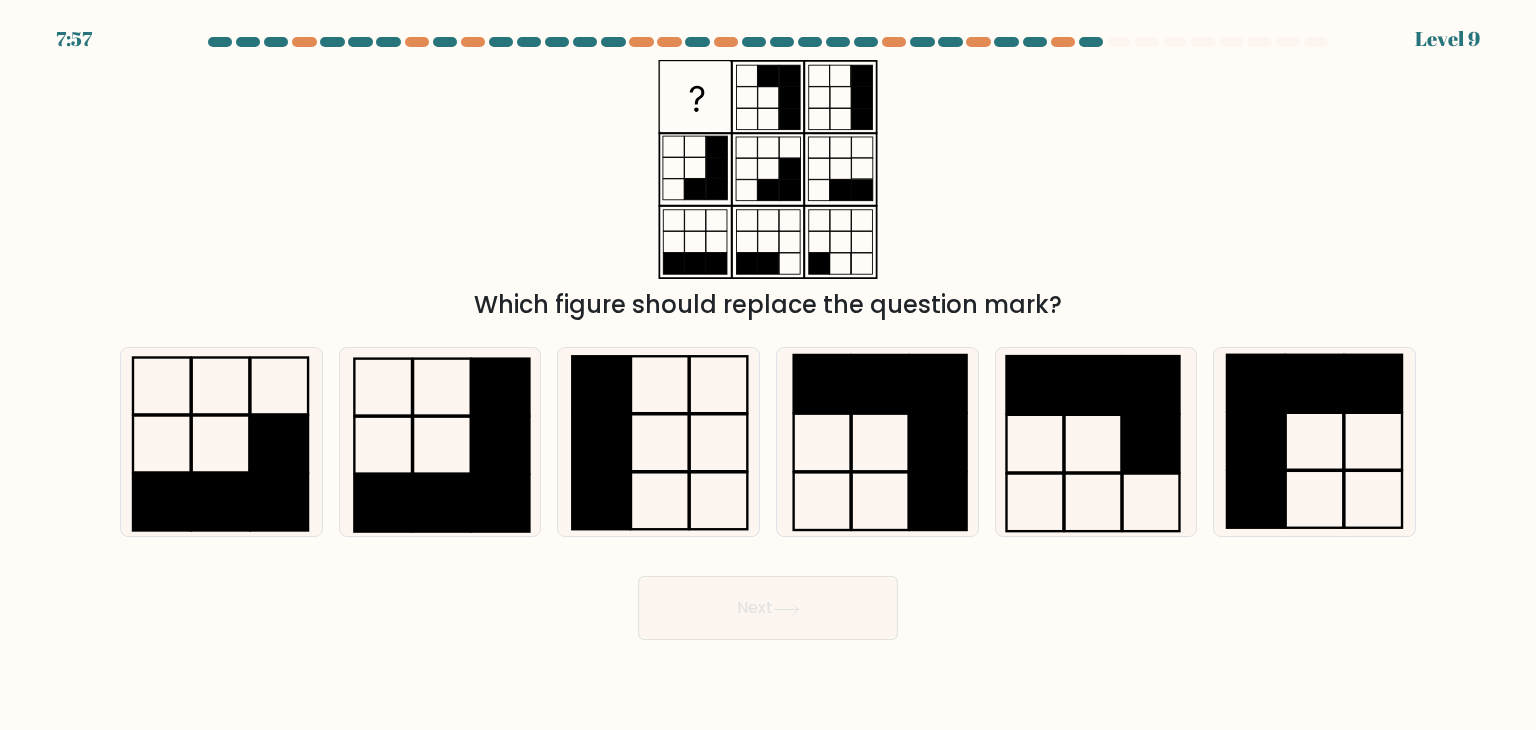 click on "Next" at bounding box center [768, 608] 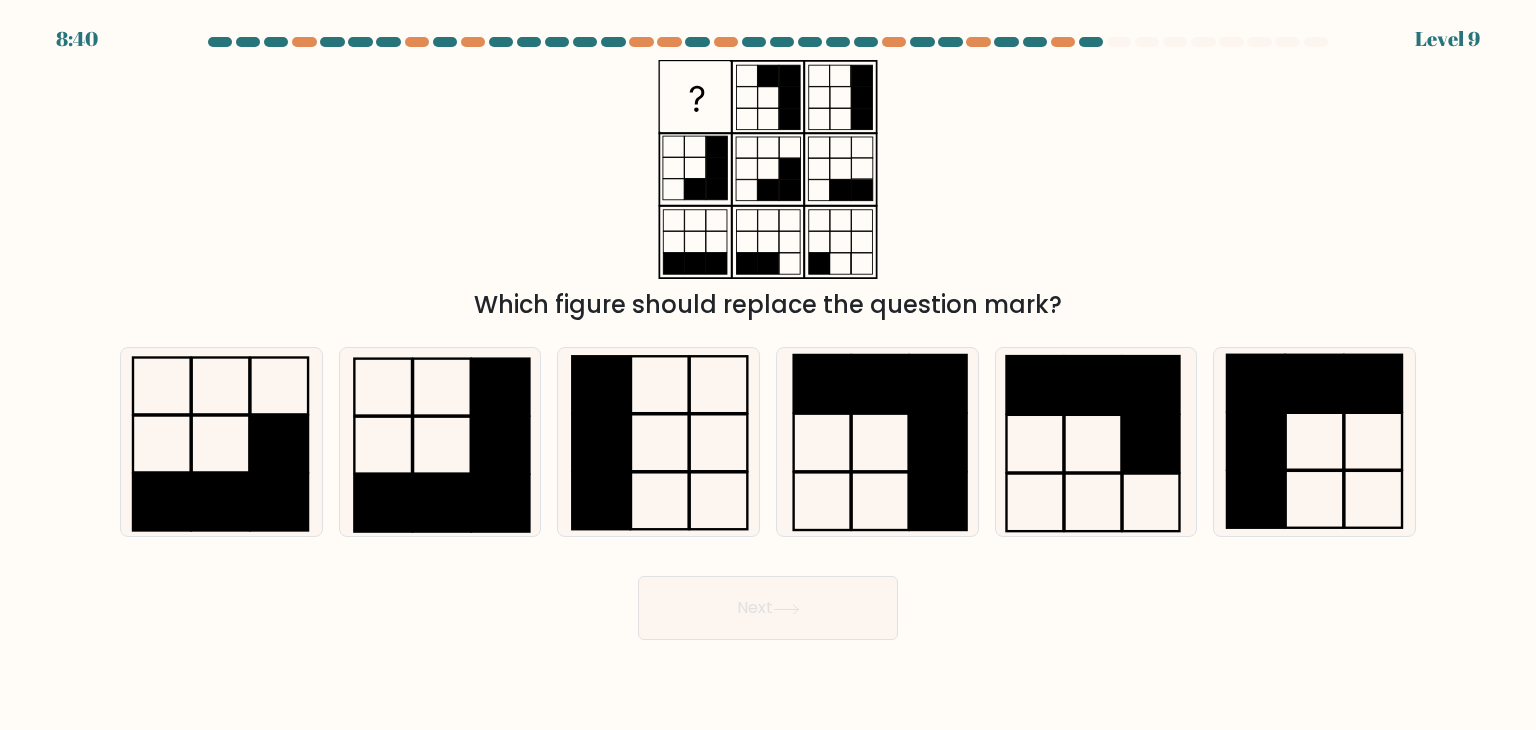 click on "Which figure should replace the question mark?" at bounding box center [768, 191] 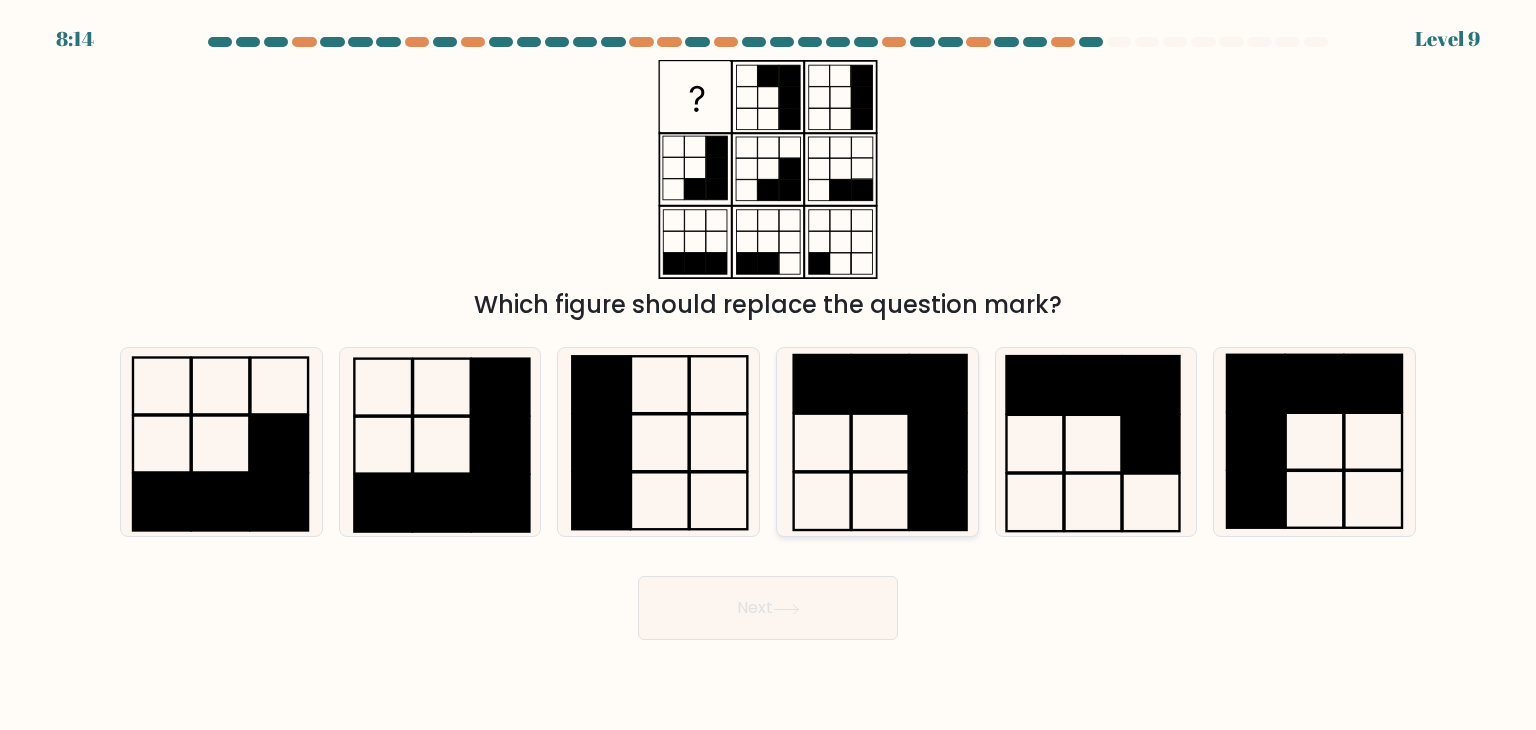 click 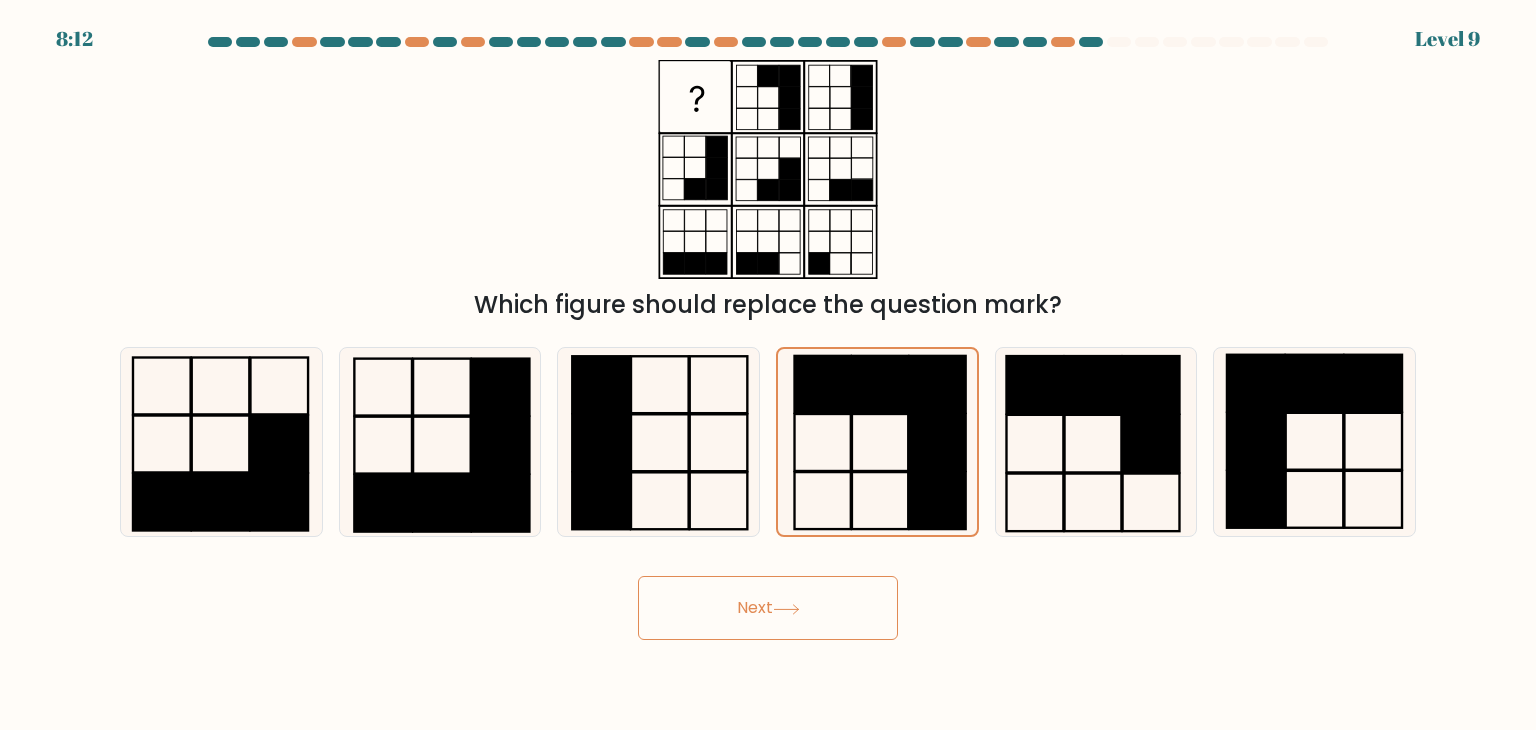 click on "Next" at bounding box center (768, 608) 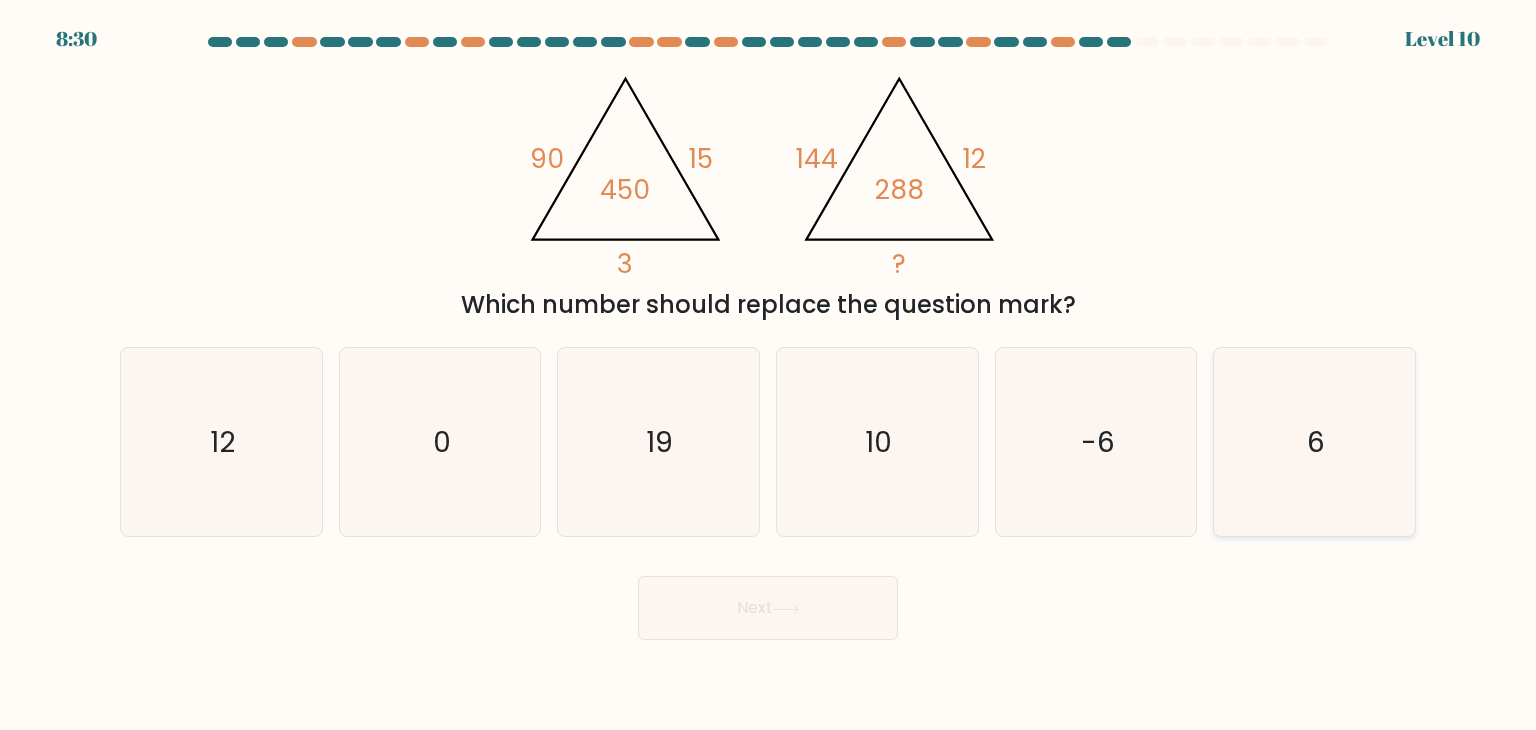 click on "6" 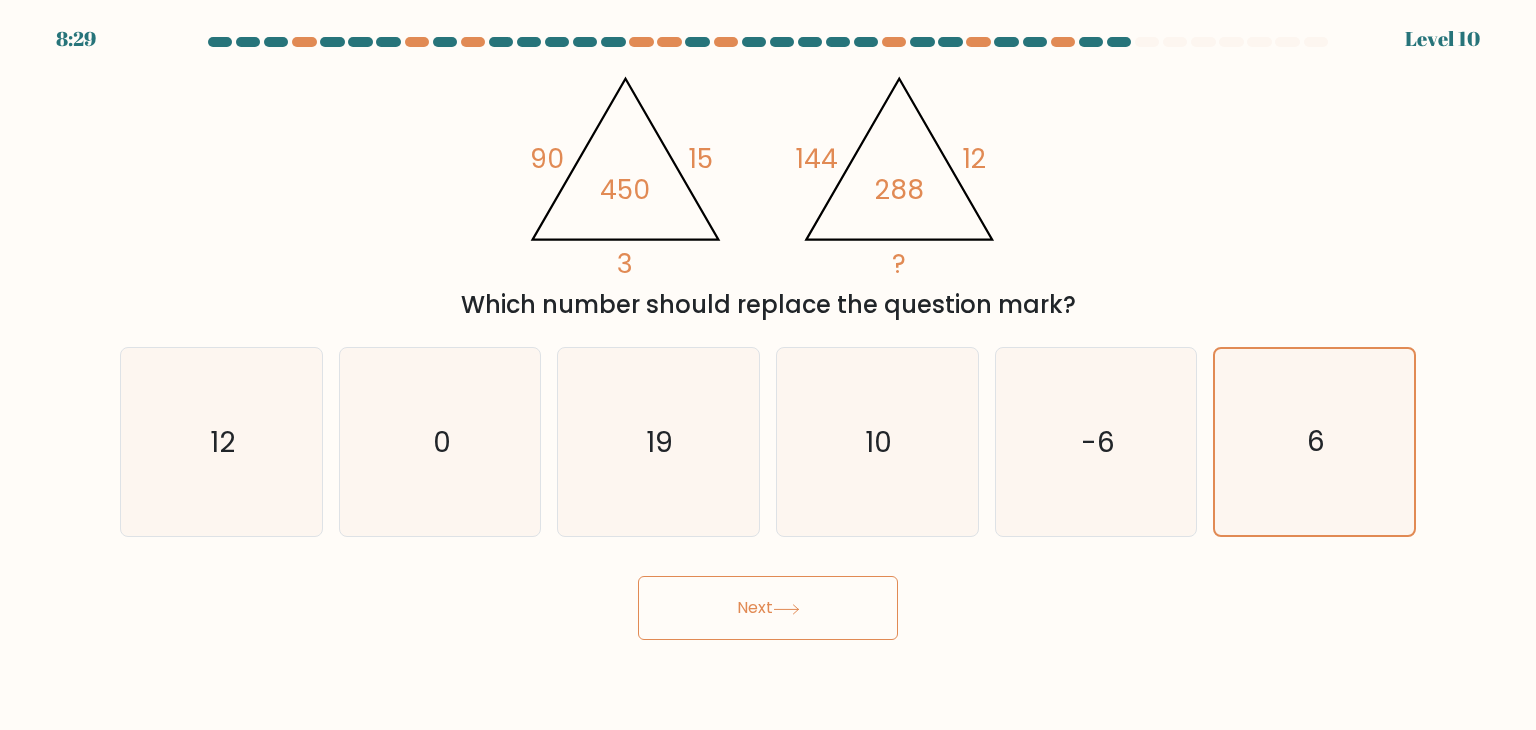 click on "Next" at bounding box center (768, 608) 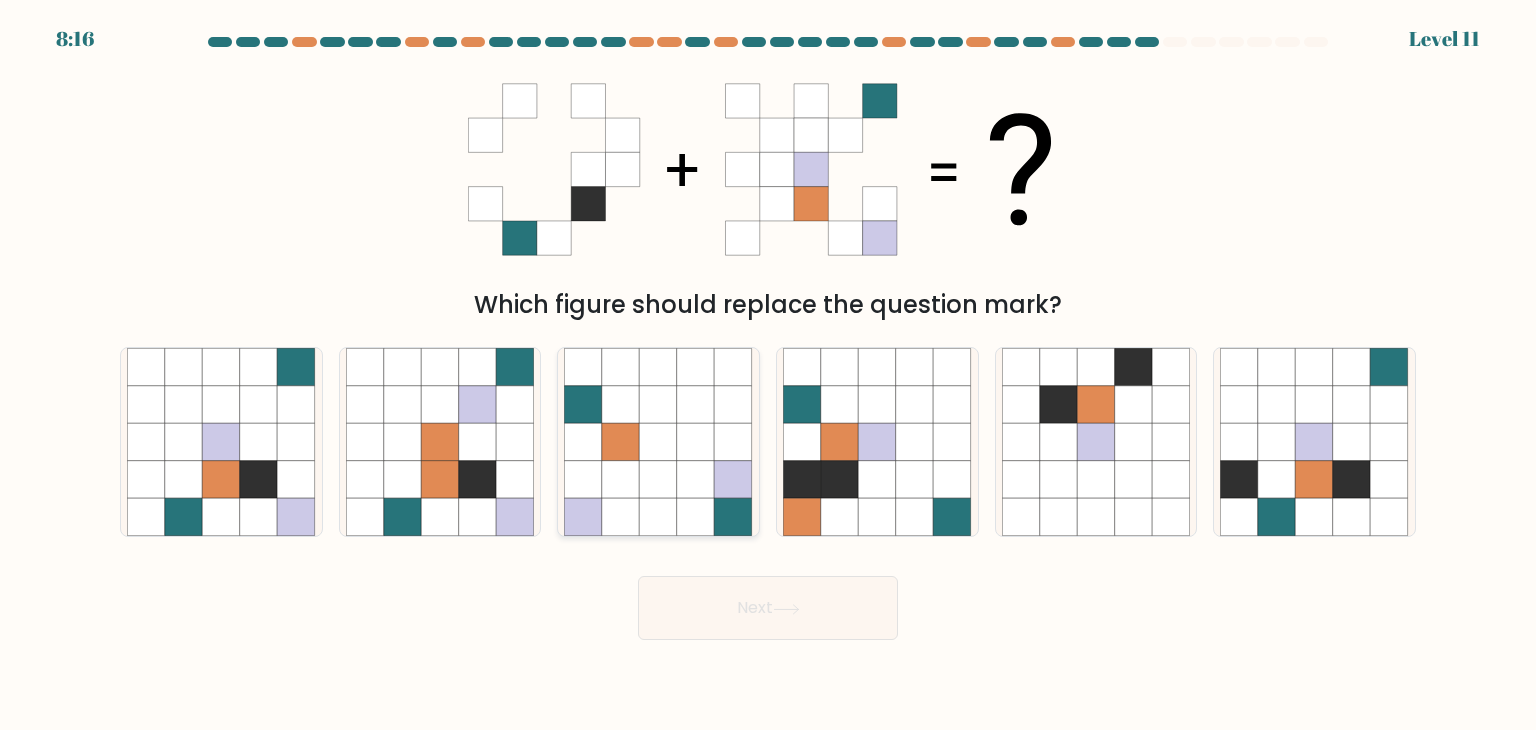 click 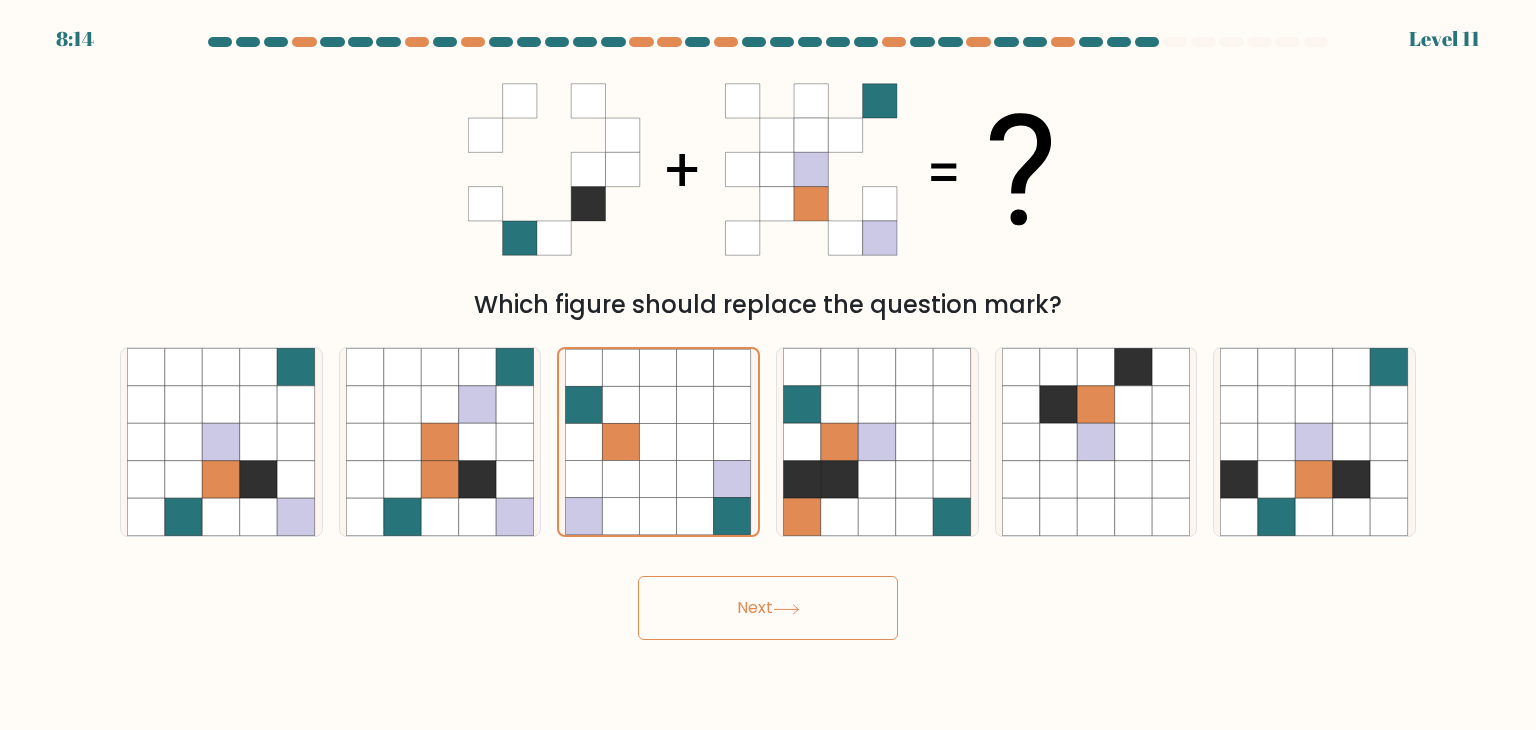 click 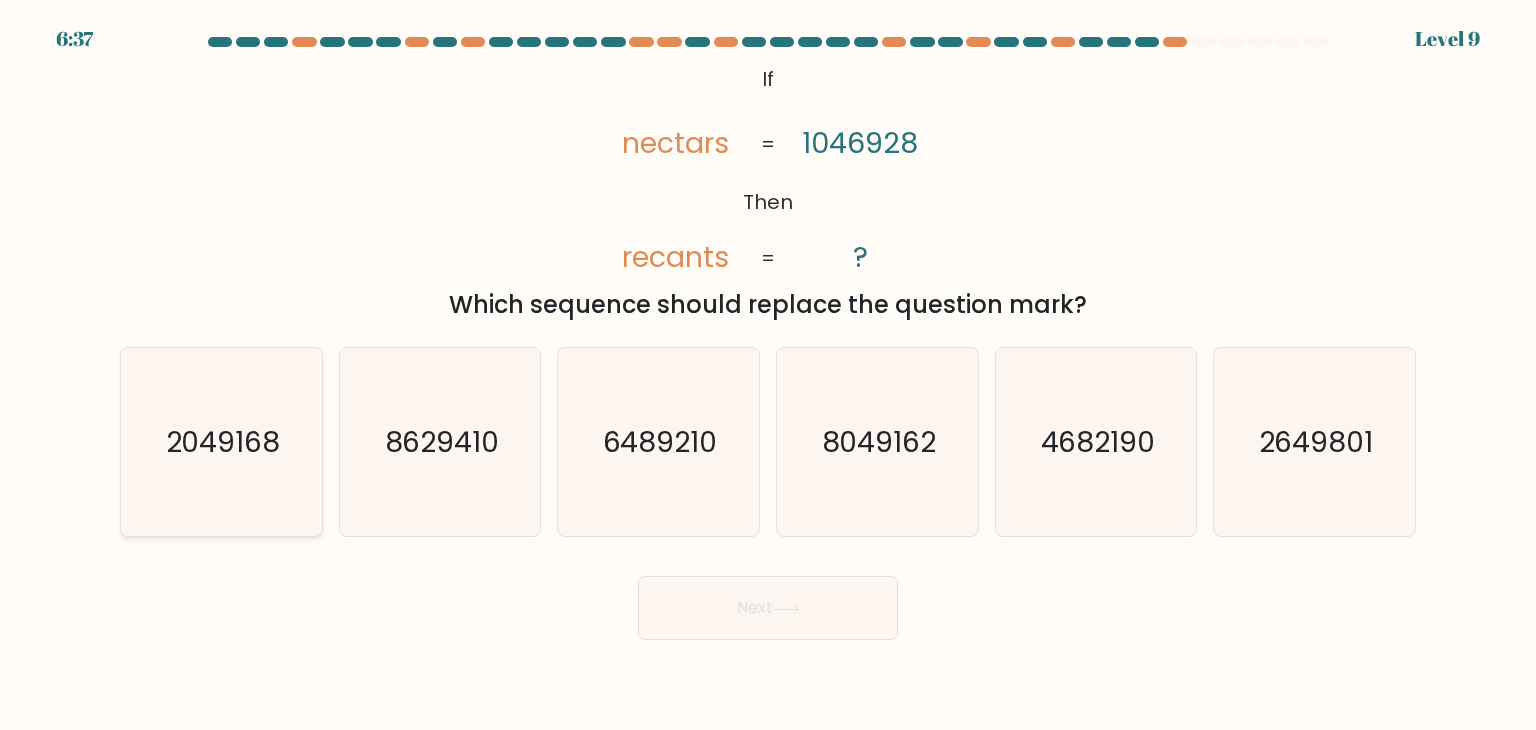 click on "2049168" 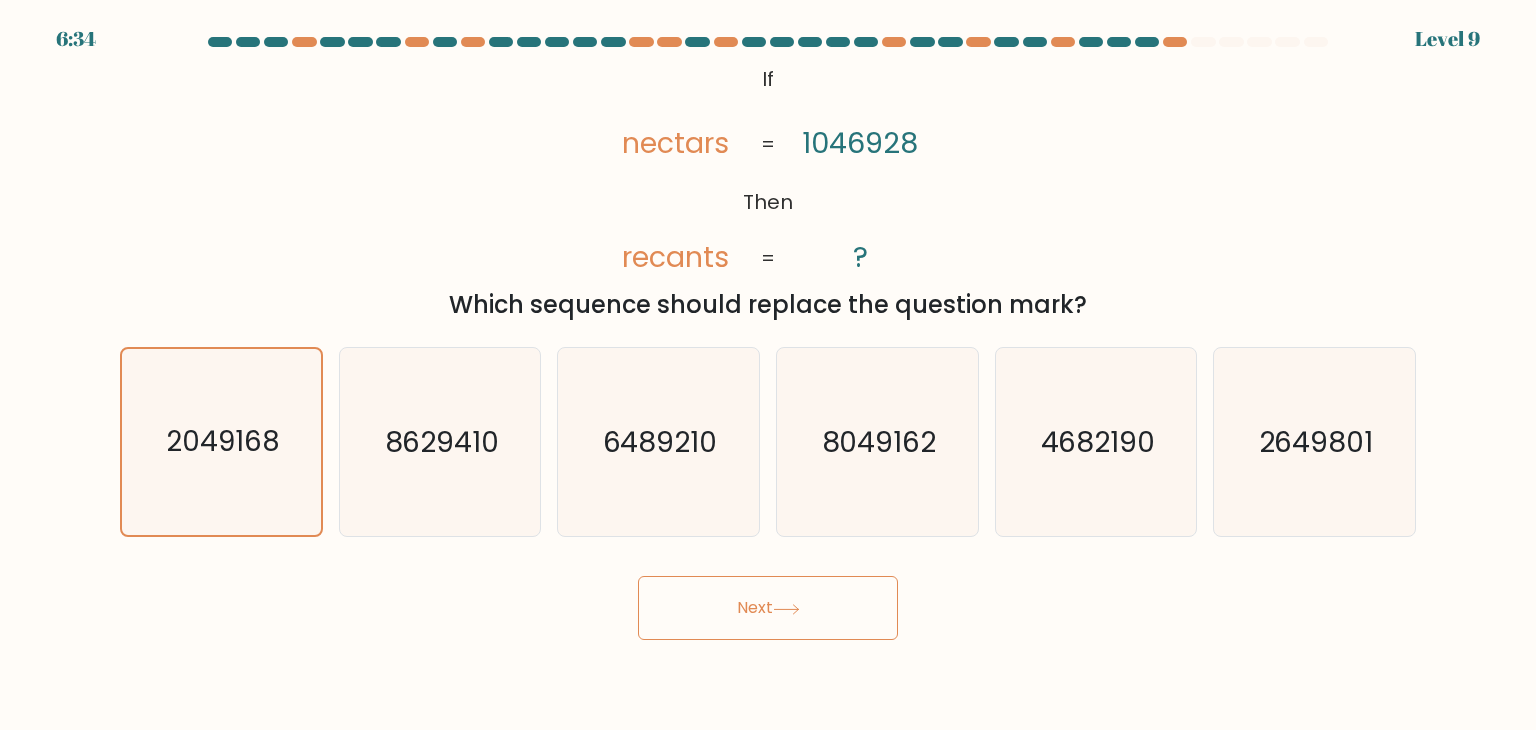 click on "Next" at bounding box center [768, 608] 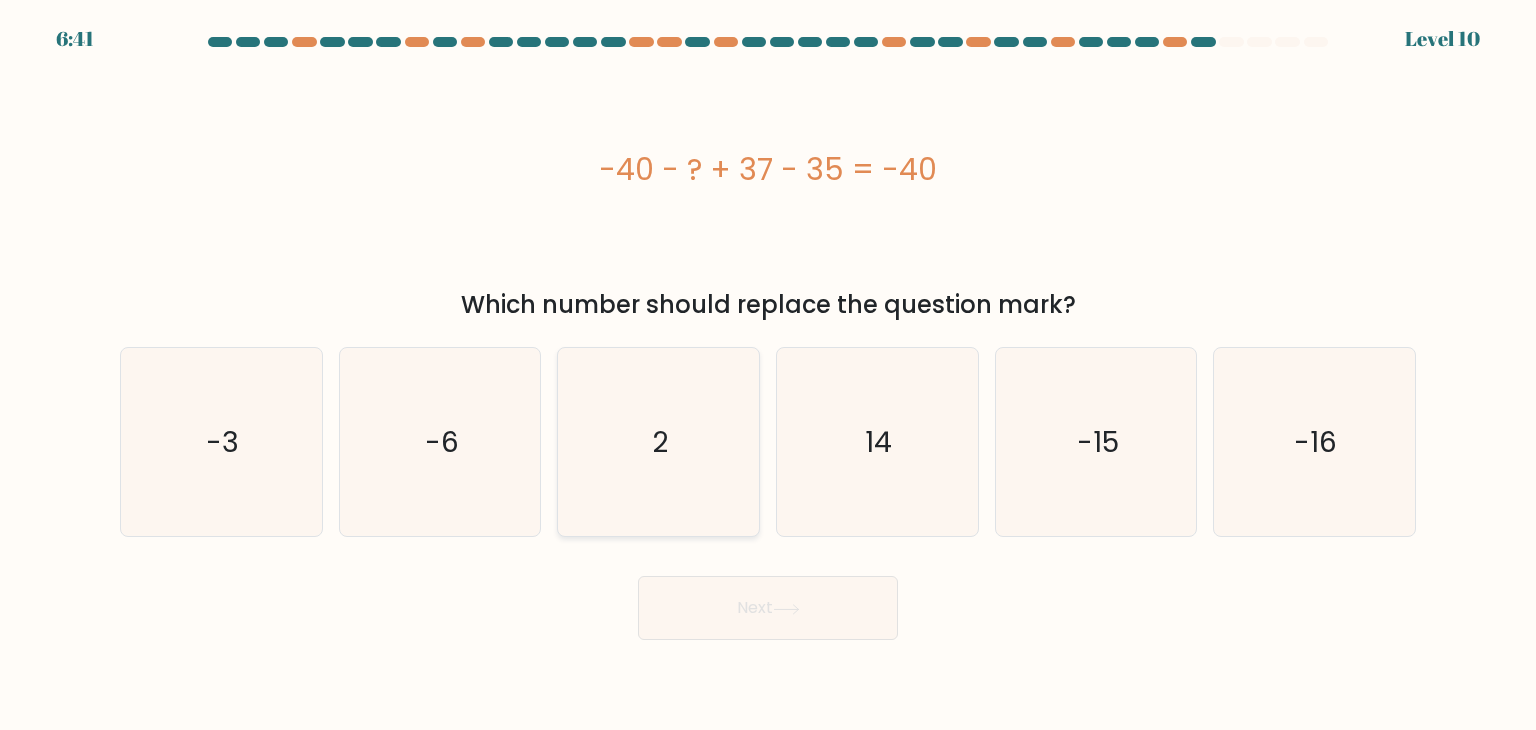 click on "2" 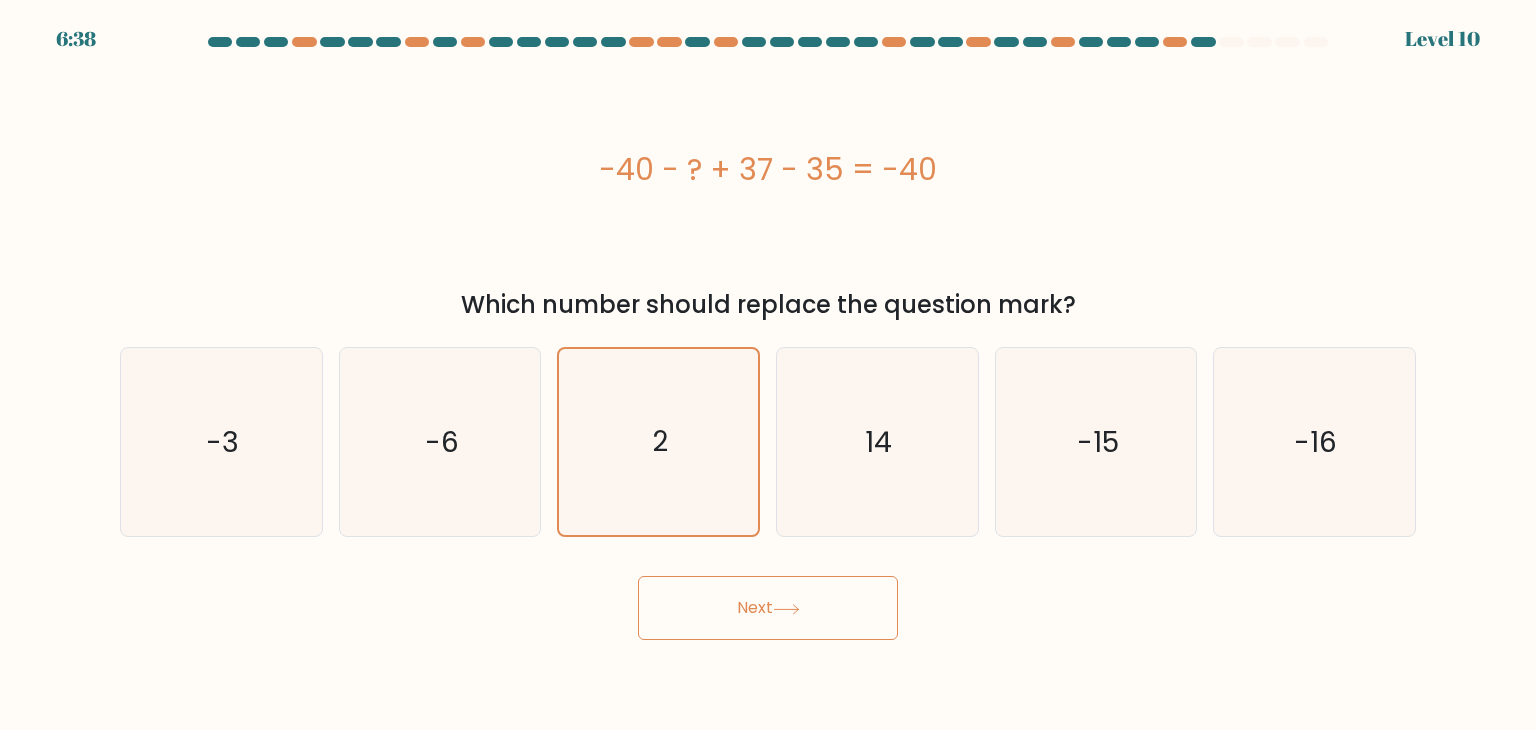 click on "Next" at bounding box center (768, 608) 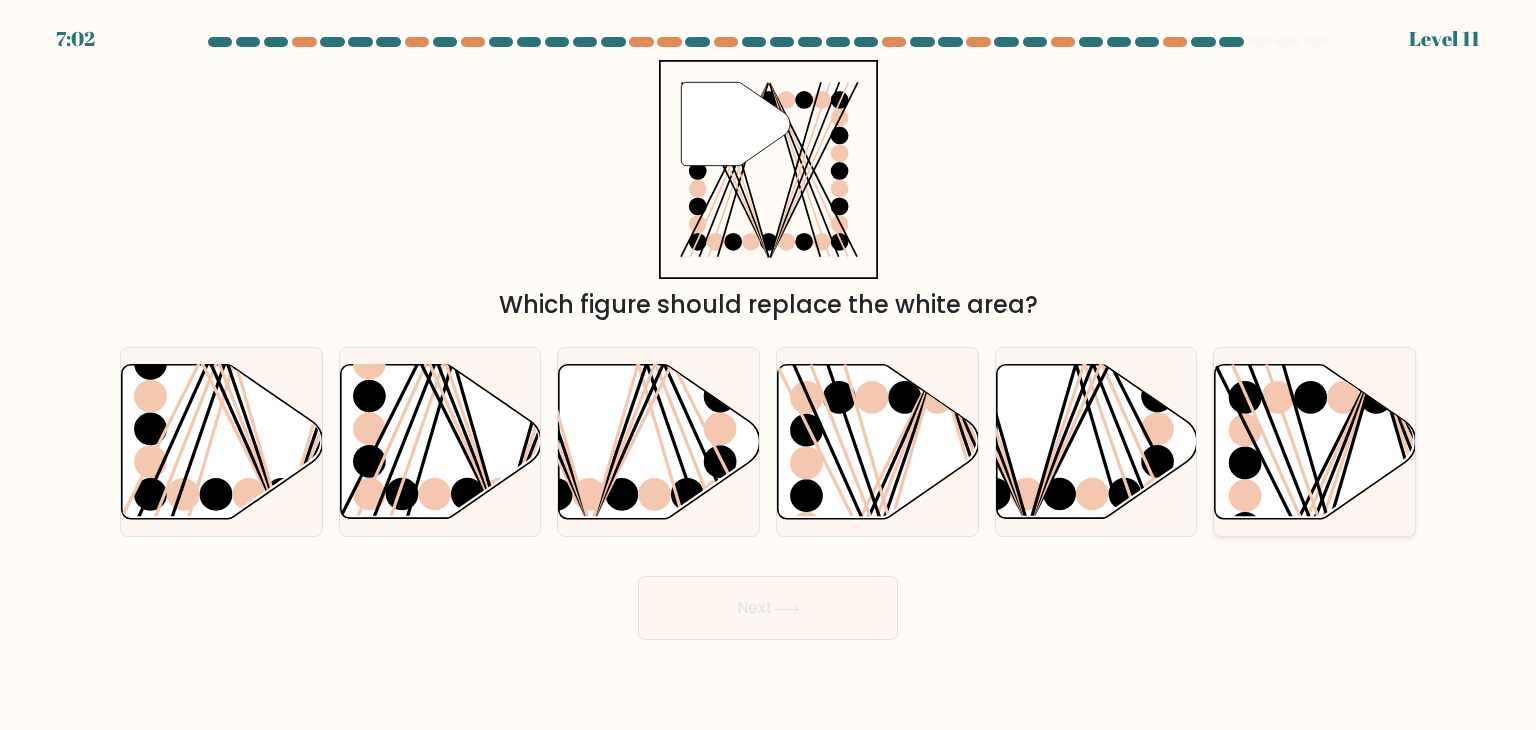 click 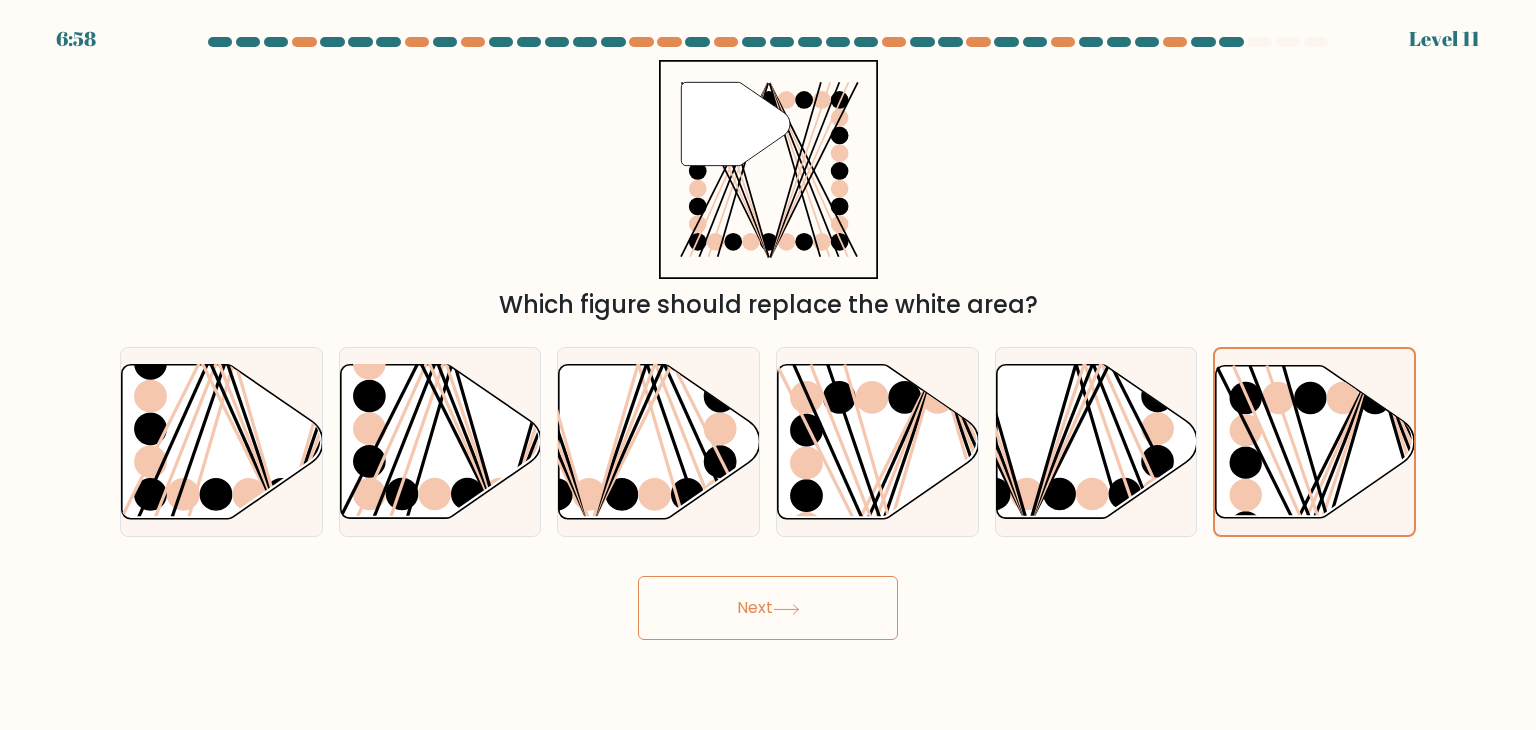 click on "Next" at bounding box center (768, 608) 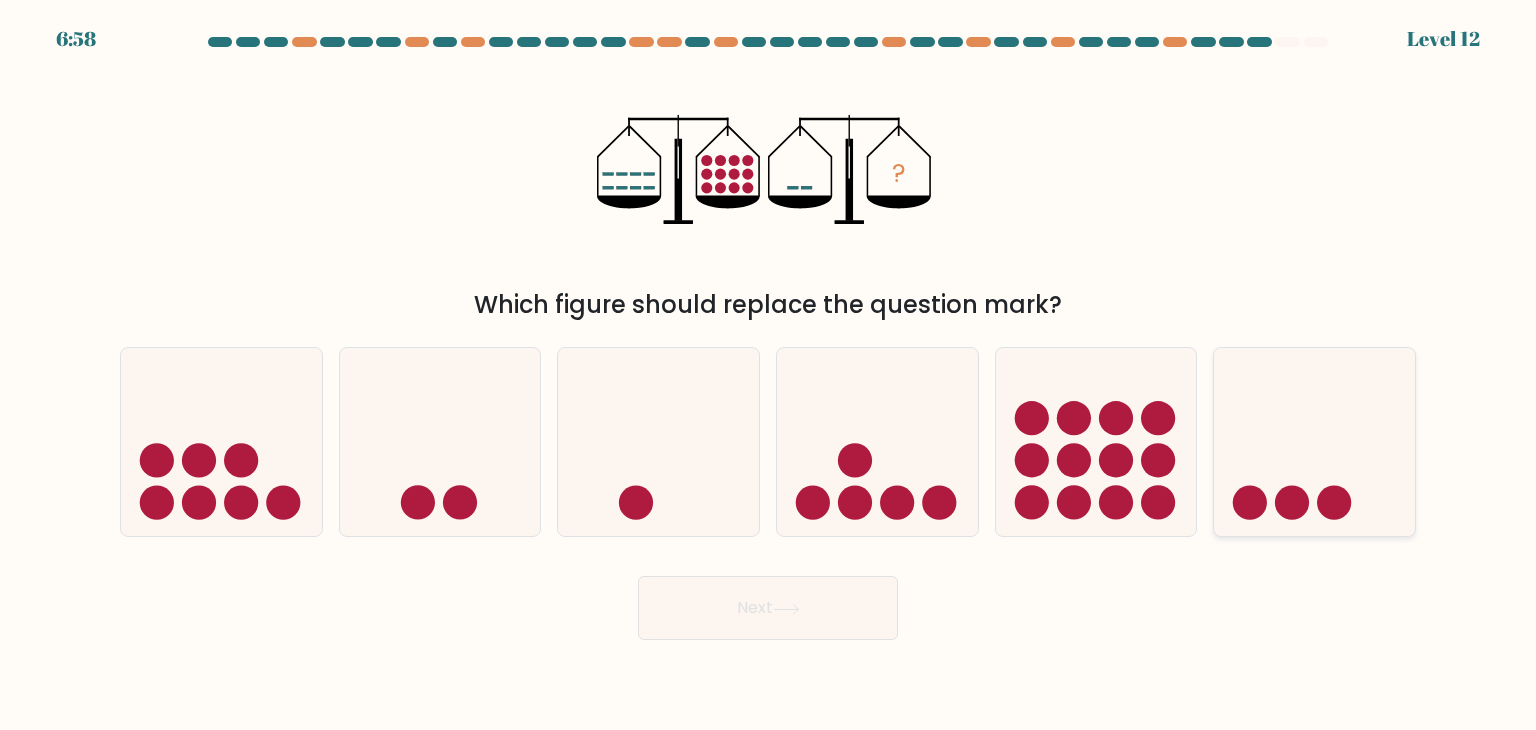 drag, startPoint x: 1292, startPoint y: 469, endPoint x: 1369, endPoint y: 444, distance: 80.95678 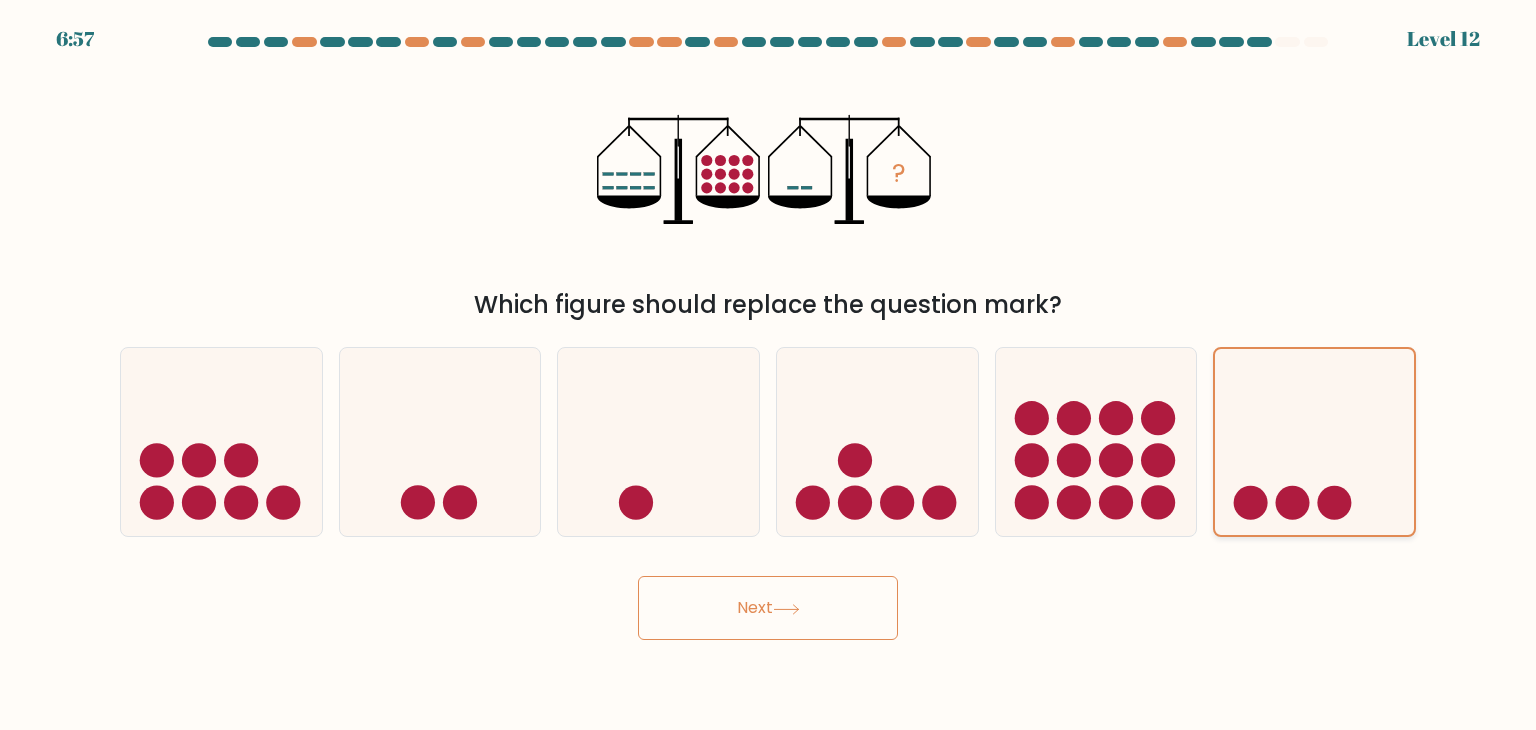 click 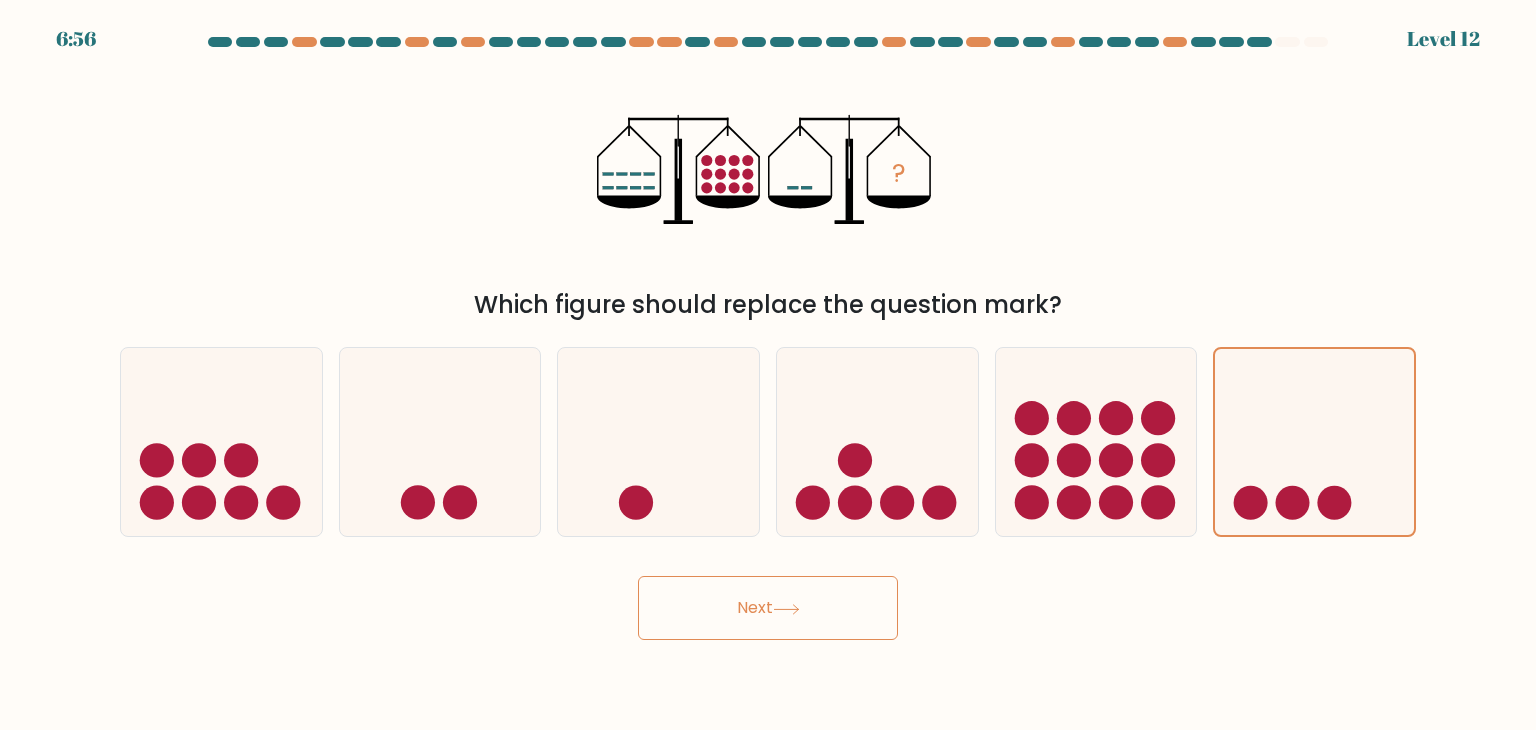 click on "Next" at bounding box center [768, 608] 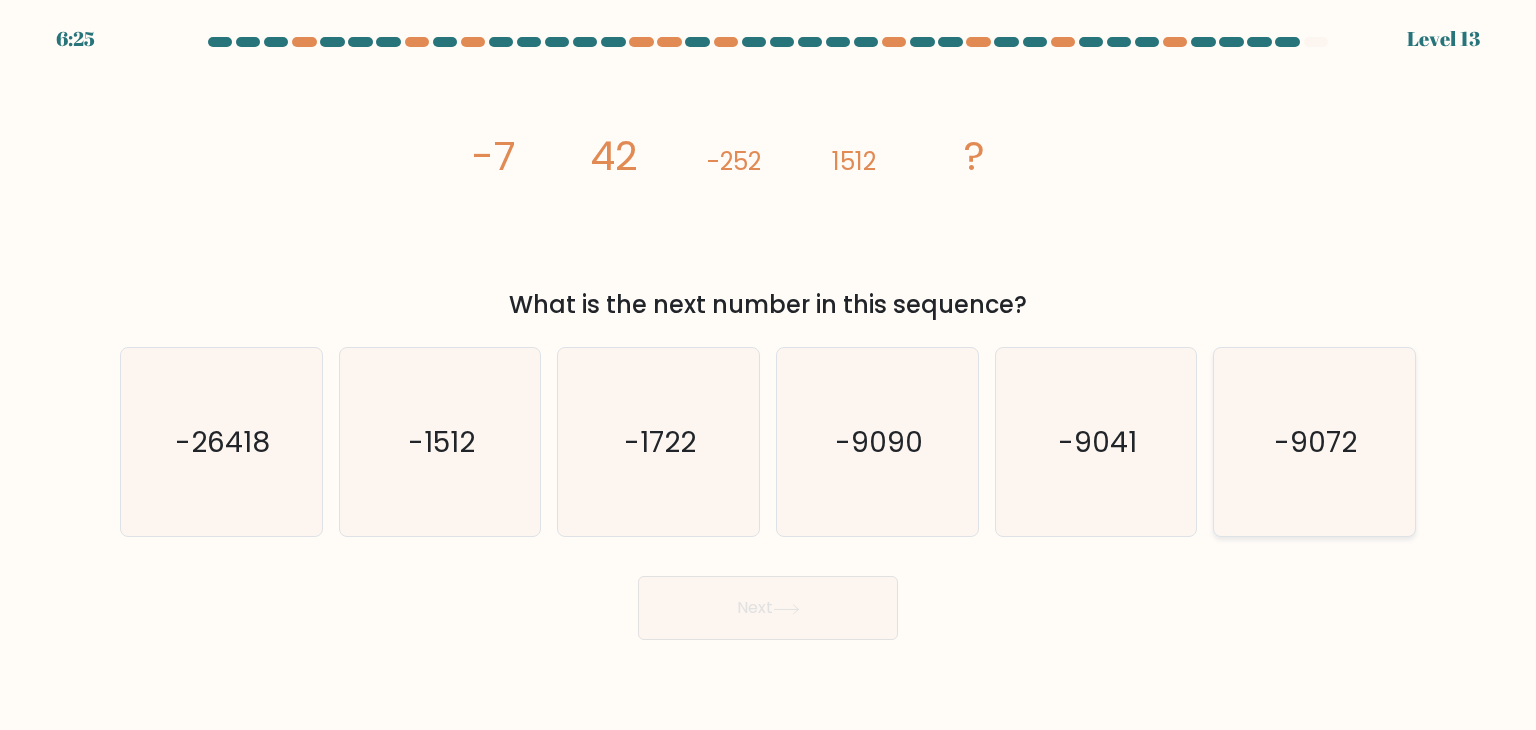click on "-9072" 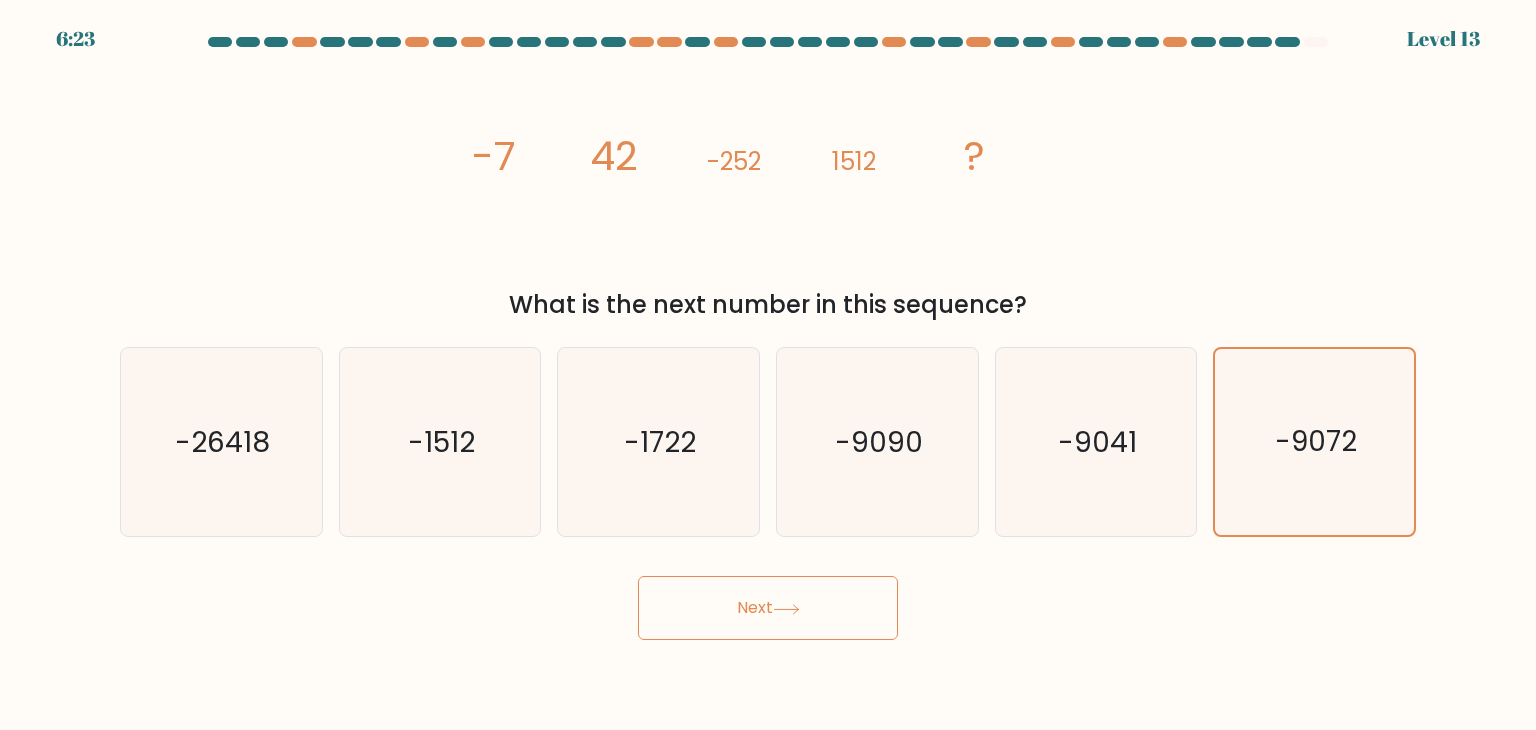click on "Next" at bounding box center (768, 608) 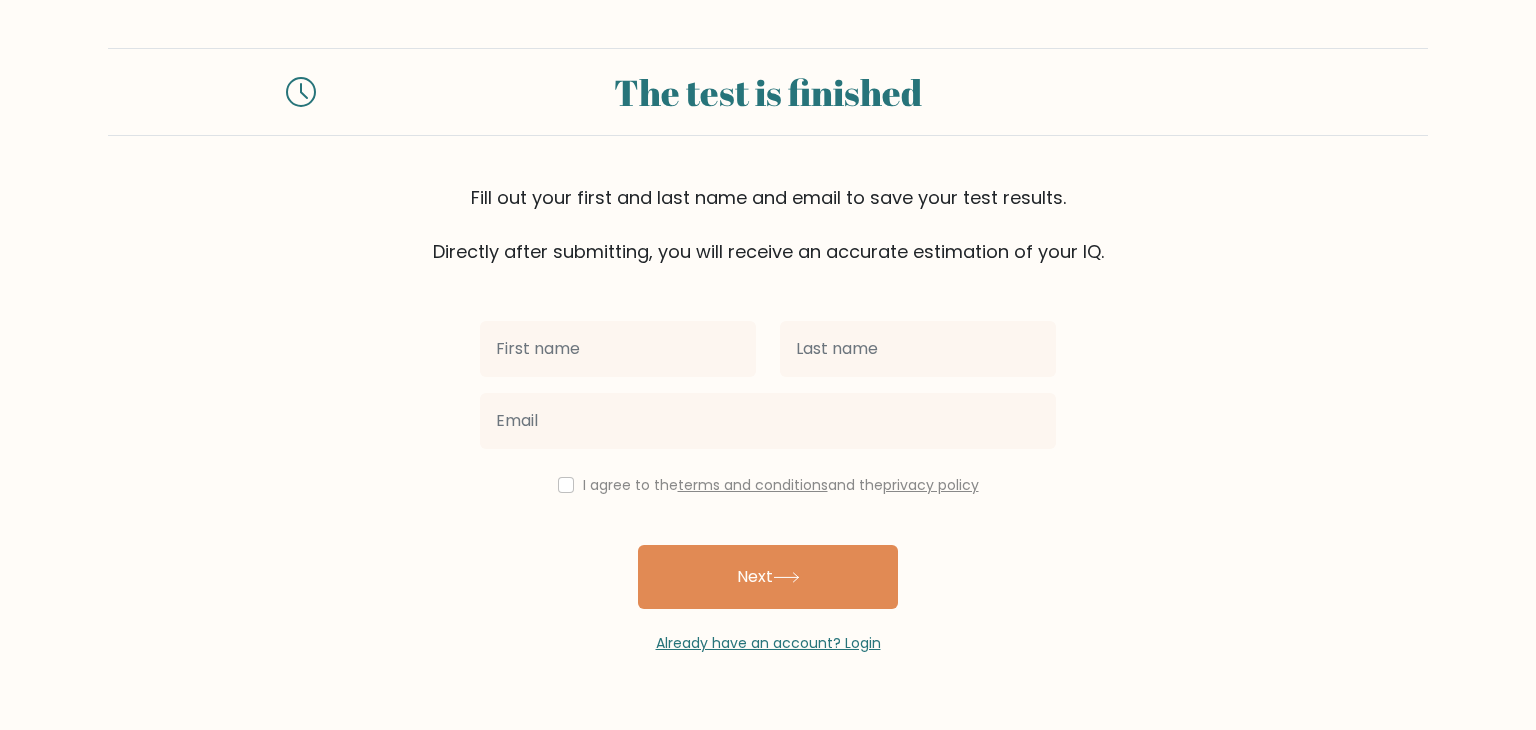 scroll, scrollTop: 0, scrollLeft: 0, axis: both 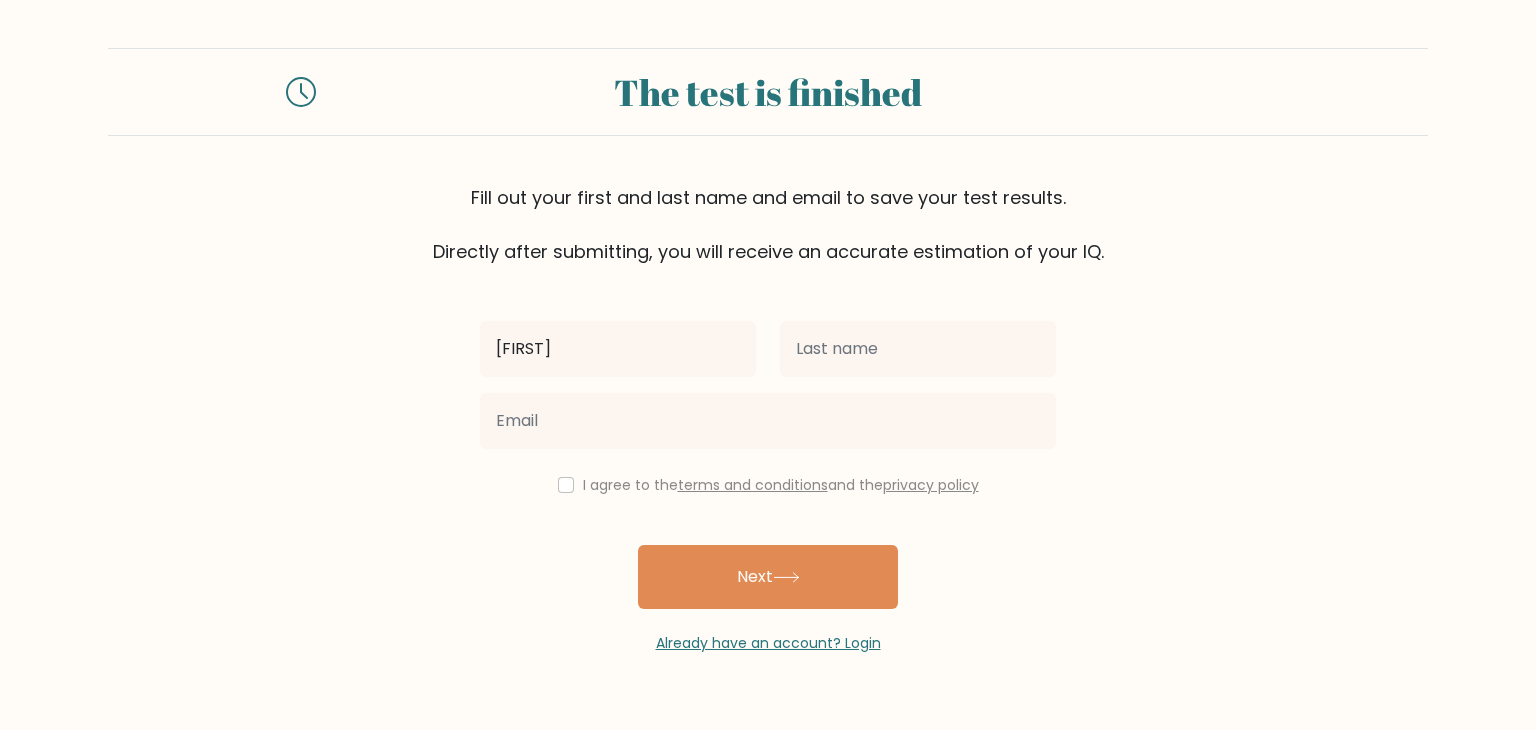 type on "[FIRST]" 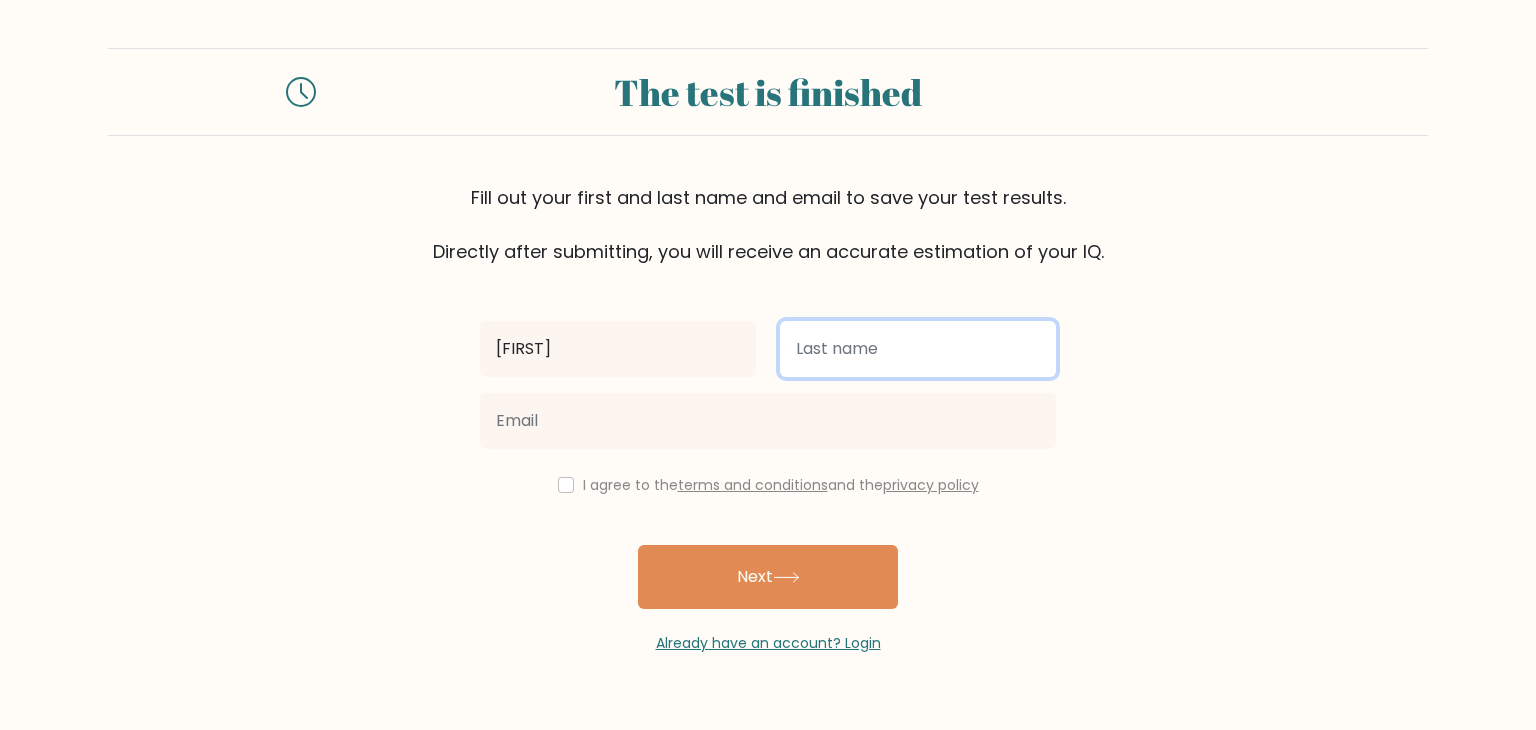 click at bounding box center (918, 349) 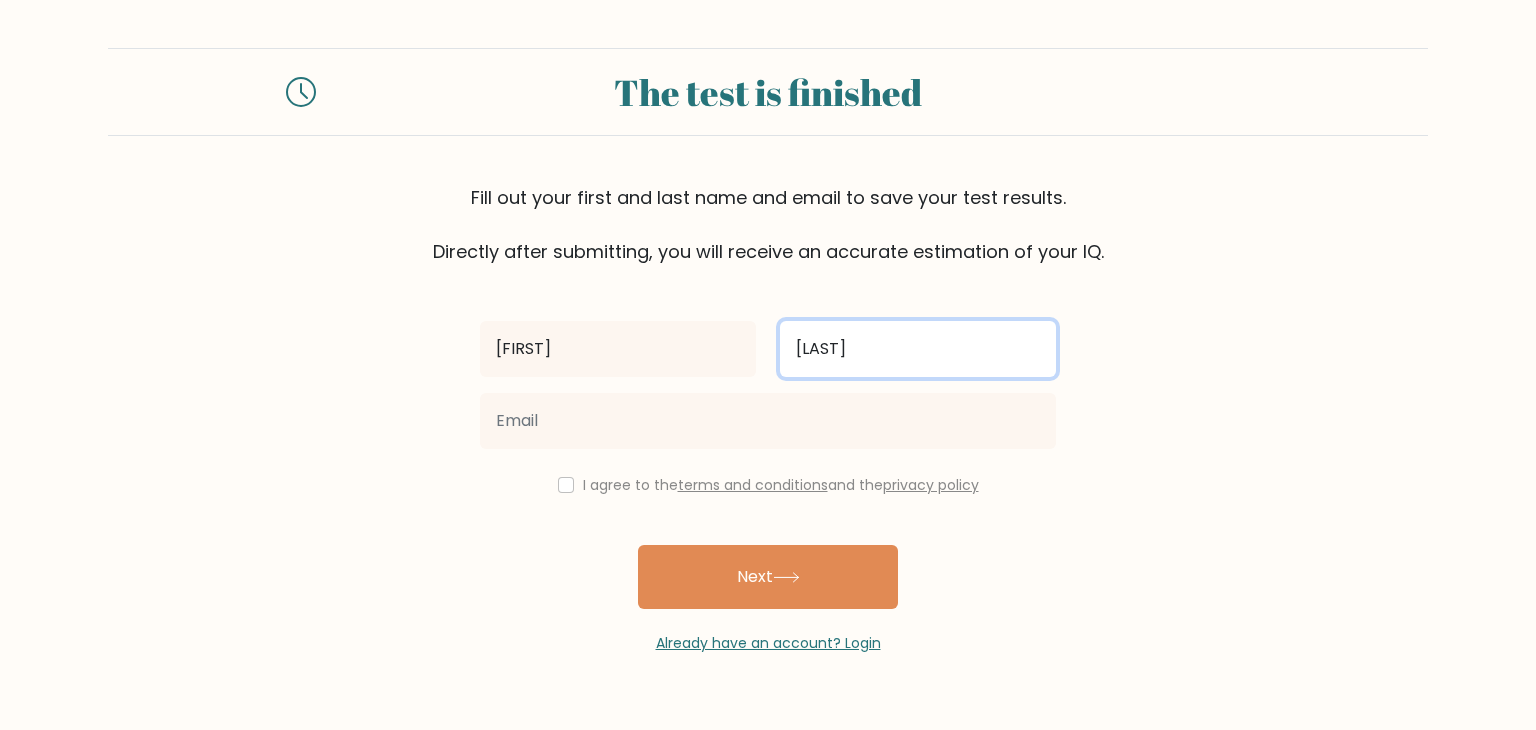 type on "[LAST]" 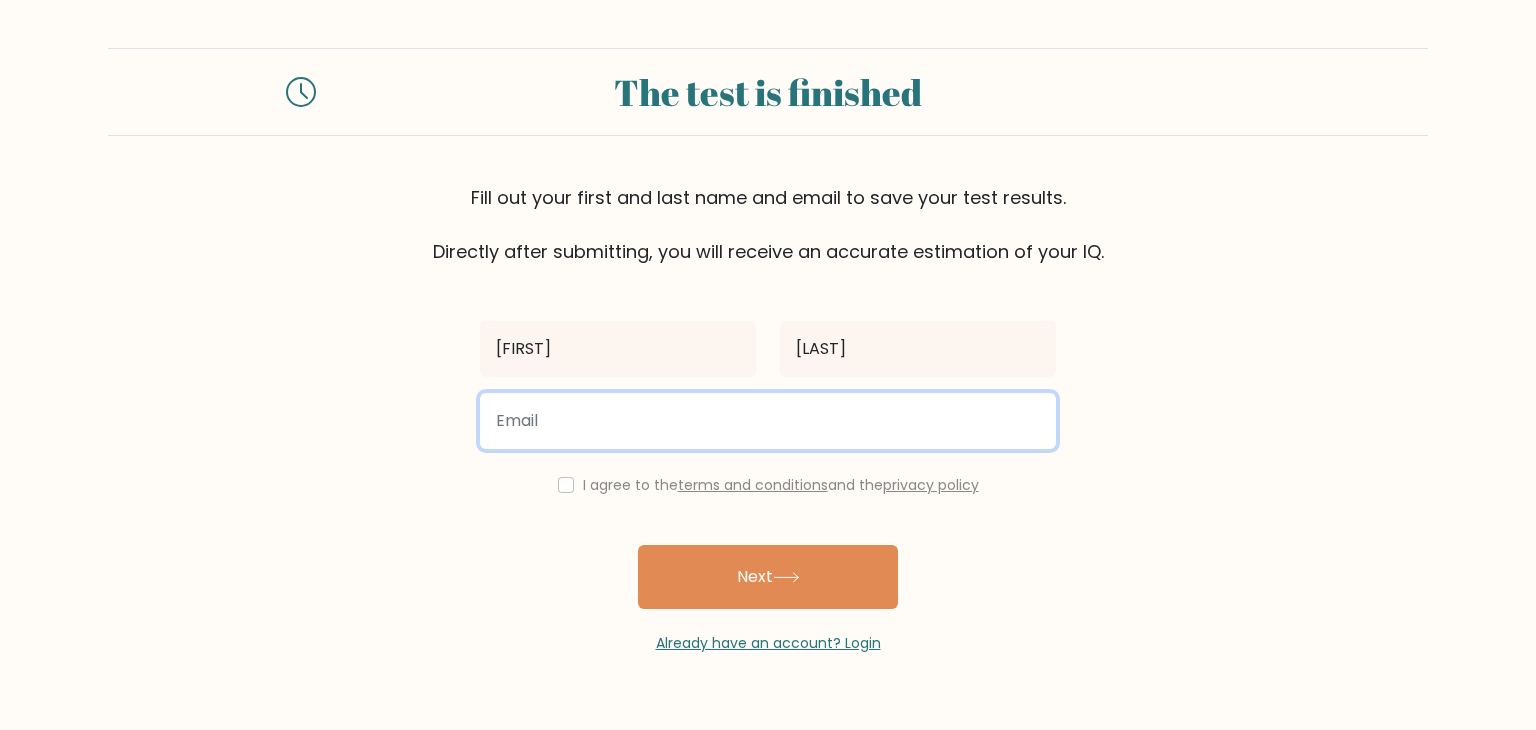 click at bounding box center [768, 421] 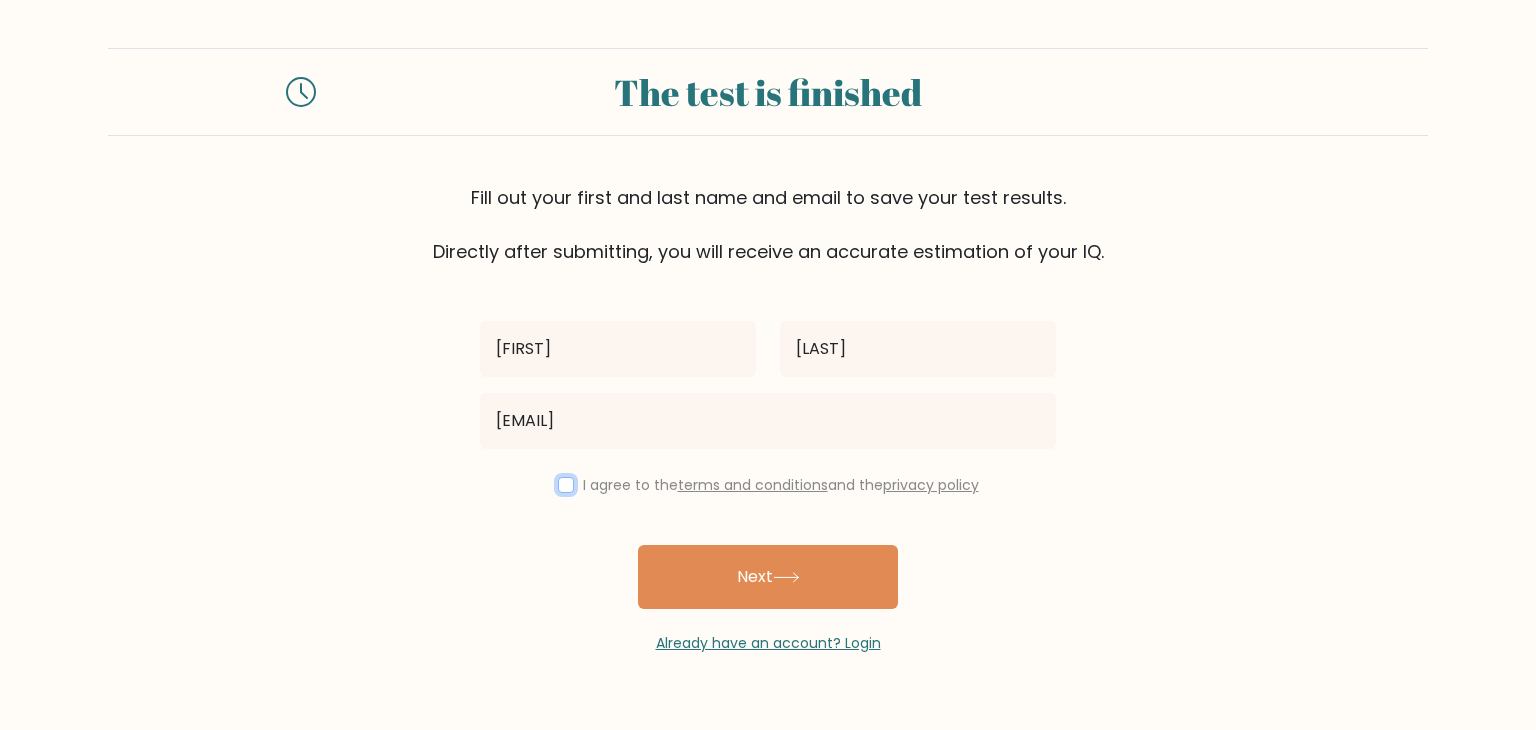 click at bounding box center [566, 485] 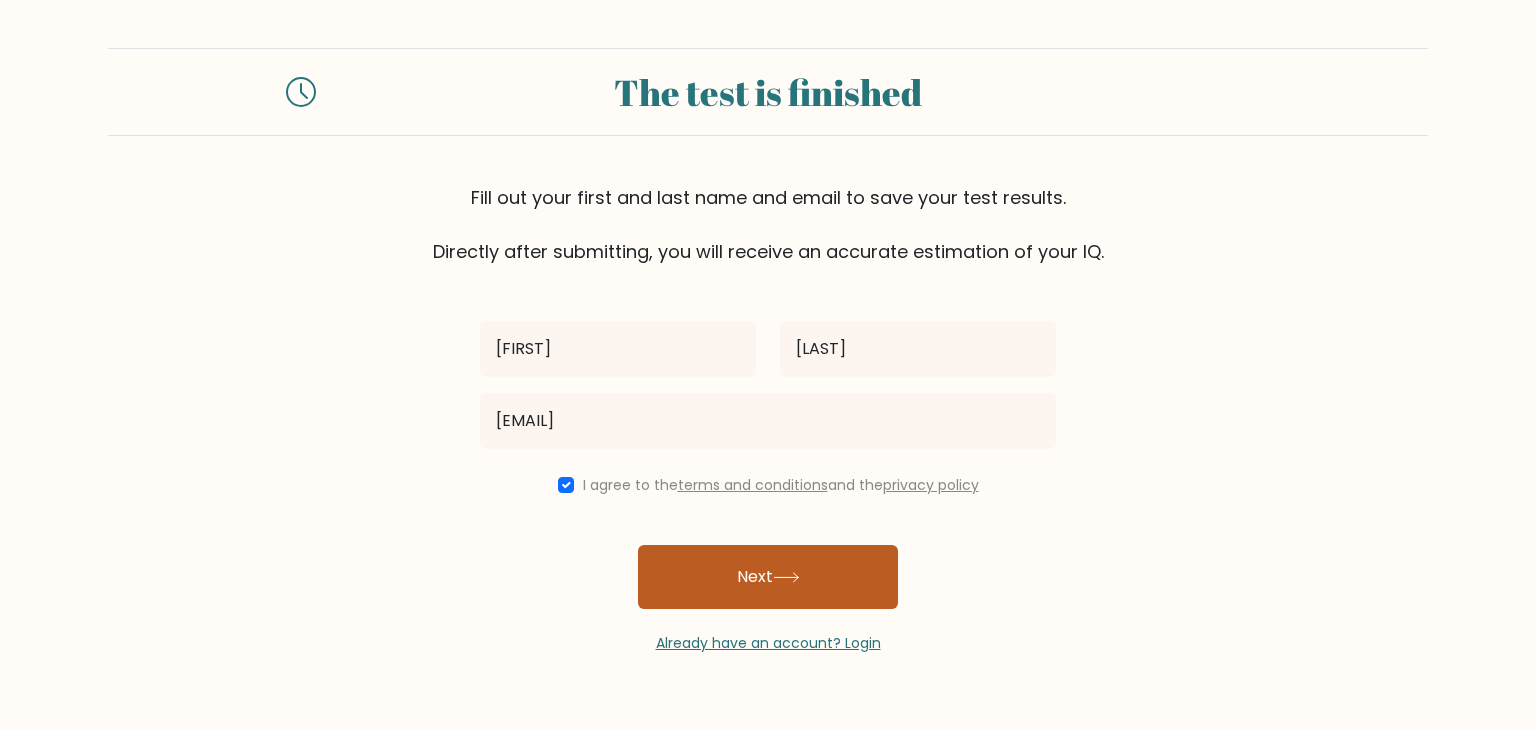 click on "Next" at bounding box center [768, 577] 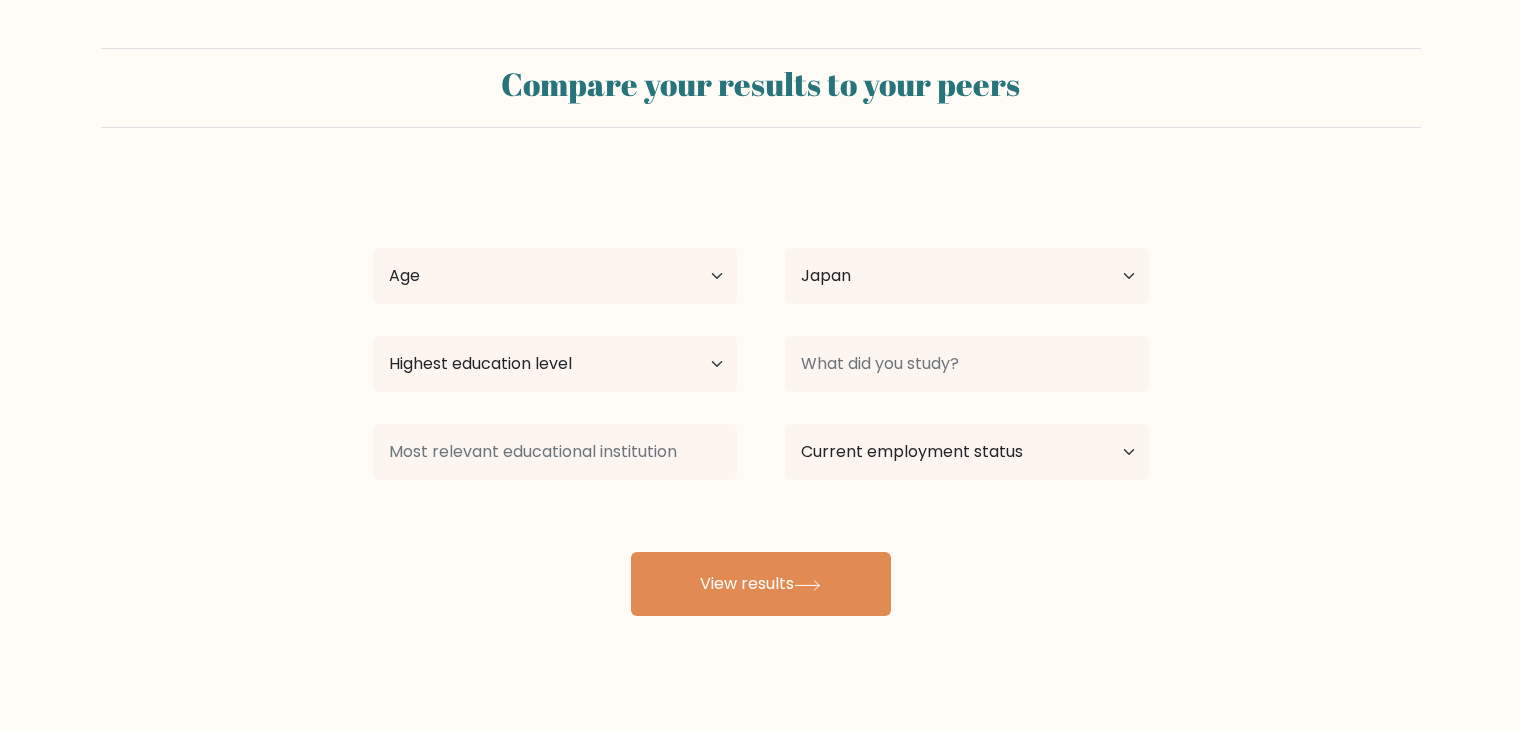 select on "JP" 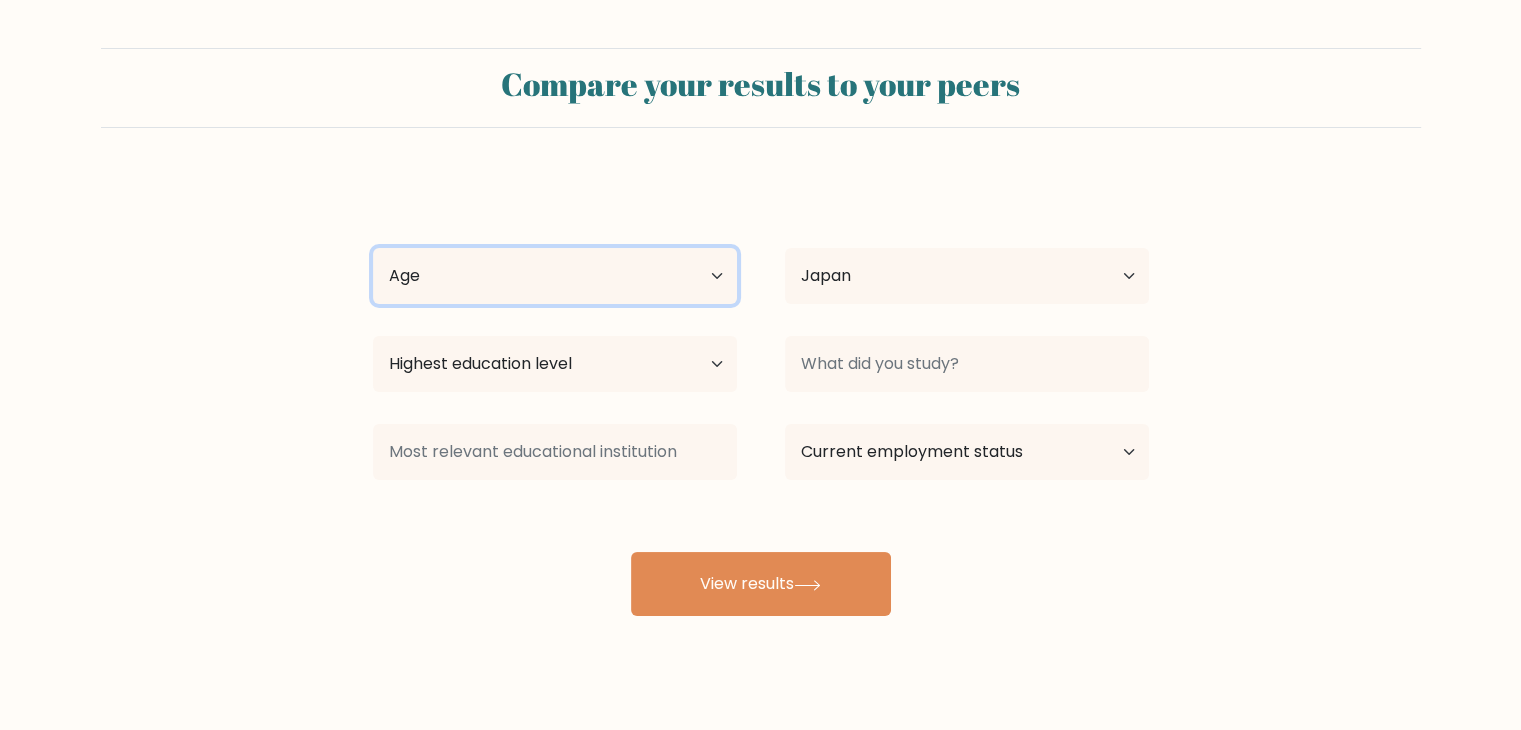 click on "Age
Under 18 years old
18-24 years old
25-34 years old
35-44 years old
45-54 years old
55-64 years old
65 years old and above" at bounding box center (555, 276) 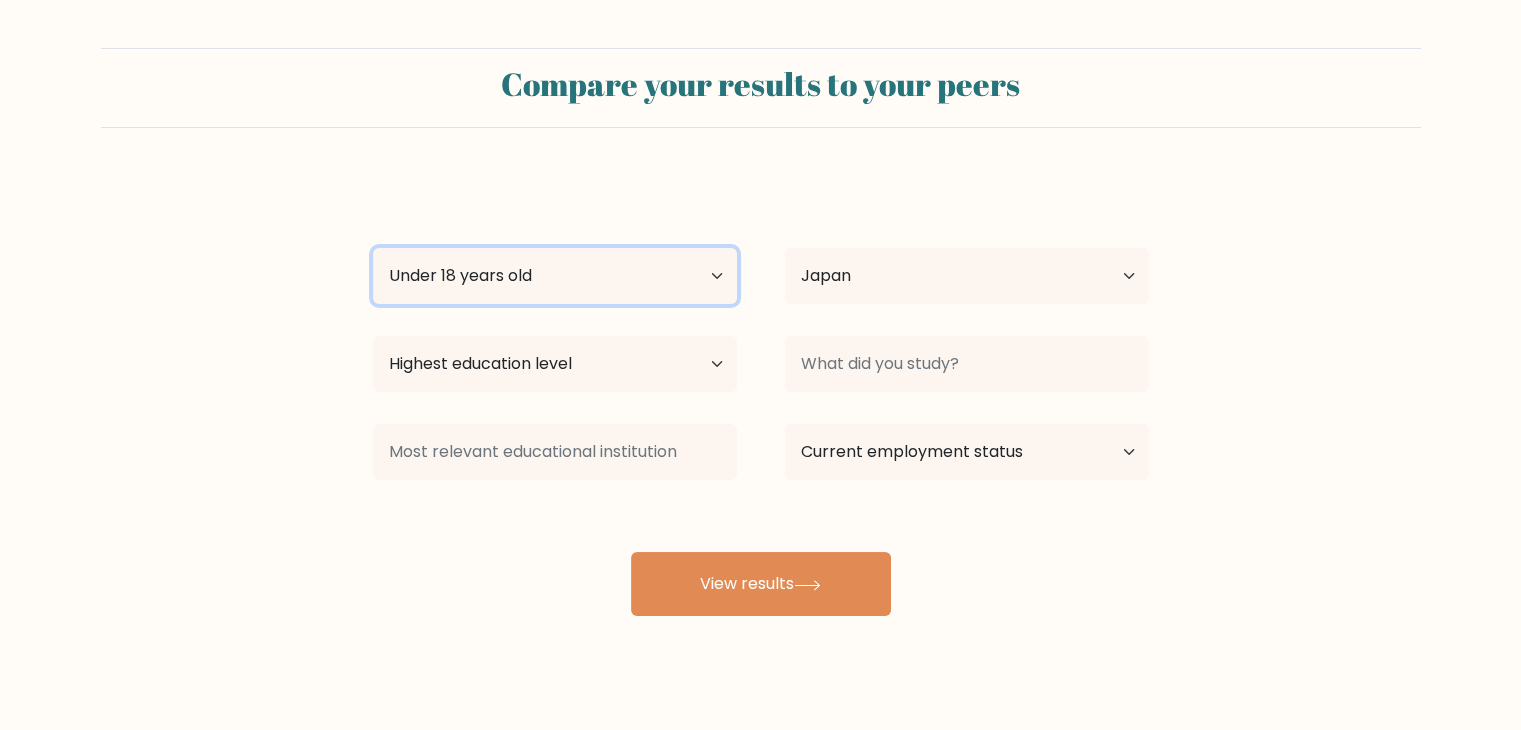 click on "Age
Under 18 years old
18-24 years old
25-34 years old
35-44 years old
45-54 years old
55-64 years old
65 years old and above" at bounding box center (555, 276) 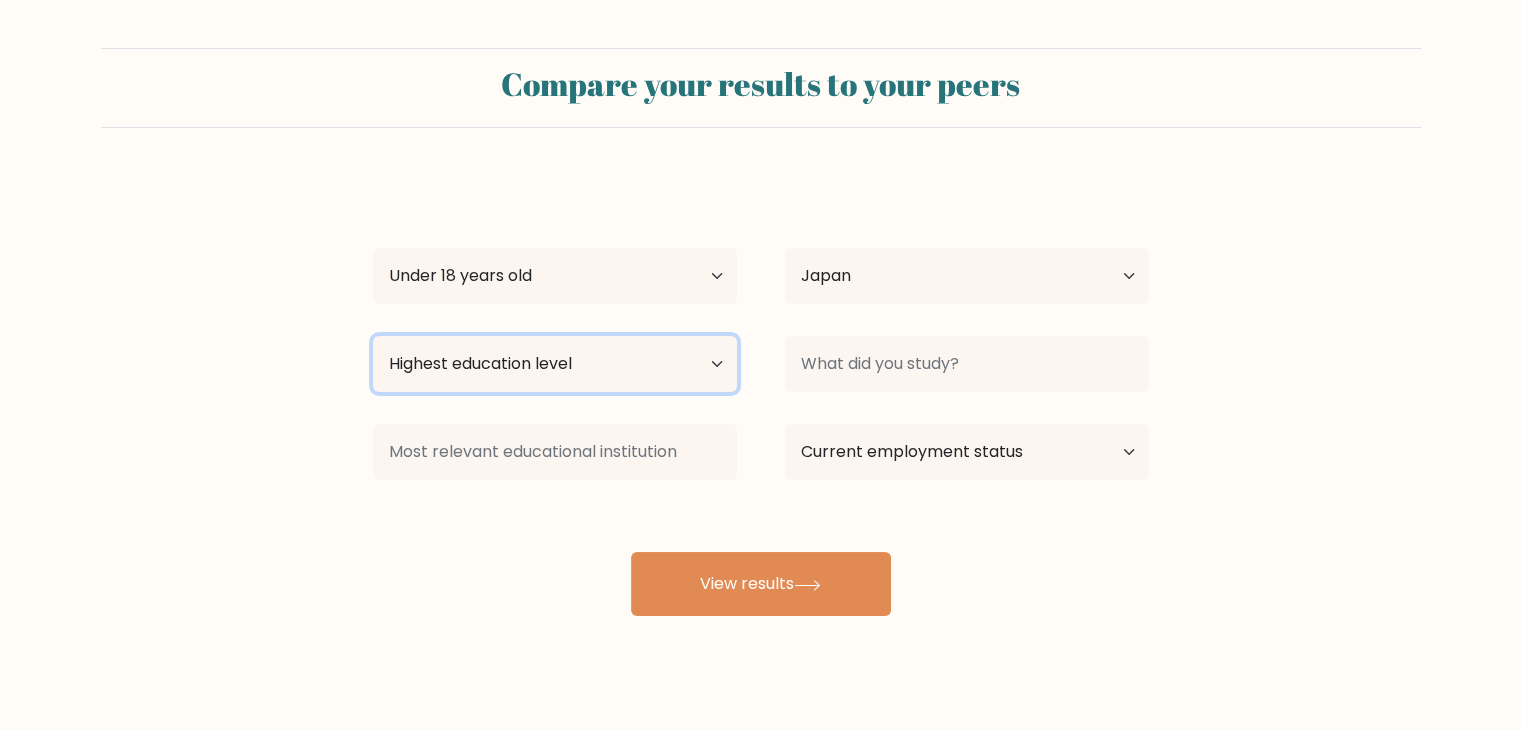 click on "Highest education level
No schooling
Primary
Lower Secondary
Upper Secondary
Occupation Specific
Bachelor's degree
Master's degree
Doctoral degree" at bounding box center [555, 364] 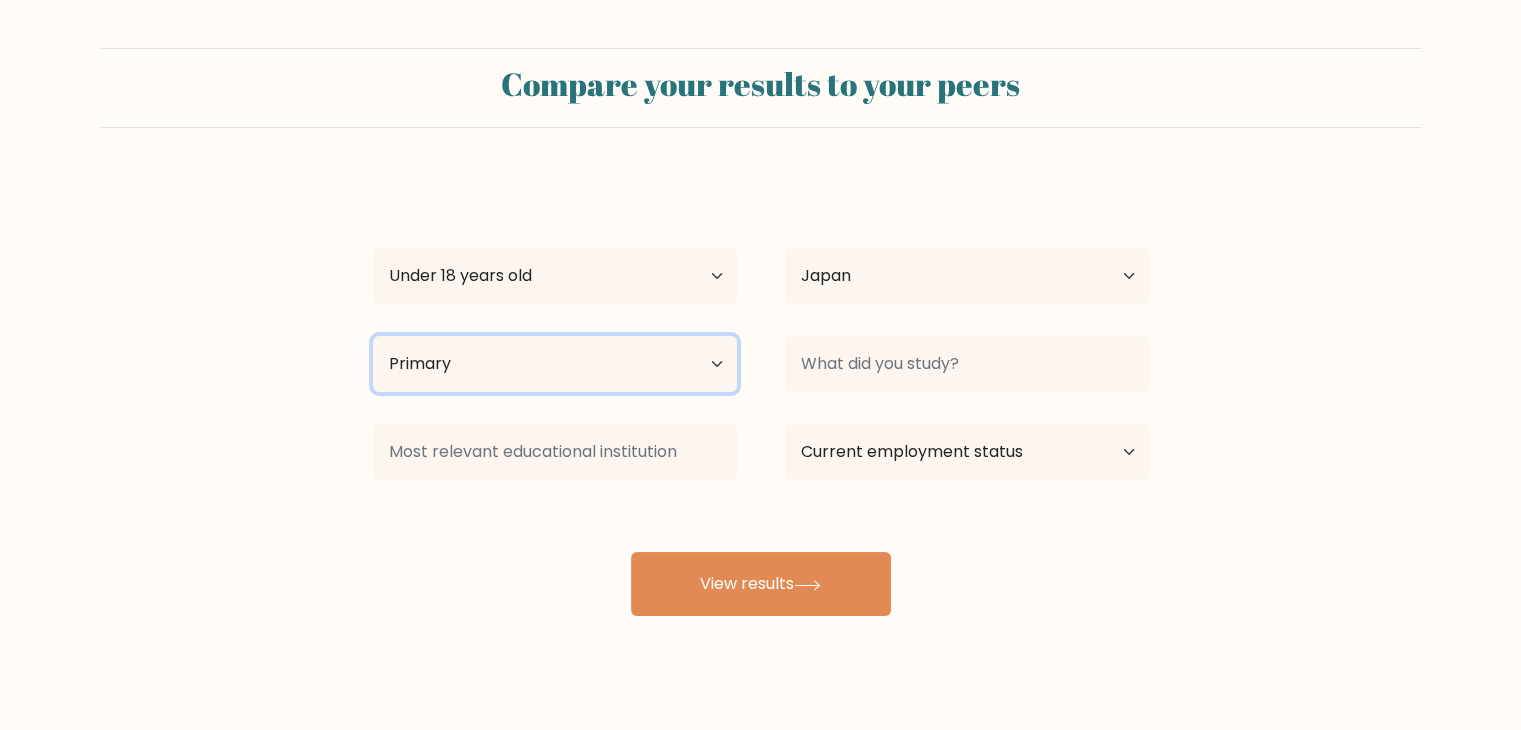click on "Highest education level
No schooling
Primary
Lower Secondary
Upper Secondary
Occupation Specific
Bachelor's degree
Master's degree
Doctoral degree" at bounding box center [555, 364] 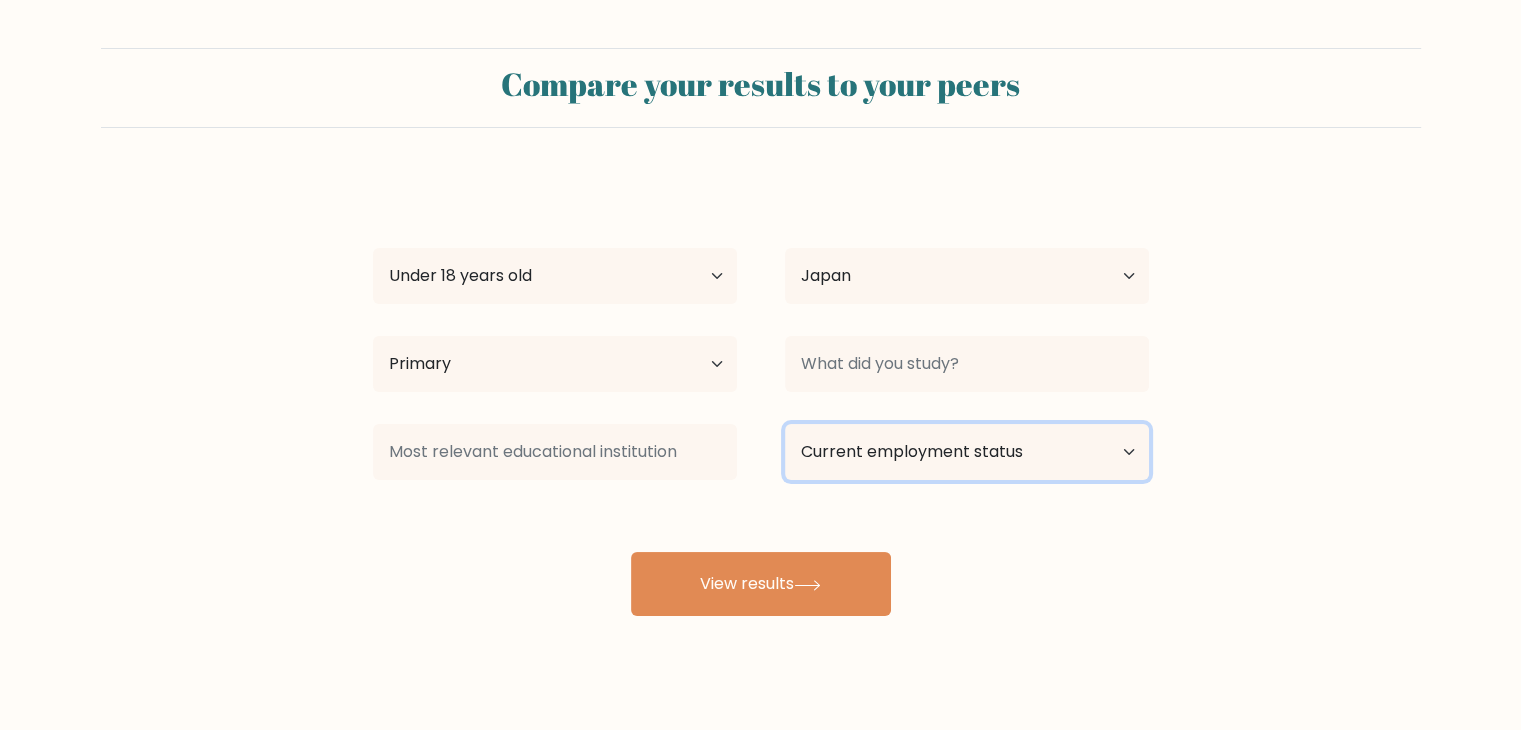 click on "Current employment status
Employed
Student
Retired
Other / prefer not to answer" at bounding box center (967, 452) 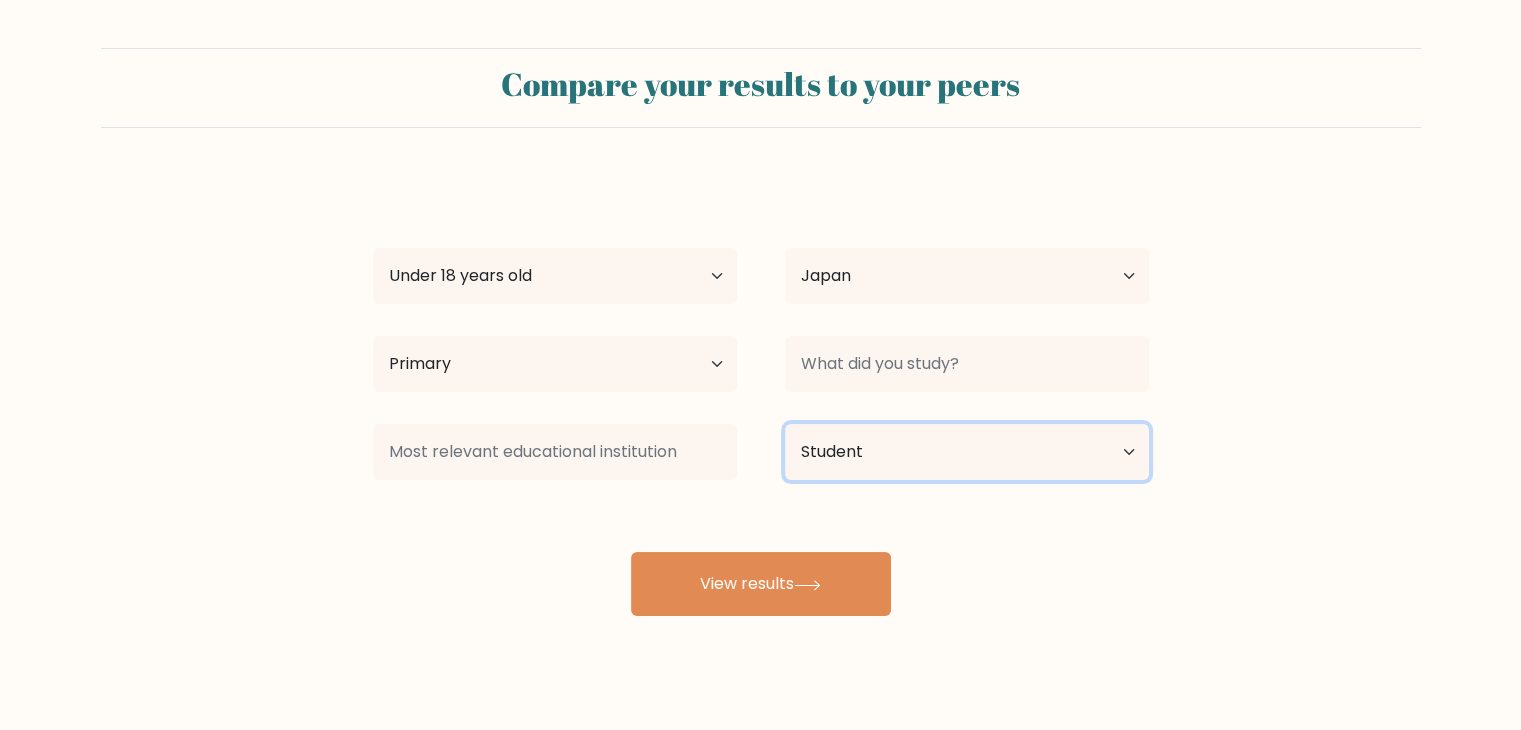 click on "Current employment status
Employed
Student
Retired
Other / prefer not to answer" at bounding box center (967, 452) 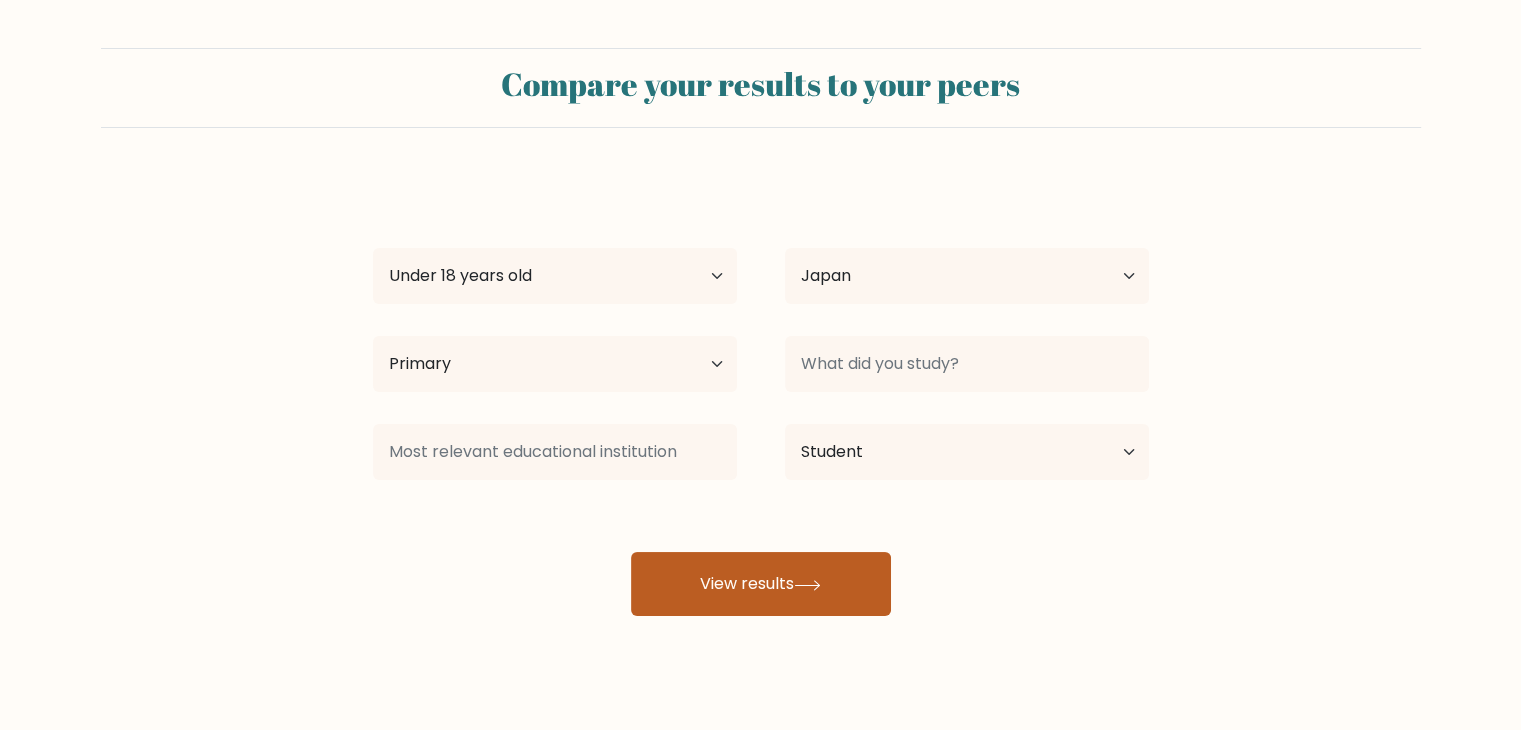 click on "View results" at bounding box center (761, 584) 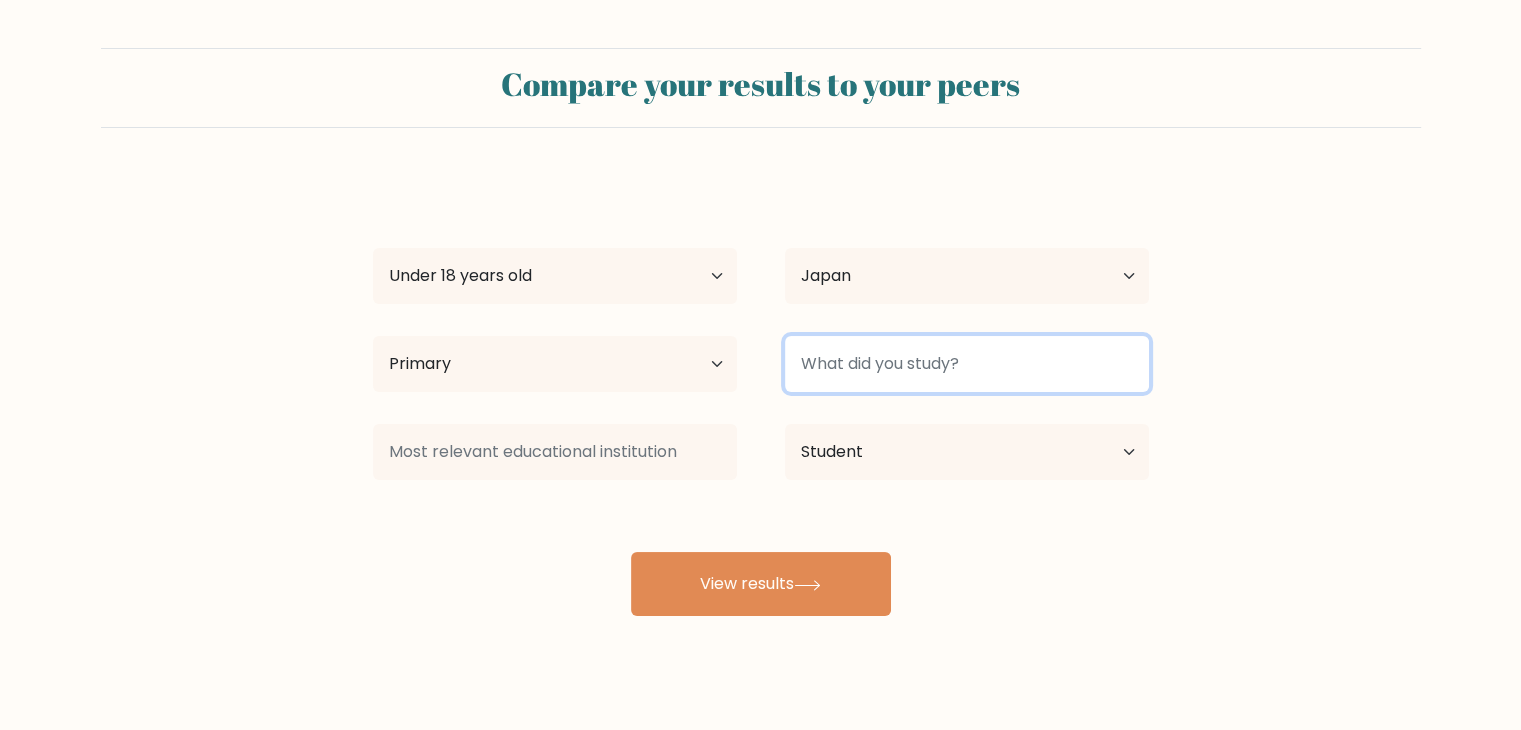 click at bounding box center (967, 364) 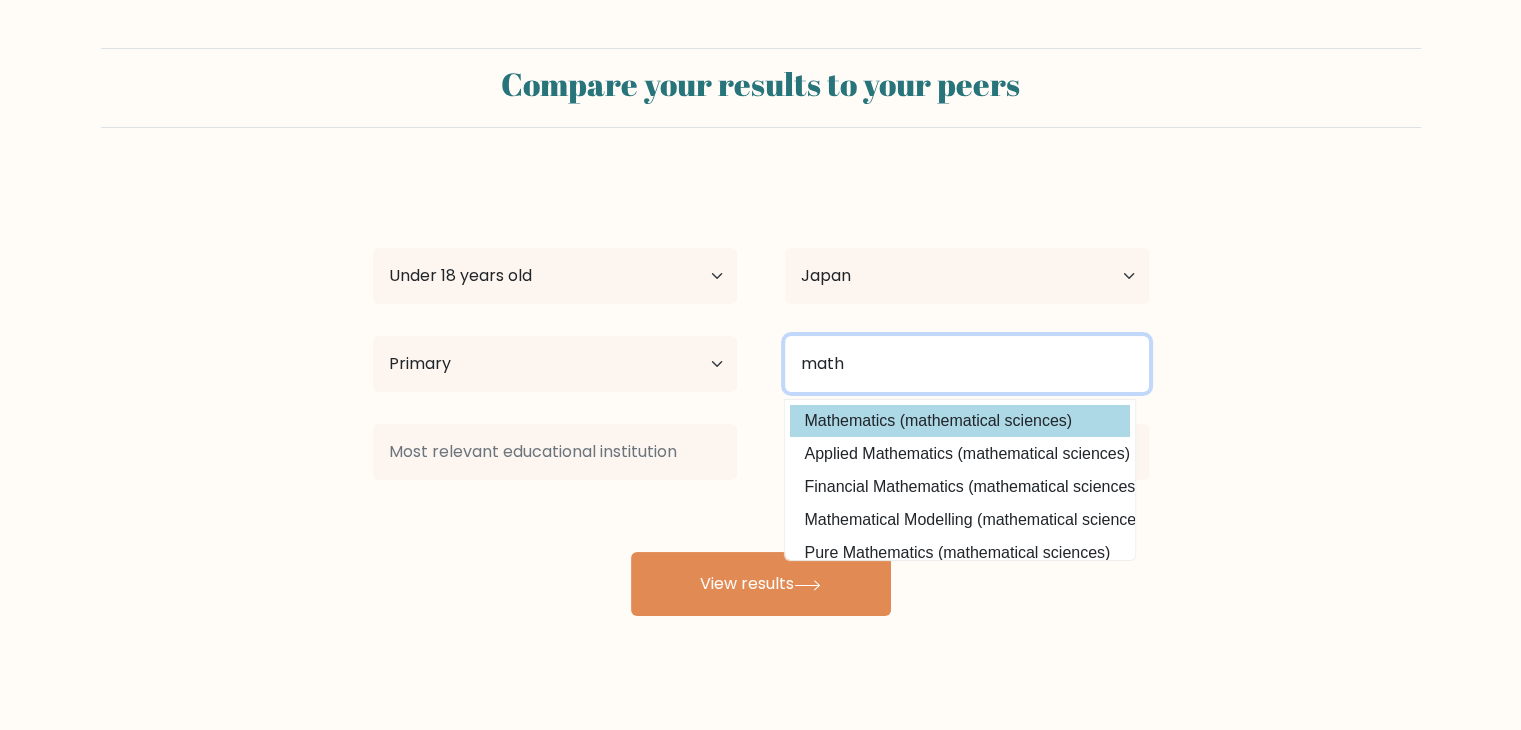 type on "math" 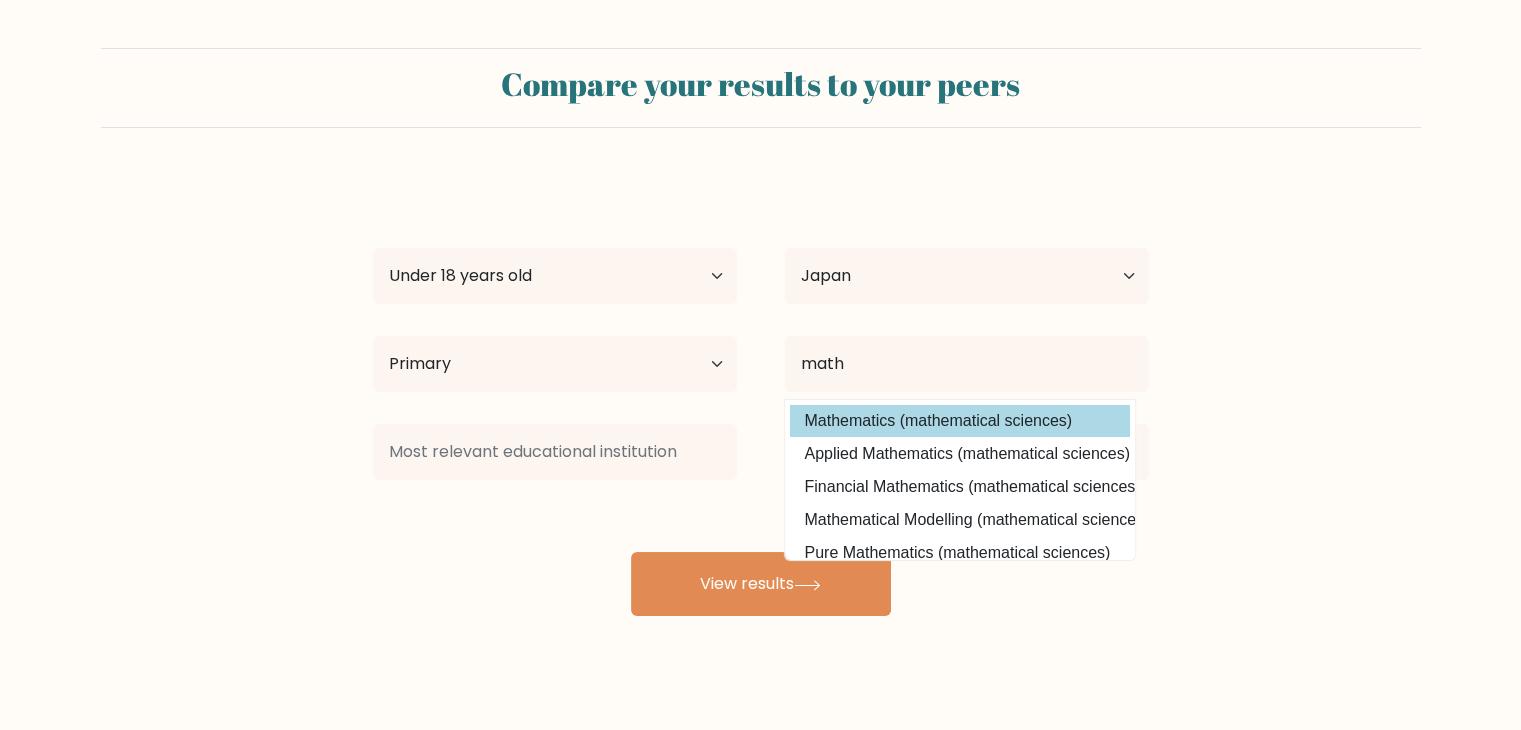 click on "Ryan
[LAST]
Age
Under 18 years old
18-24 years old
25-34 years old
35-44 years old
45-54 years old
55-64 years old
65 years old and above
Country
Afghanistan
Albania
Algeria
American Samoa
Andorra
Angola
Anguilla
Antarctica
Antigua and Barbuda
Argentina
Armenia
Aruba
Australia
Austria
Azerbaijan
Bahamas
Bahrain
Bangladesh
Barbados
Belarus
Belgium
Belize
Benin
Bermuda
Bhutan
Bolivia
Bonaire, Sint Eustatius and Saba
Bosnia and Herzegovina
Botswana
Bouvet Island
Brazil
Brunei" at bounding box center [761, 396] 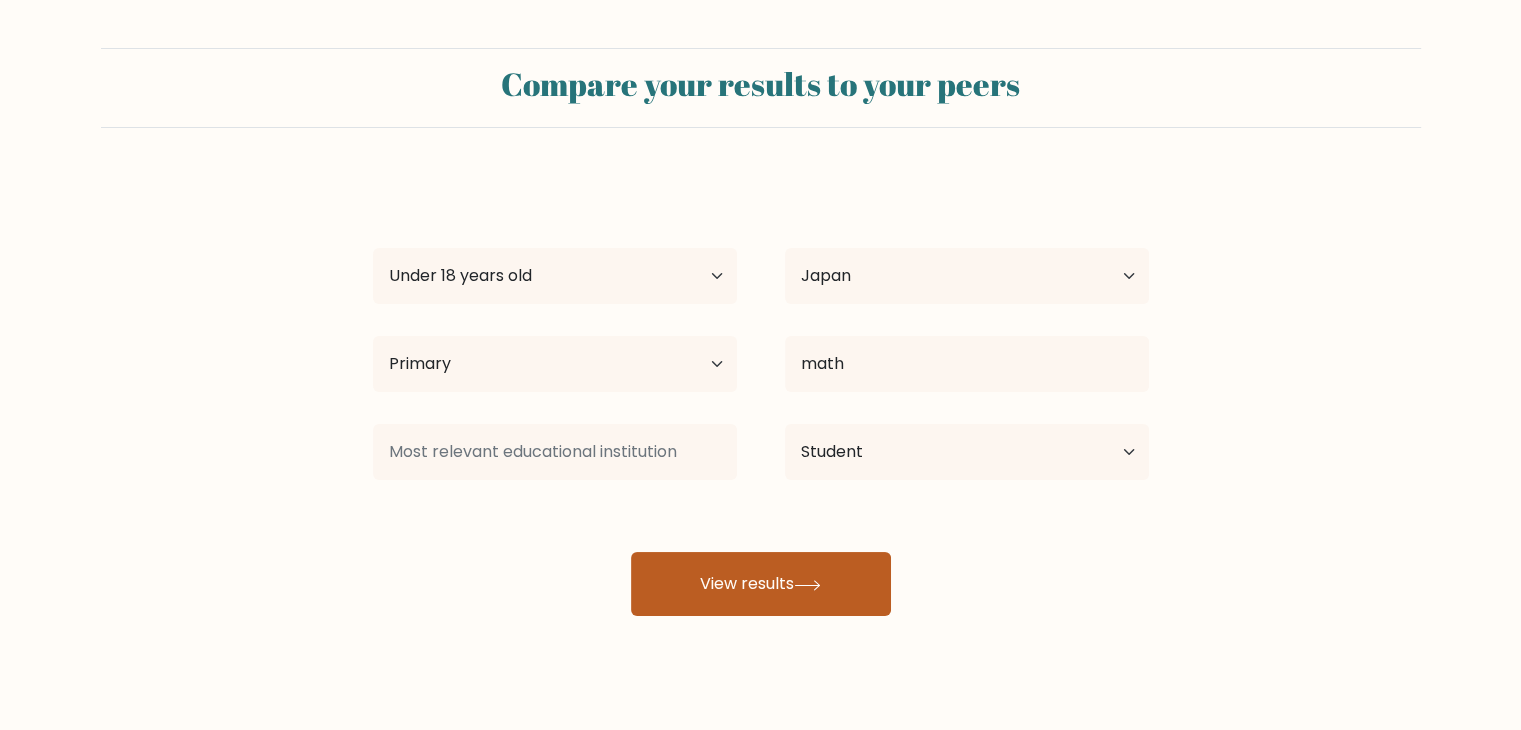 click on "View results" at bounding box center [761, 584] 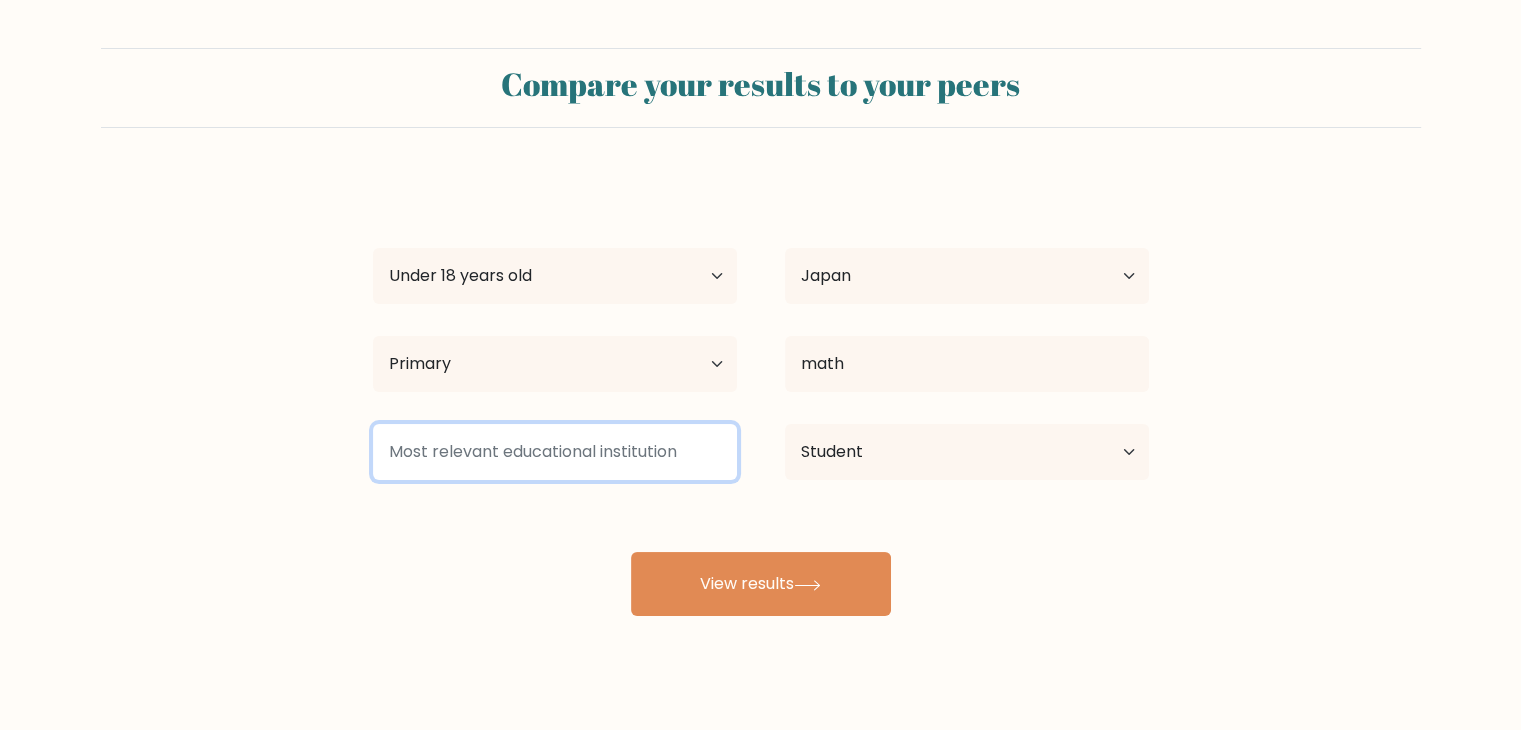 click at bounding box center (555, 452) 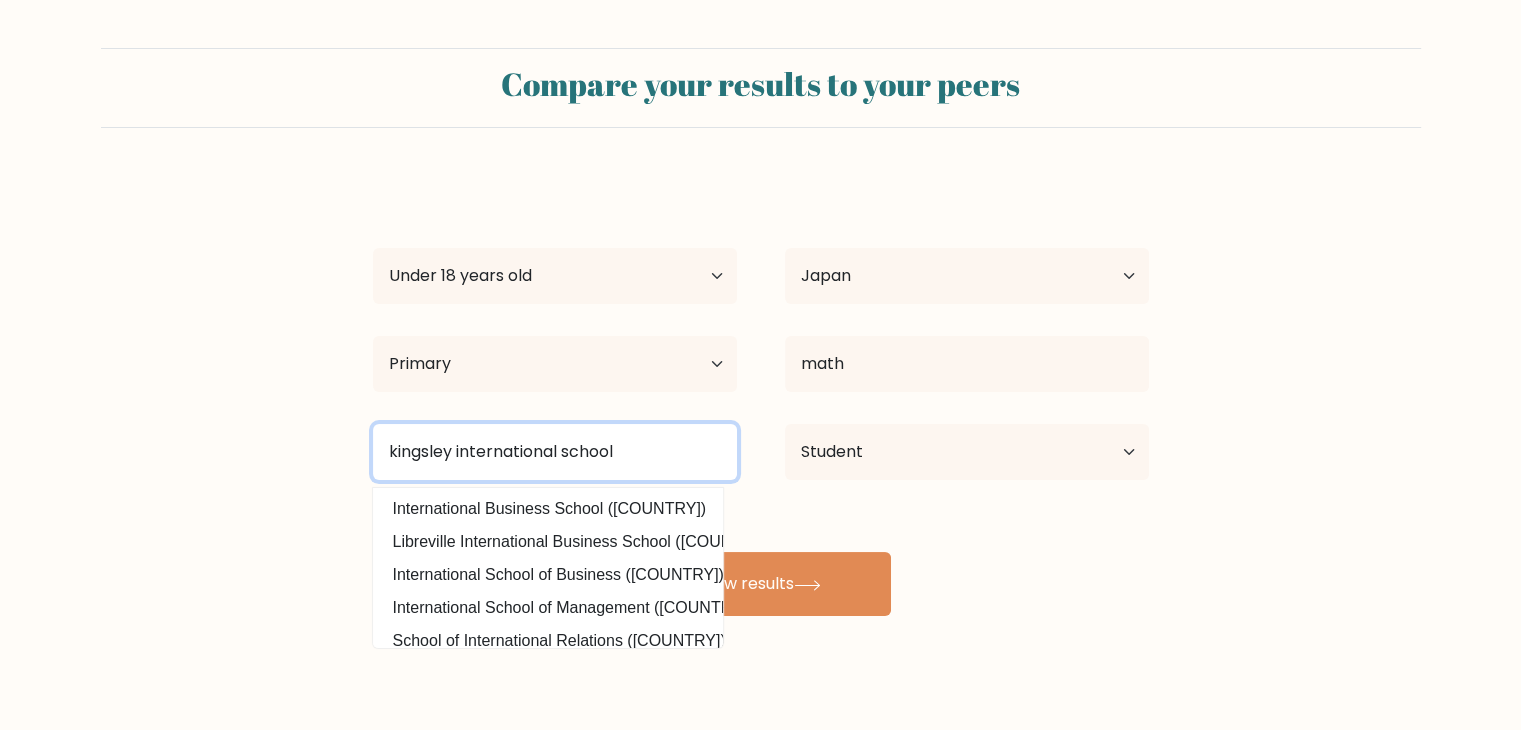 type on "kingsley international school" 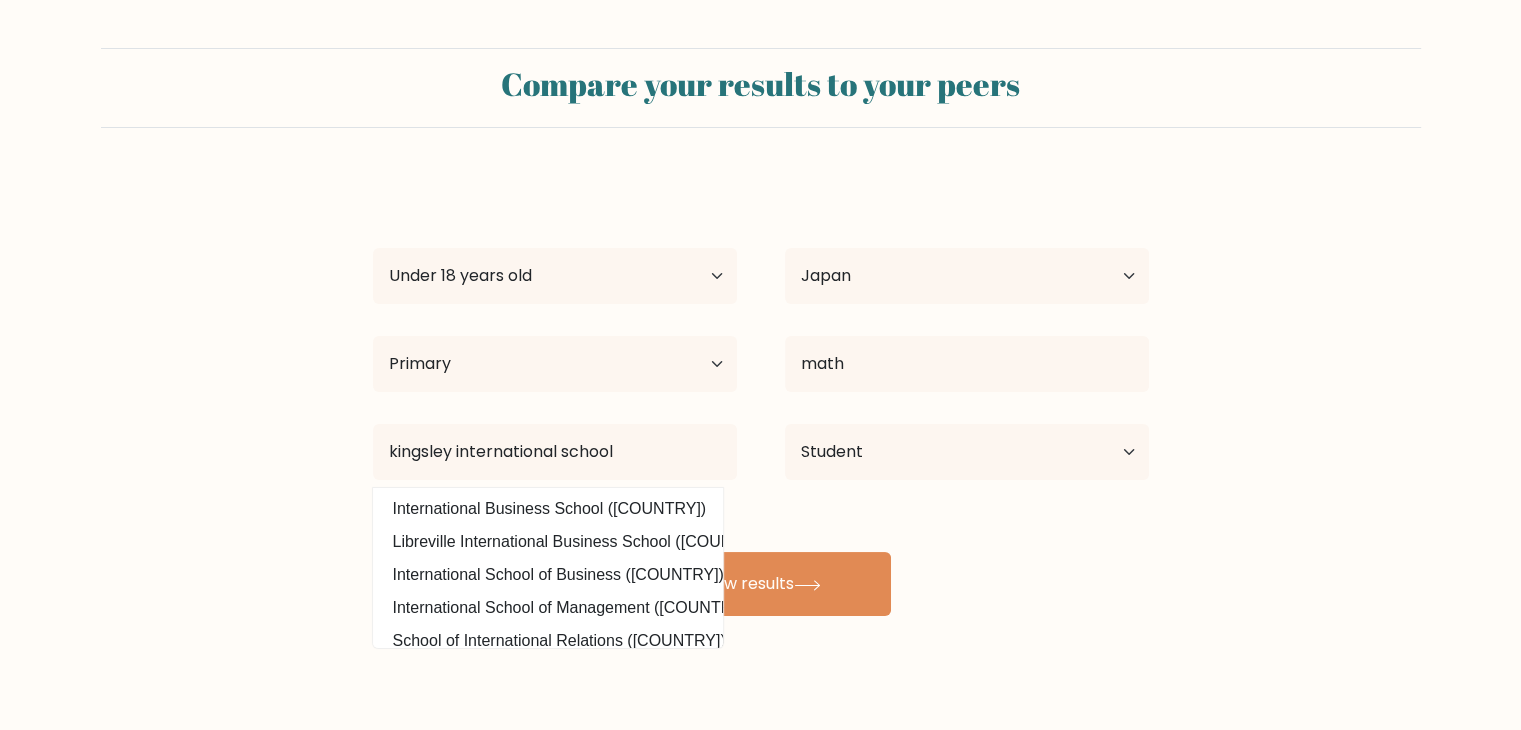 click on "Compare your results to your peers
Ryan
[LAST]
Age
Under 18 years old
18-24 years old
25-34 years old
35-44 years old
45-54 years old
55-64 years old
65 years old and above
Country
Afghanistan
Albania
Algeria
American Samoa
Andorra
Angola
Anguilla
Antarctica
Antigua and Barbuda
Argentina
Armenia
Aruba
Australia" at bounding box center [760, 332] 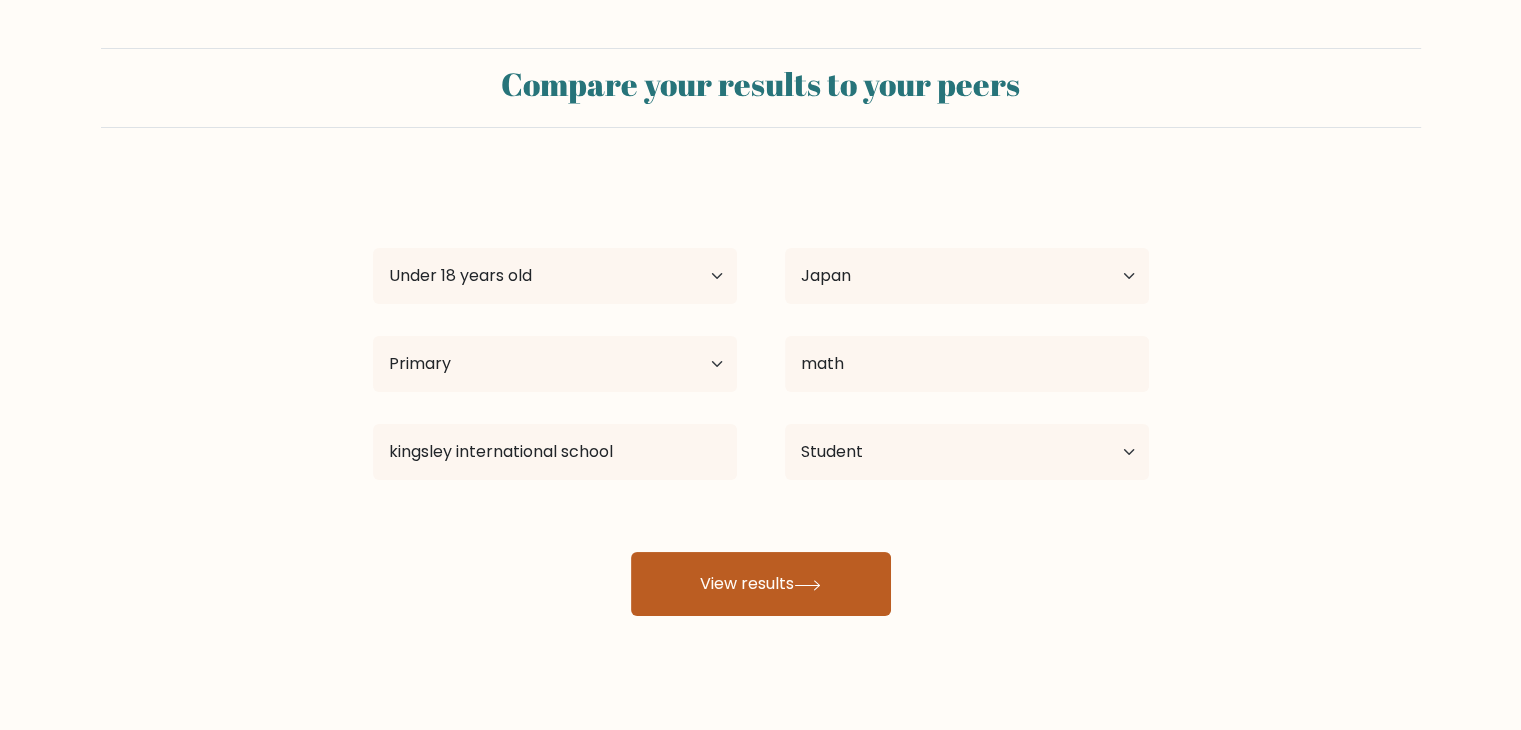 click on "View results" at bounding box center [761, 584] 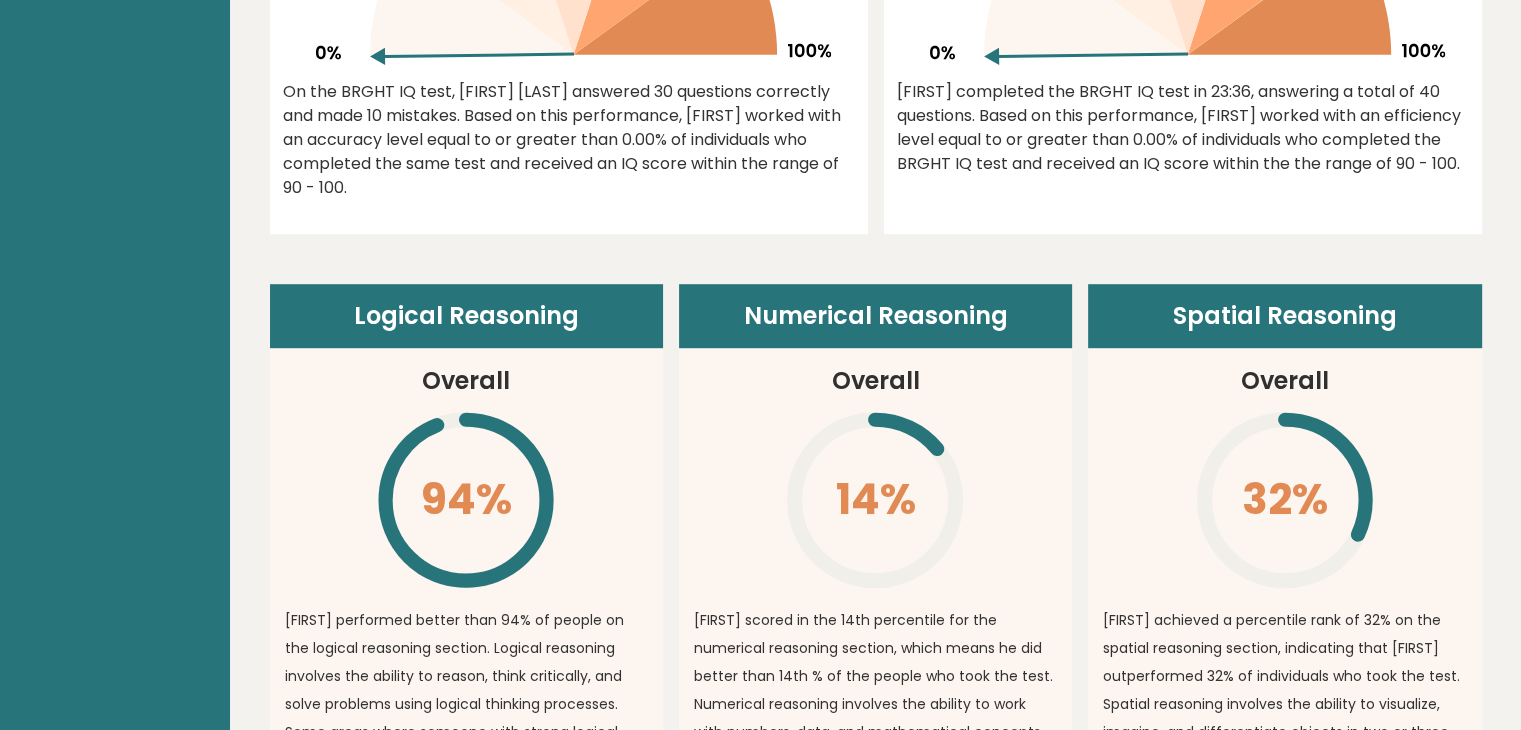 scroll, scrollTop: 1235, scrollLeft: 0, axis: vertical 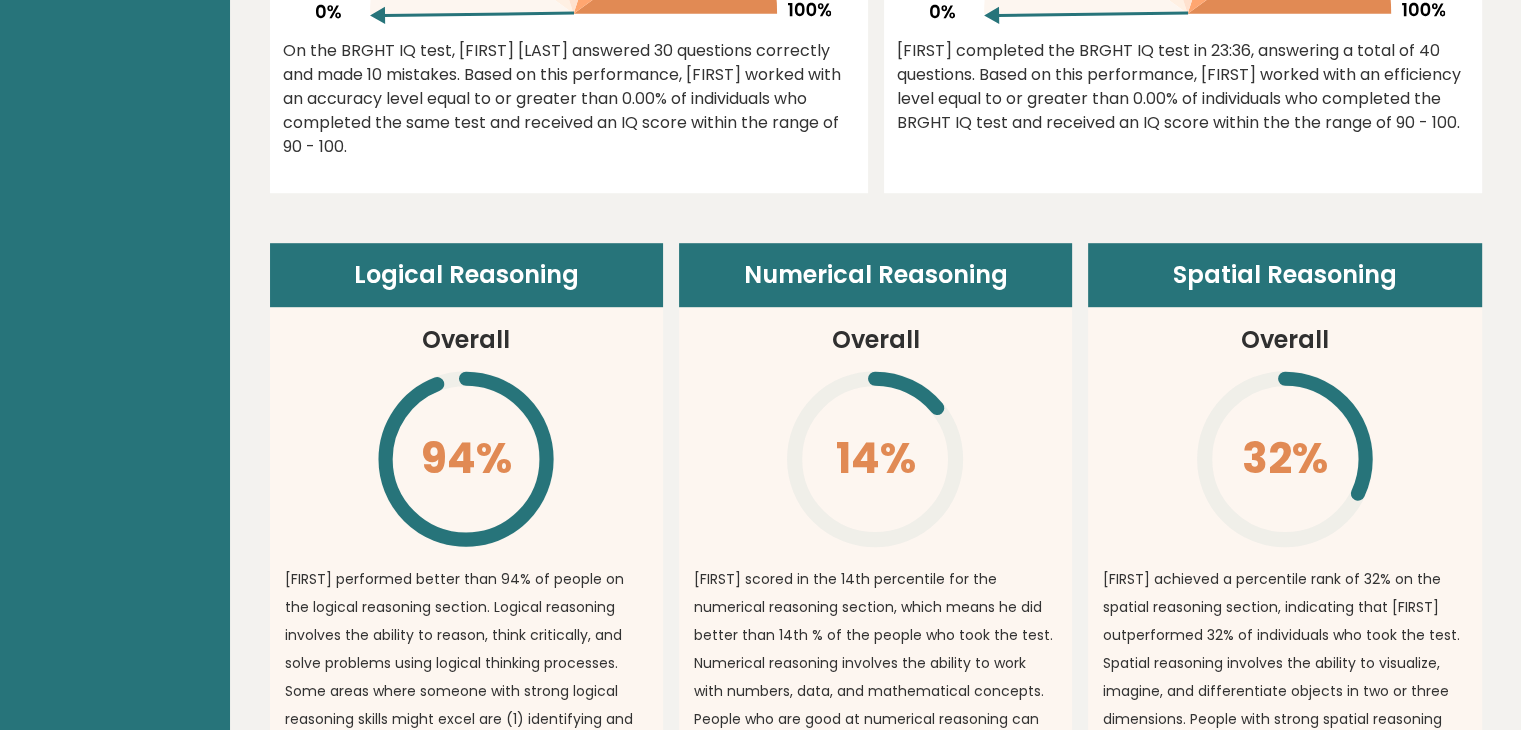 drag, startPoint x: 1087, startPoint y: 625, endPoint x: 1031, endPoint y: 515, distance: 123.4342 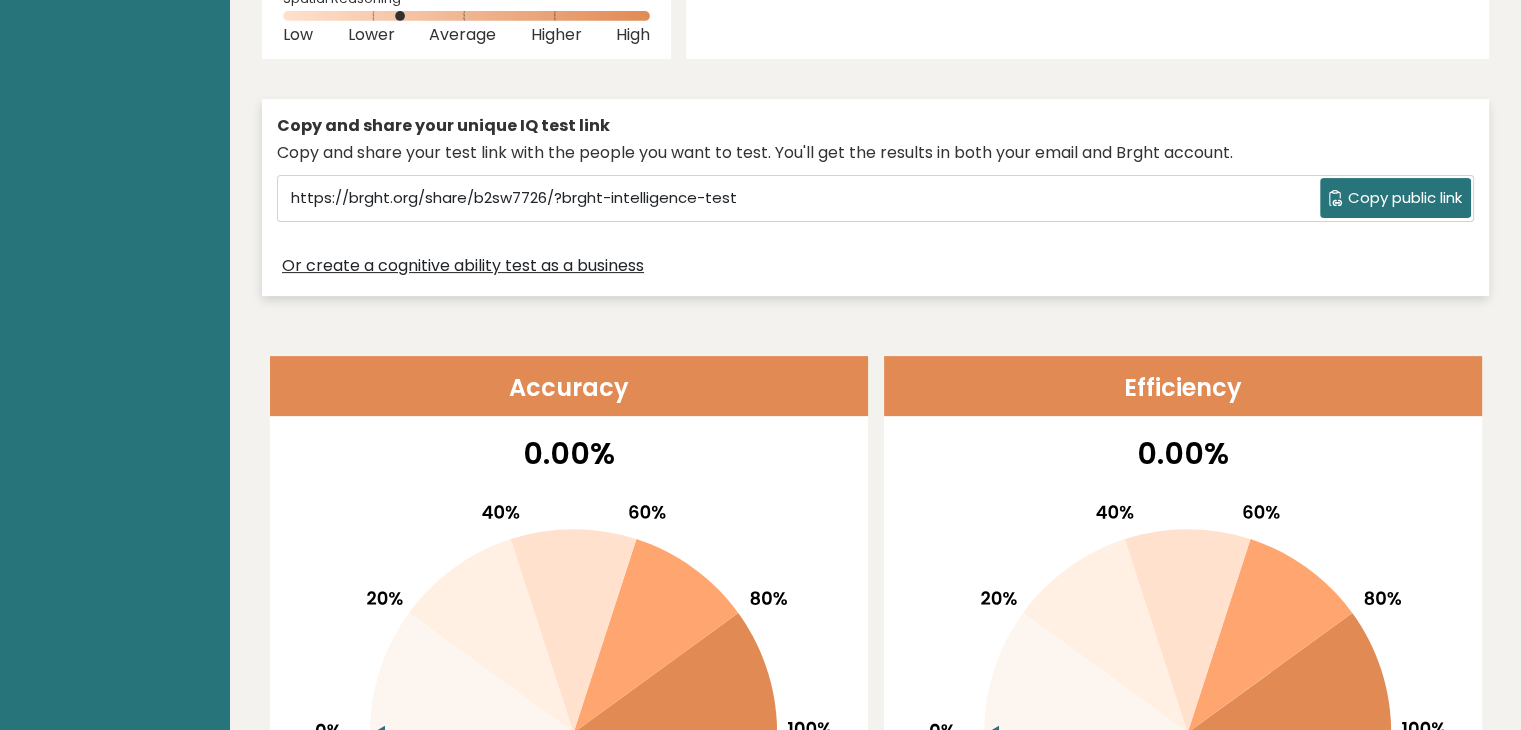 scroll, scrollTop: 0, scrollLeft: 0, axis: both 